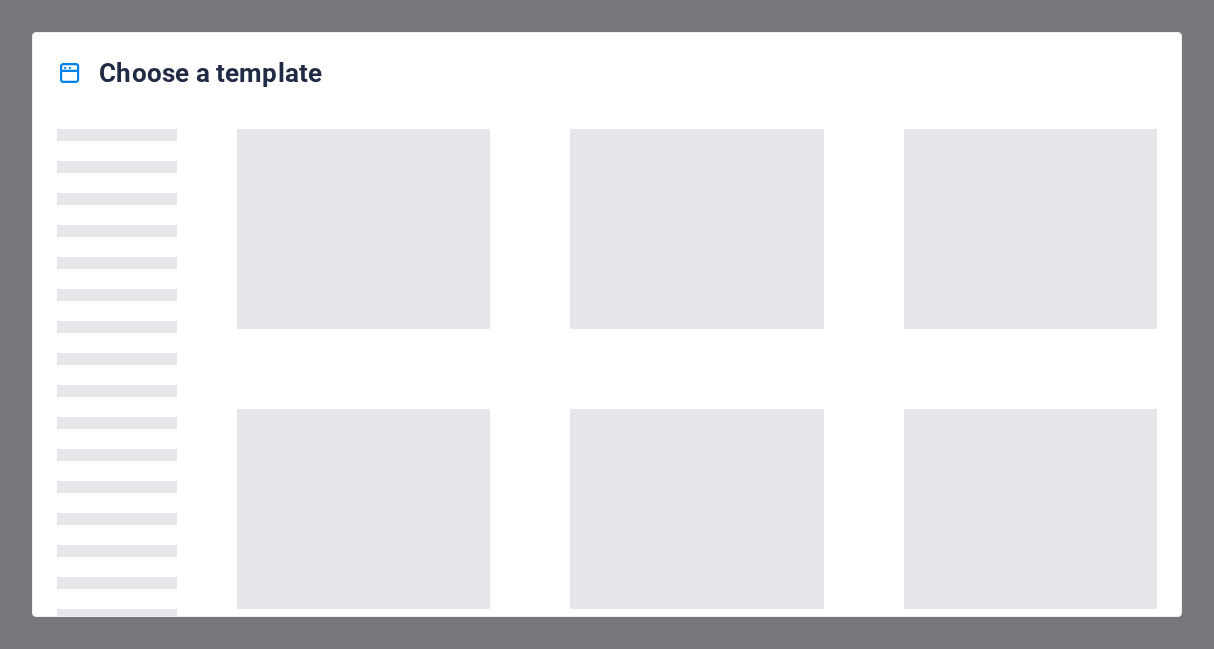 scroll, scrollTop: 0, scrollLeft: 0, axis: both 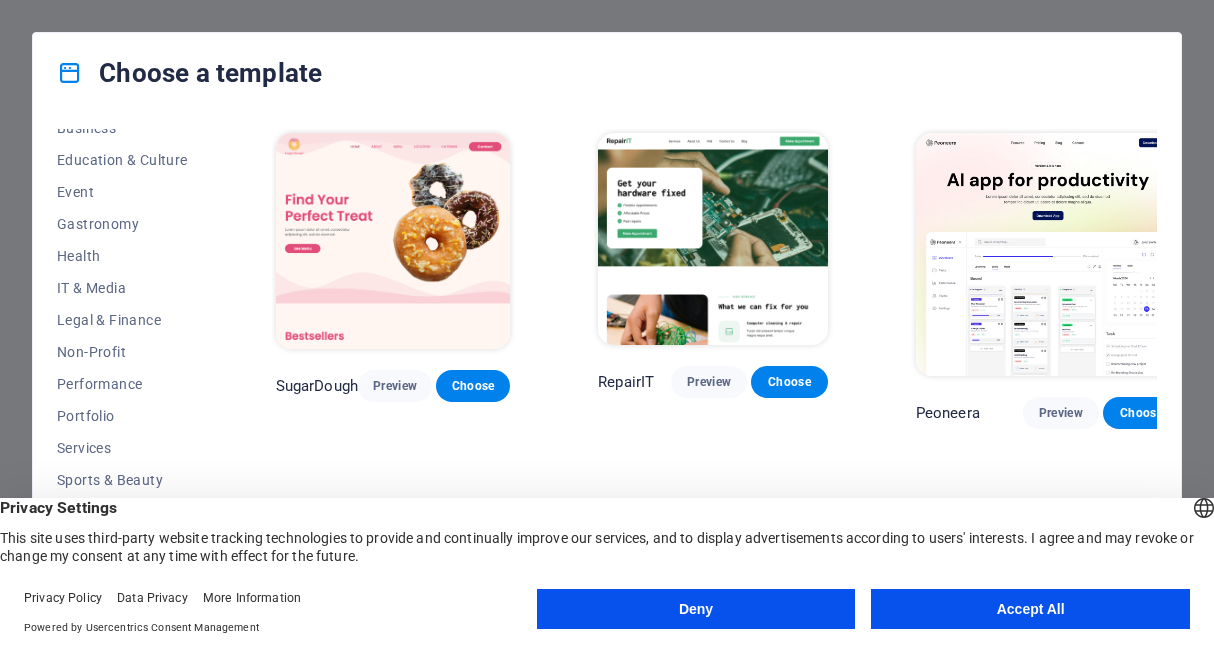 click on "Accept All" at bounding box center [1030, 609] 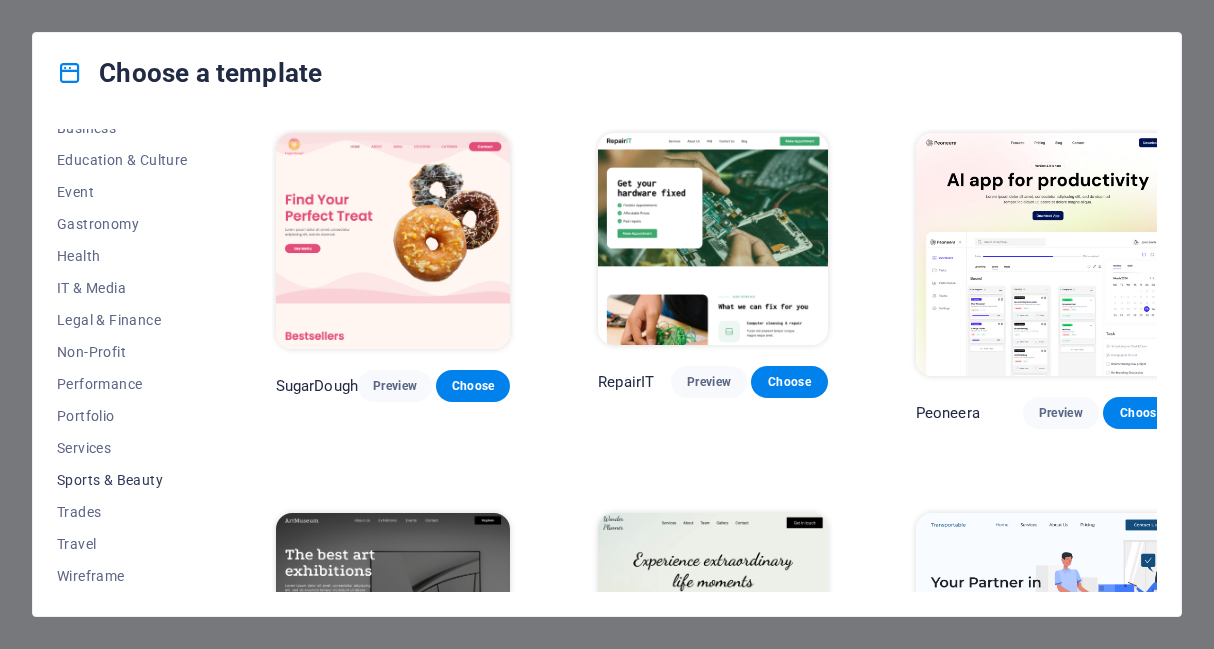 scroll, scrollTop: 0, scrollLeft: 0, axis: both 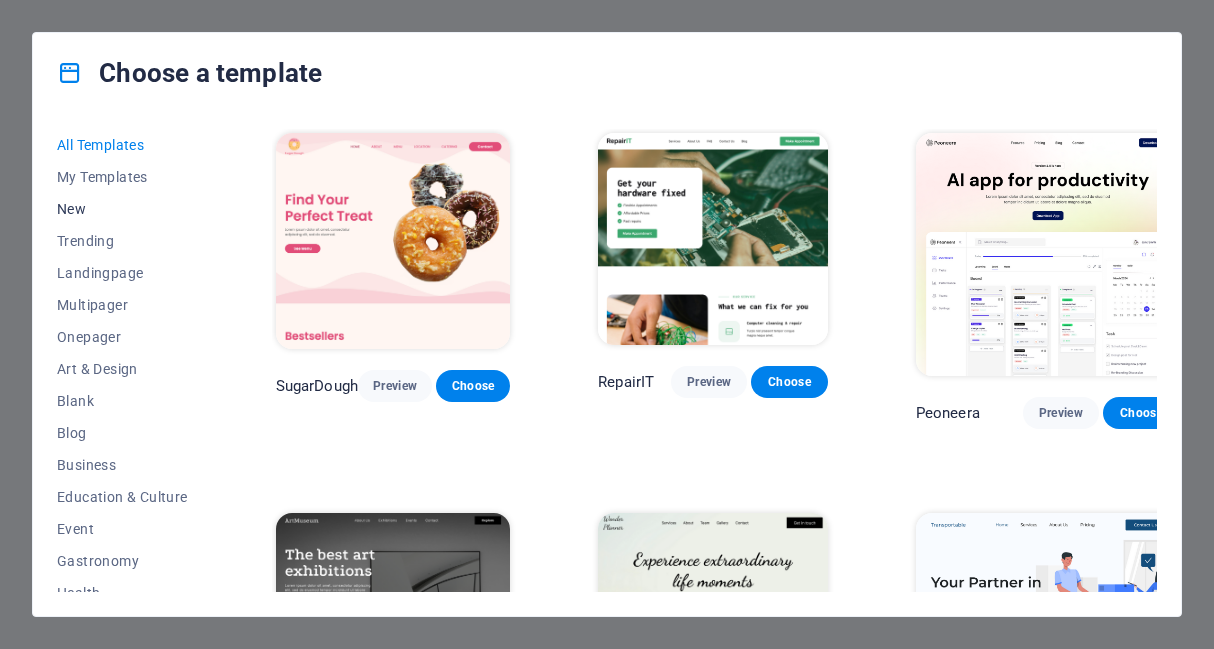 click on "New" at bounding box center (122, 209) 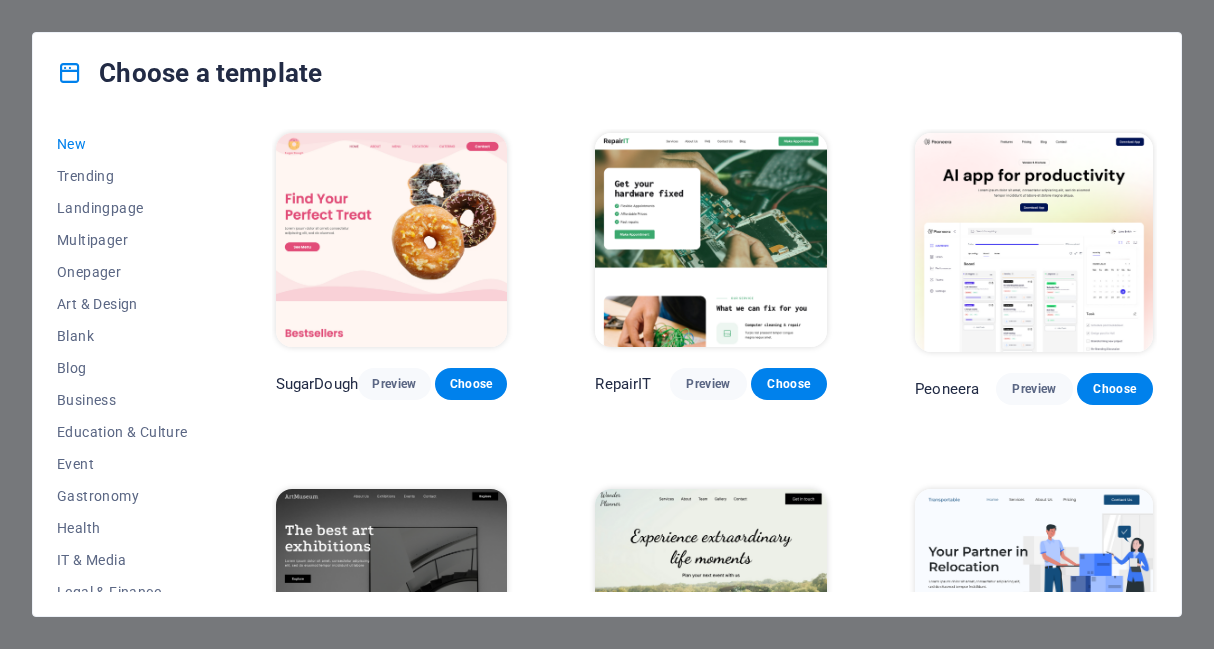 scroll, scrollTop: 69, scrollLeft: 0, axis: vertical 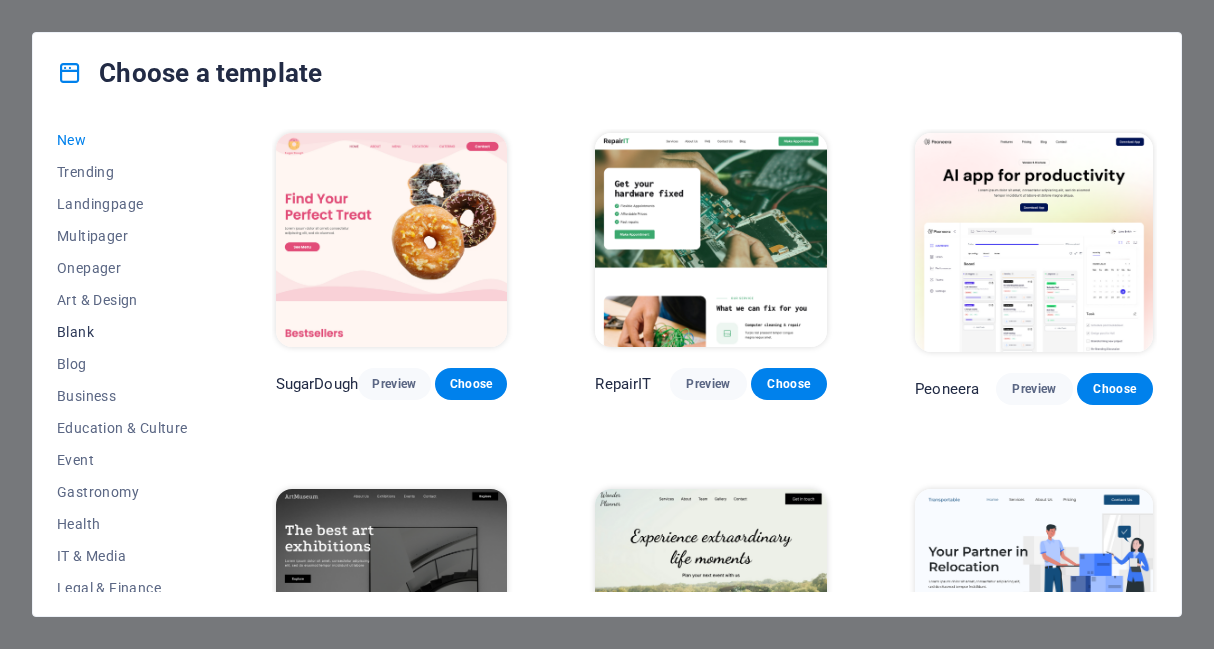 click on "Blank" at bounding box center (122, 332) 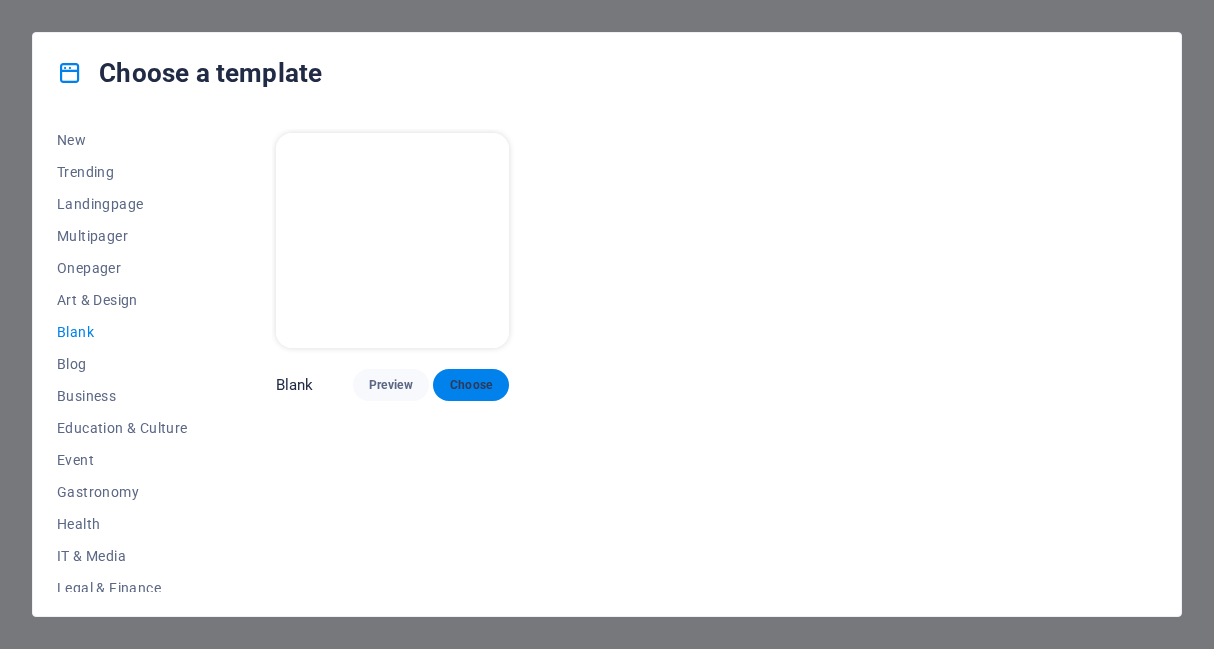 click on "Choose" at bounding box center (471, 385) 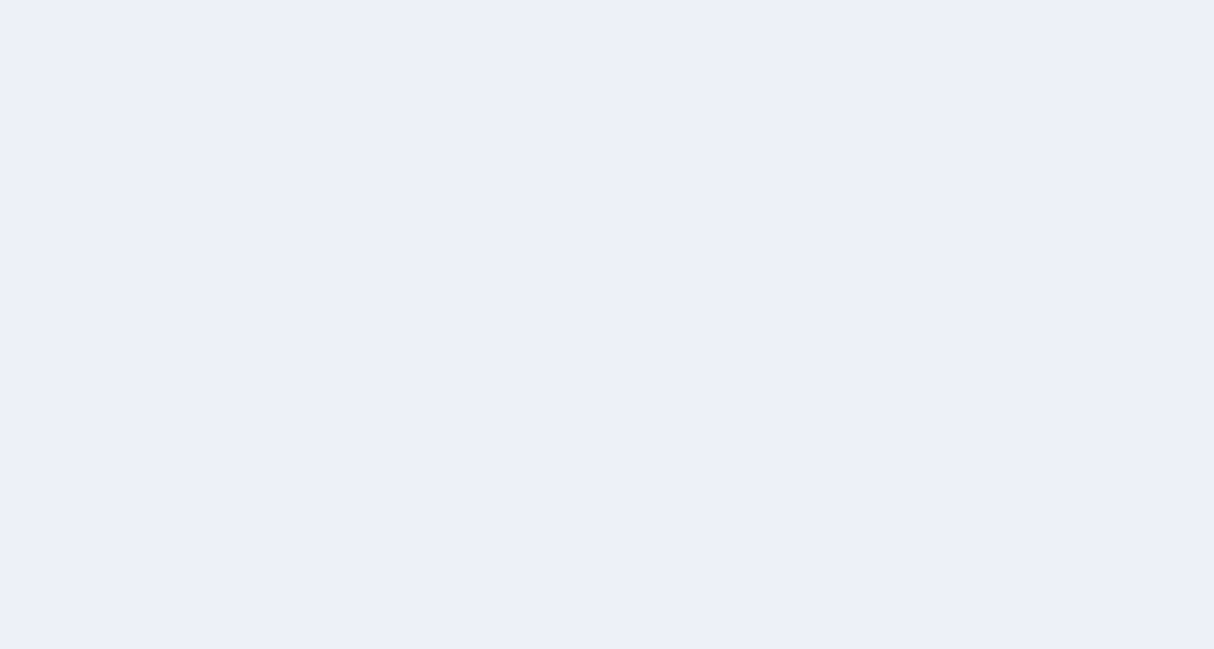 scroll, scrollTop: 0, scrollLeft: 0, axis: both 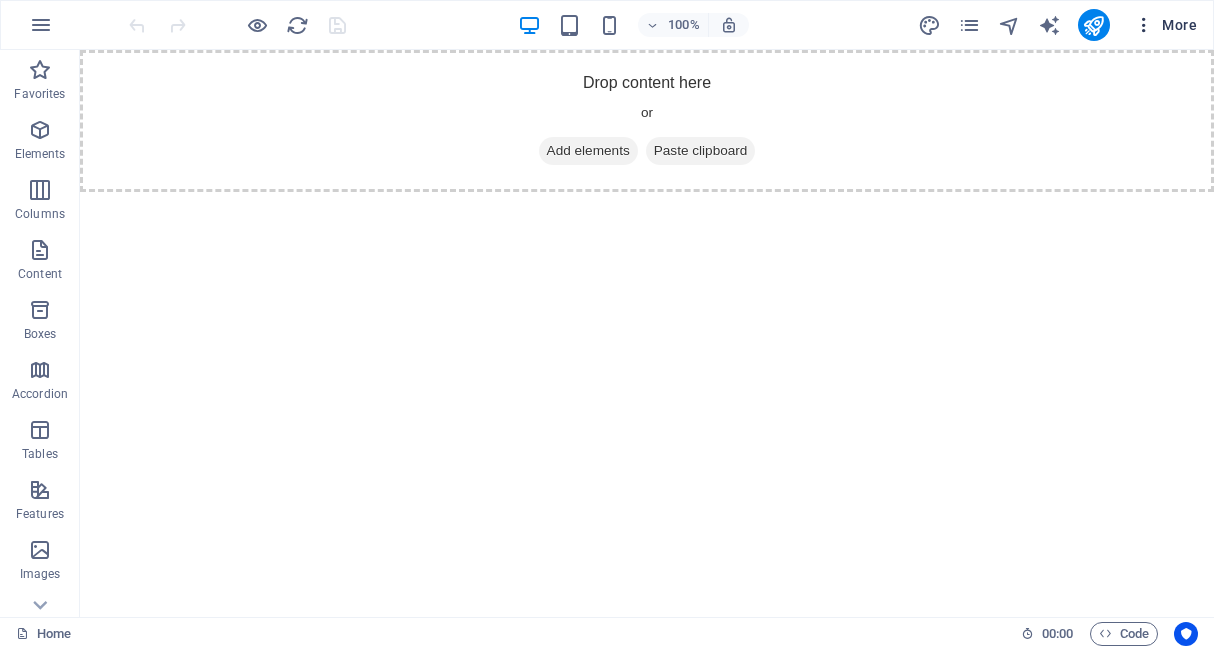 click at bounding box center (1144, 25) 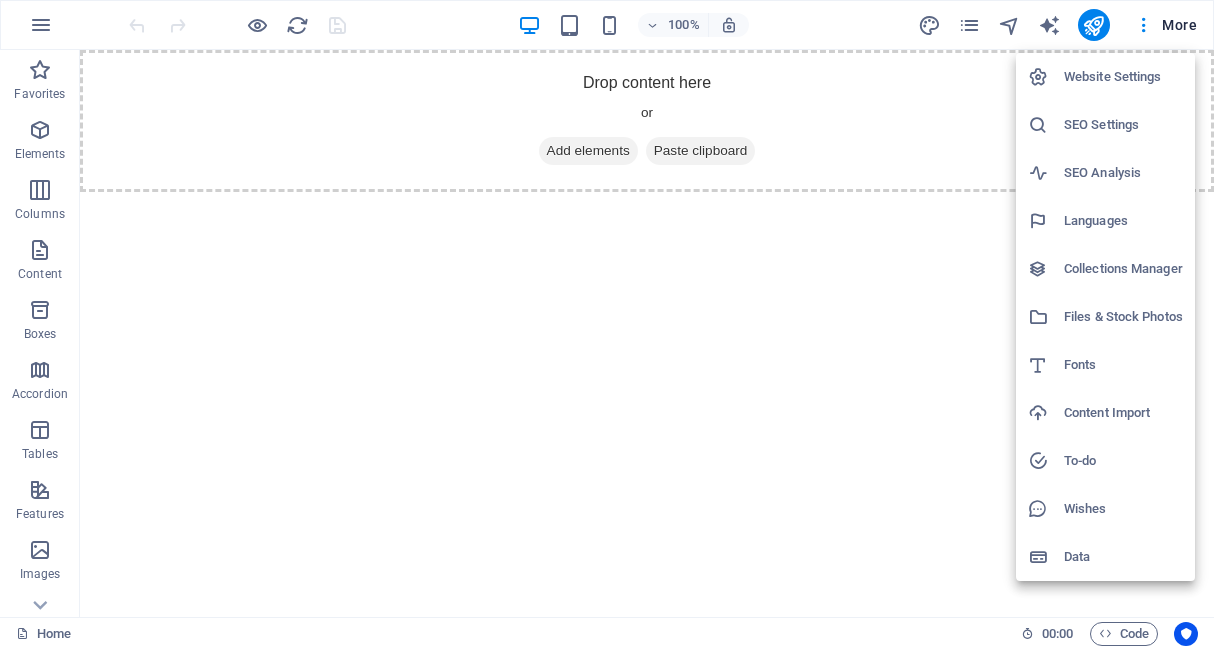 click at bounding box center [607, 324] 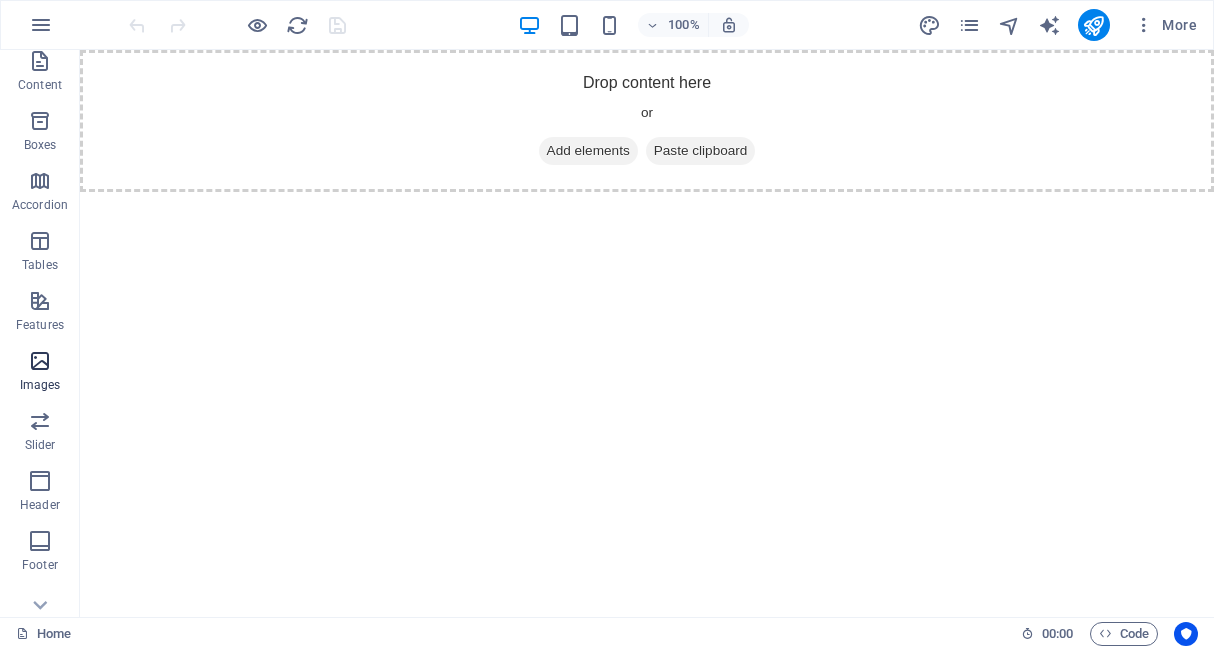 scroll, scrollTop: 333, scrollLeft: 0, axis: vertical 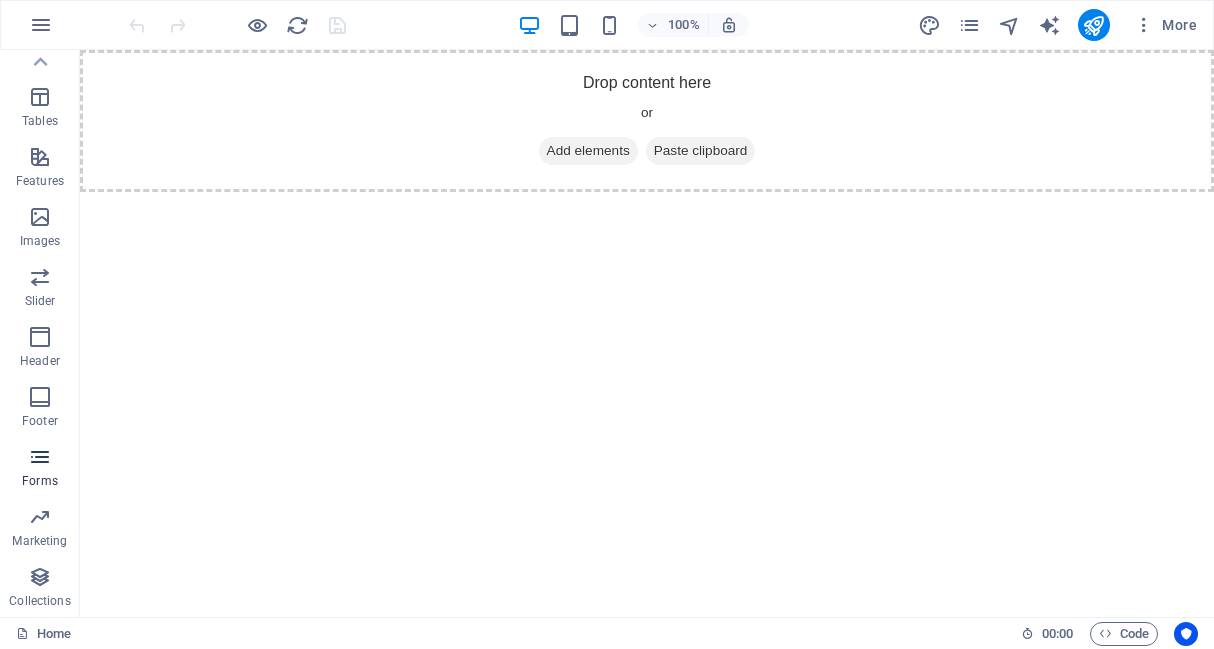 click on "Forms" at bounding box center [40, 481] 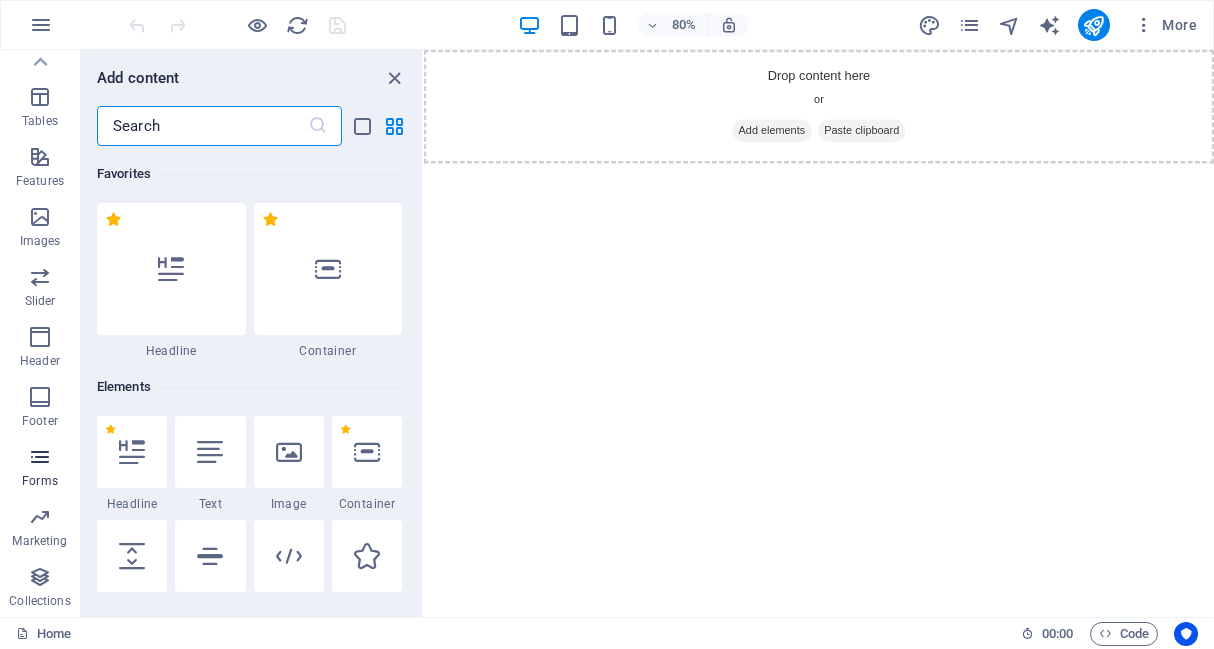 scroll, scrollTop: 14600, scrollLeft: 0, axis: vertical 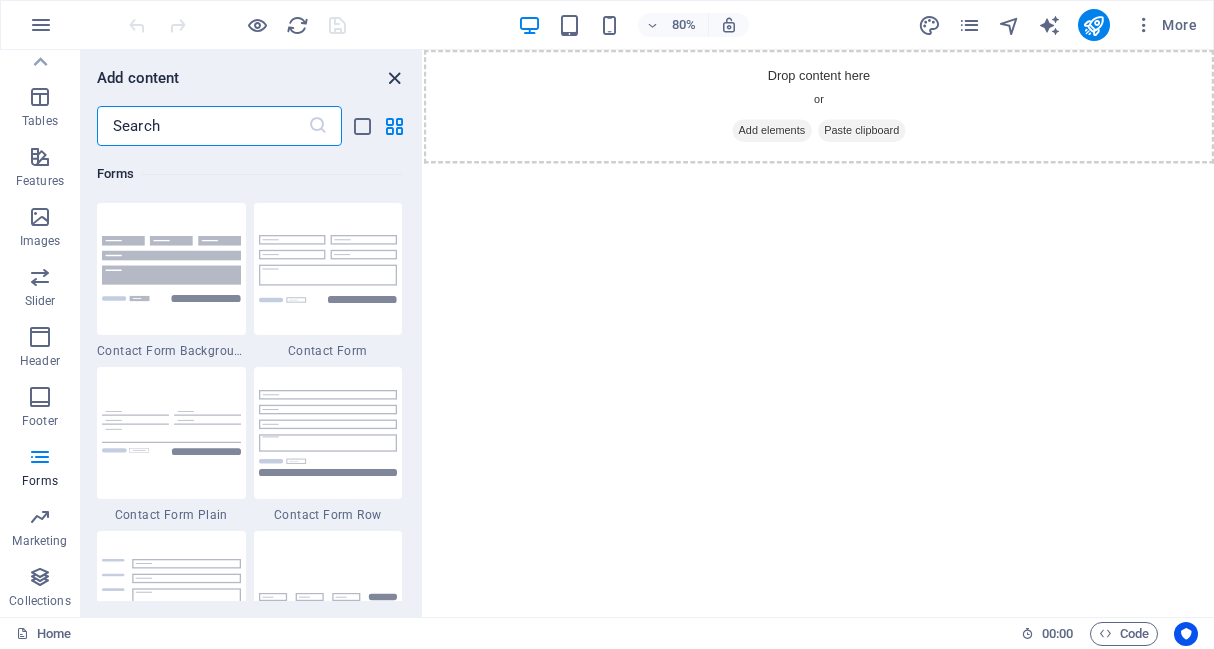 click at bounding box center [394, 78] 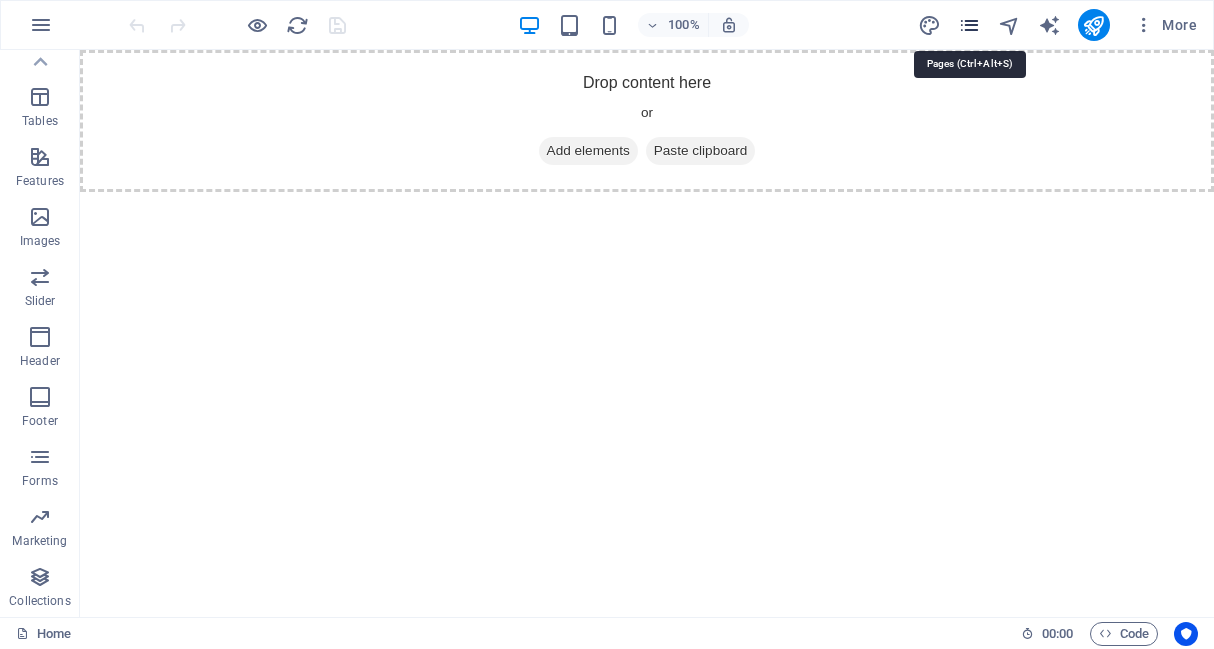 click at bounding box center [969, 25] 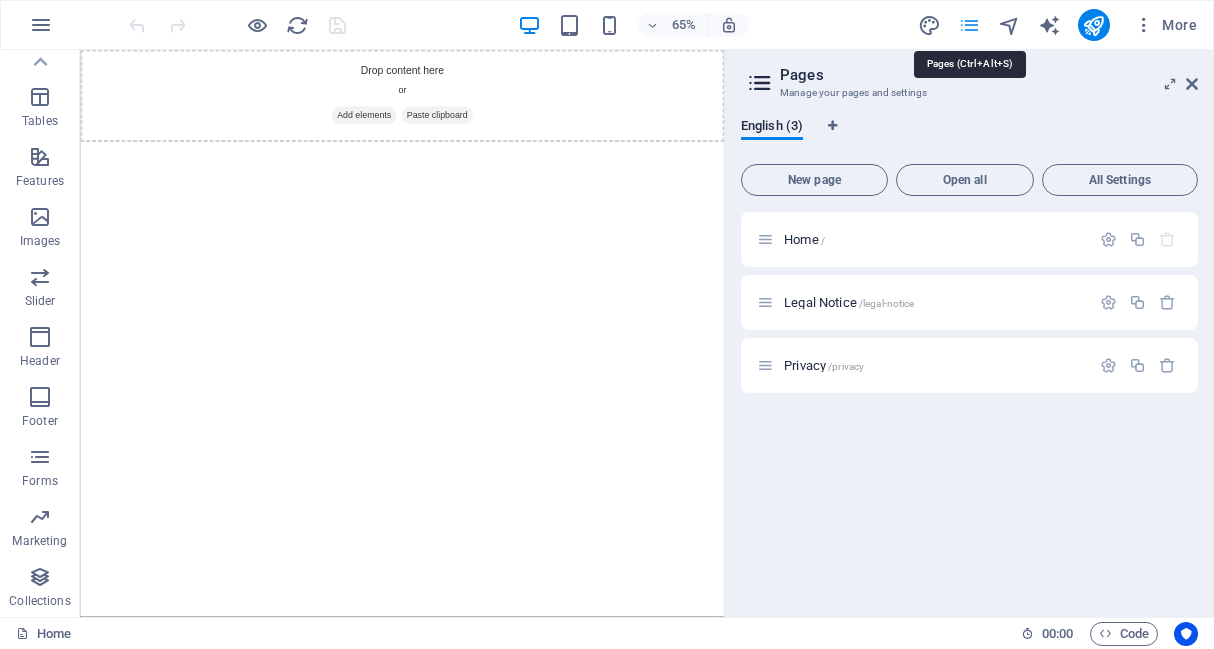 click at bounding box center (969, 25) 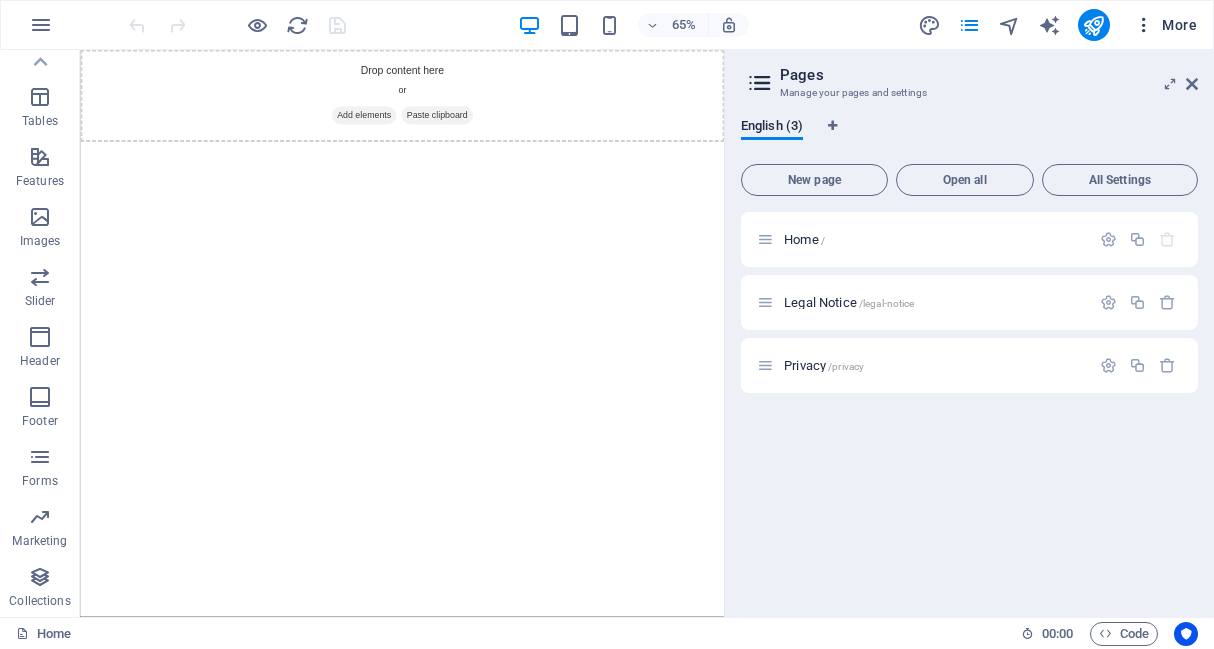 click at bounding box center (1144, 25) 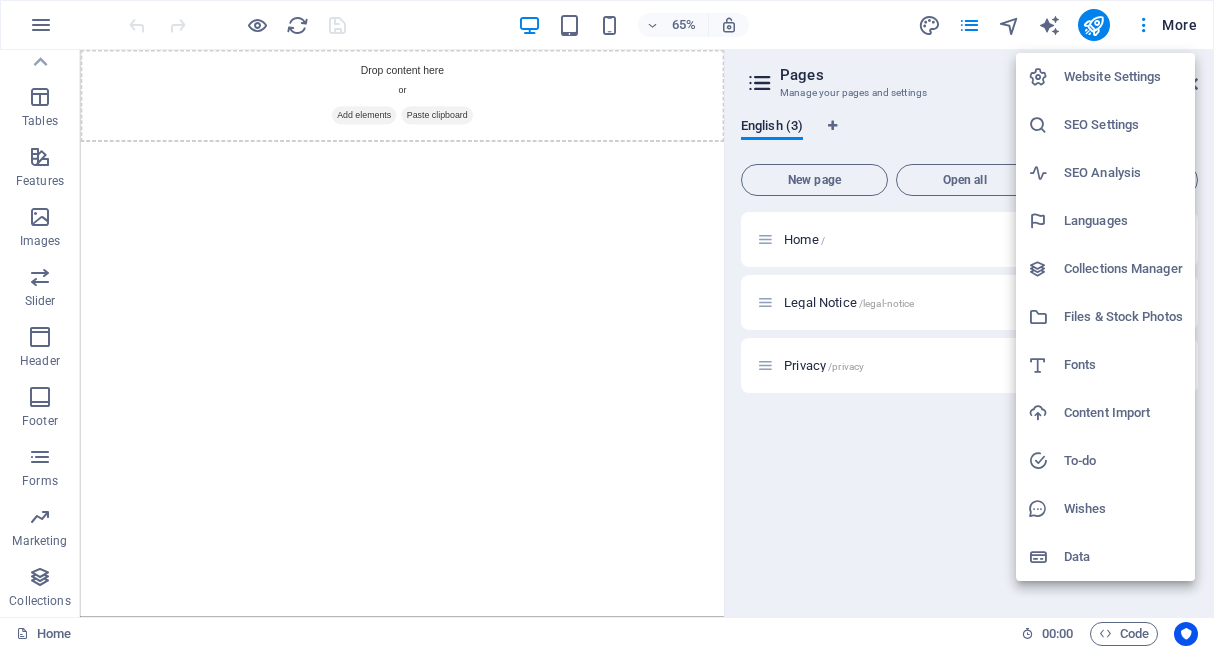 click on "Content Import" at bounding box center [1123, 413] 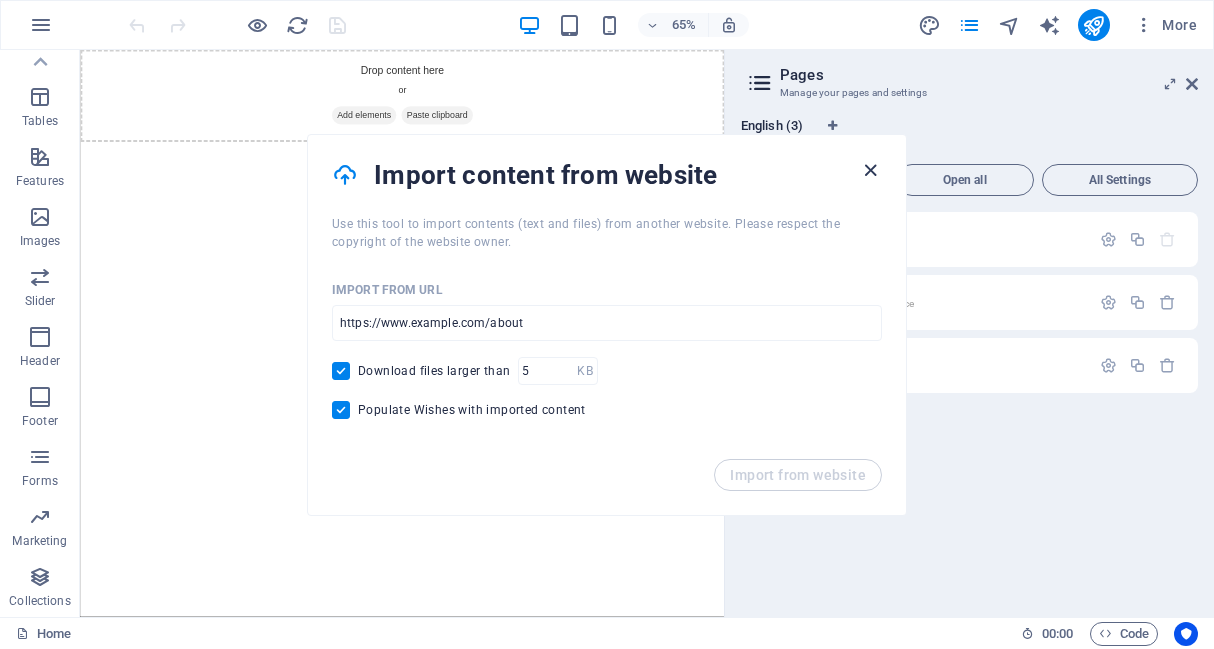 click at bounding box center (870, 170) 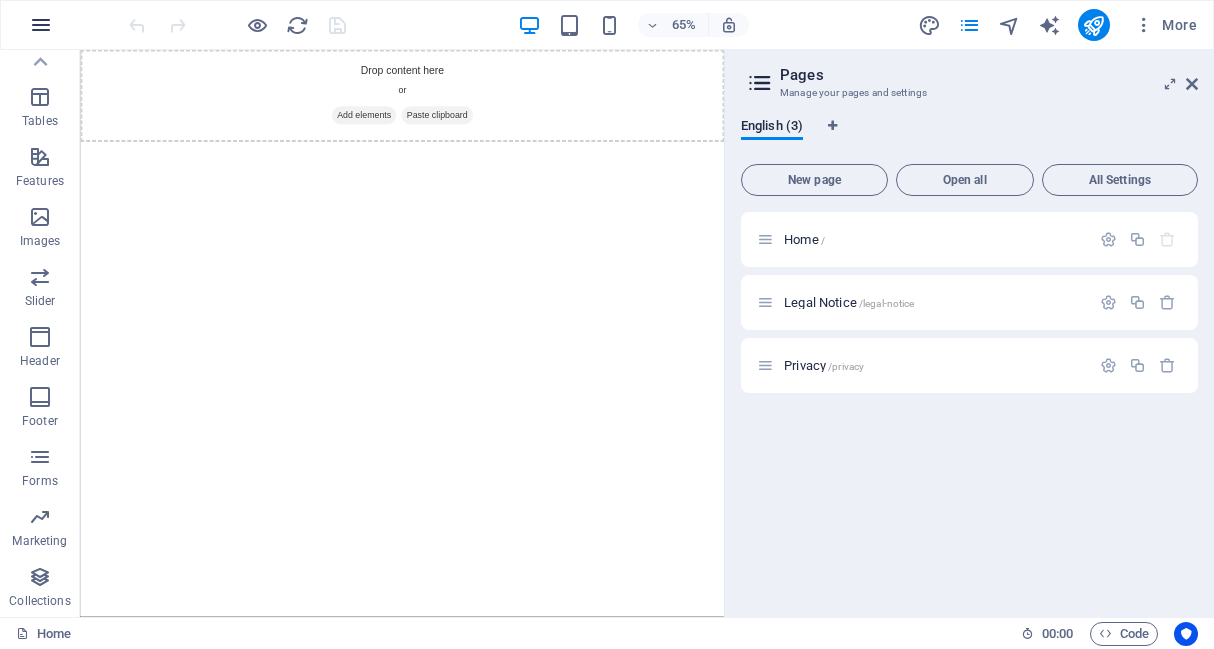 click at bounding box center [41, 25] 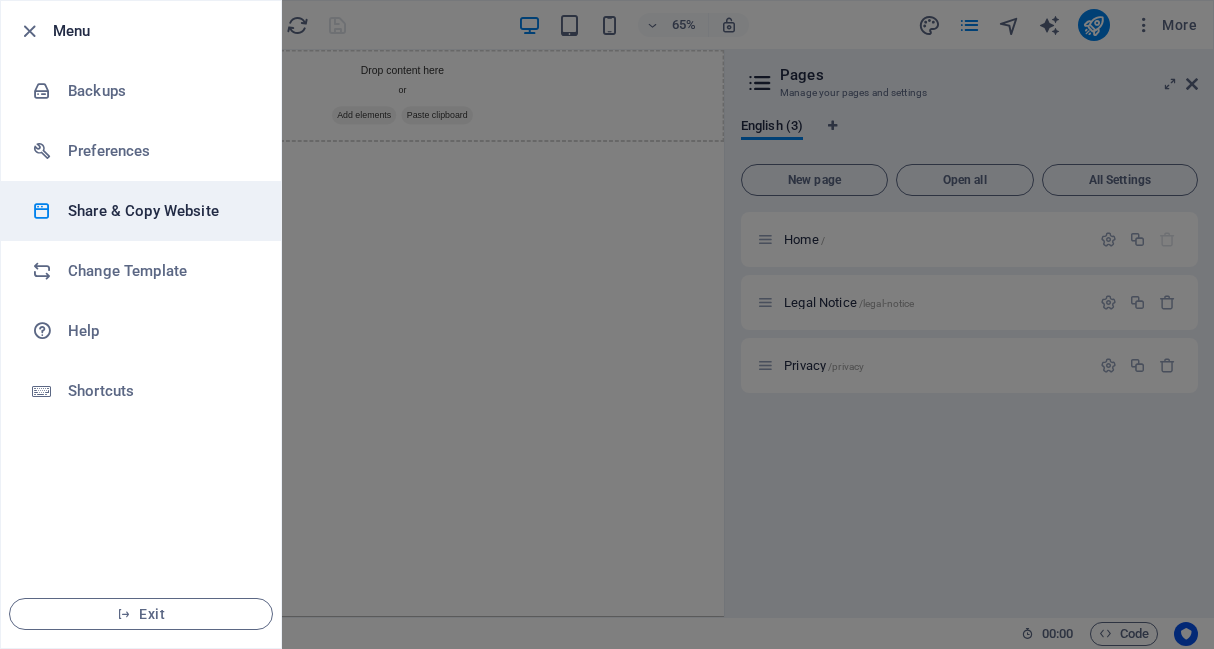 click on "Share & Copy Website" at bounding box center [141, 211] 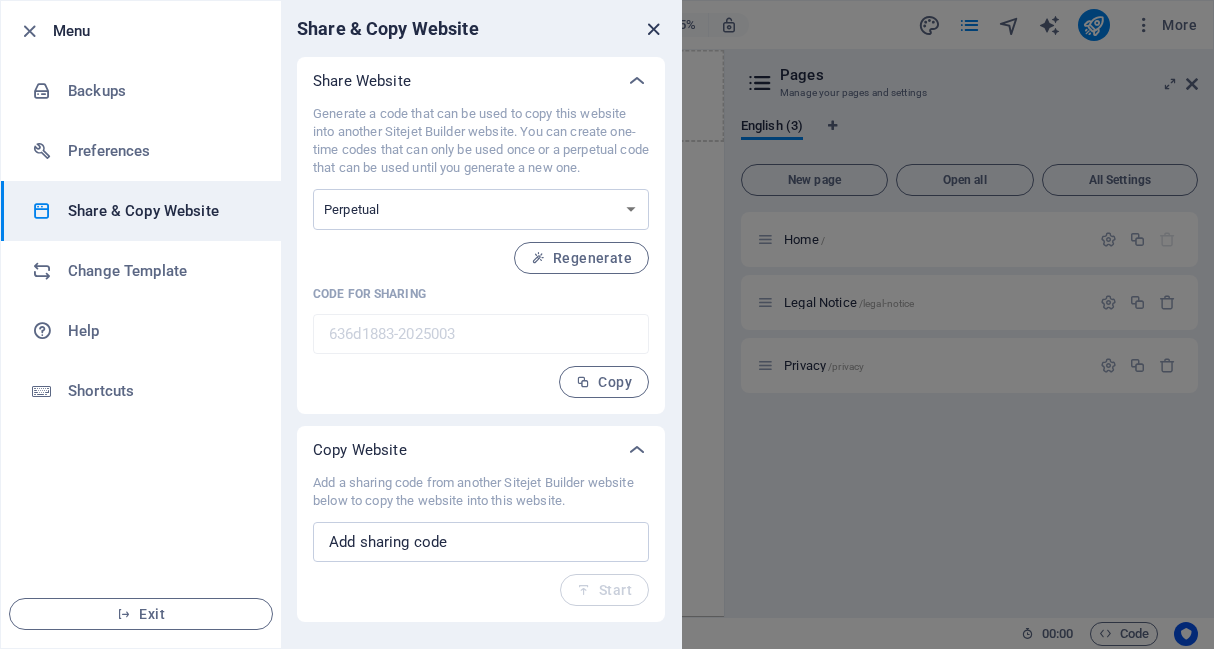 click at bounding box center [653, 29] 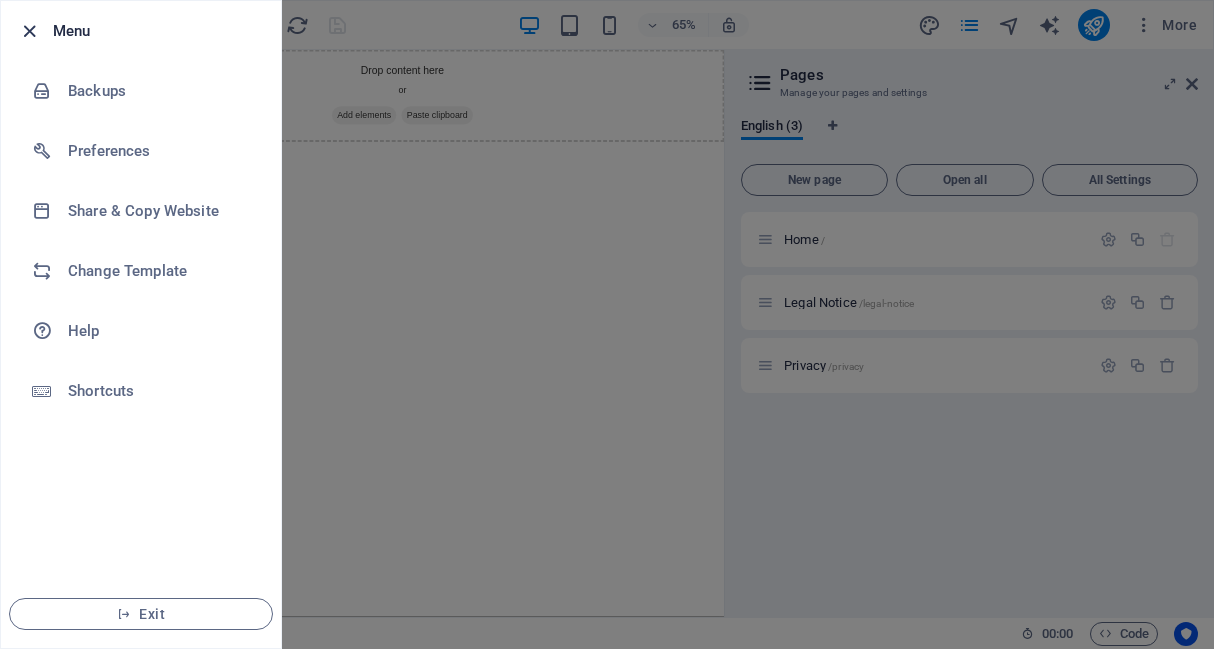 click at bounding box center (29, 31) 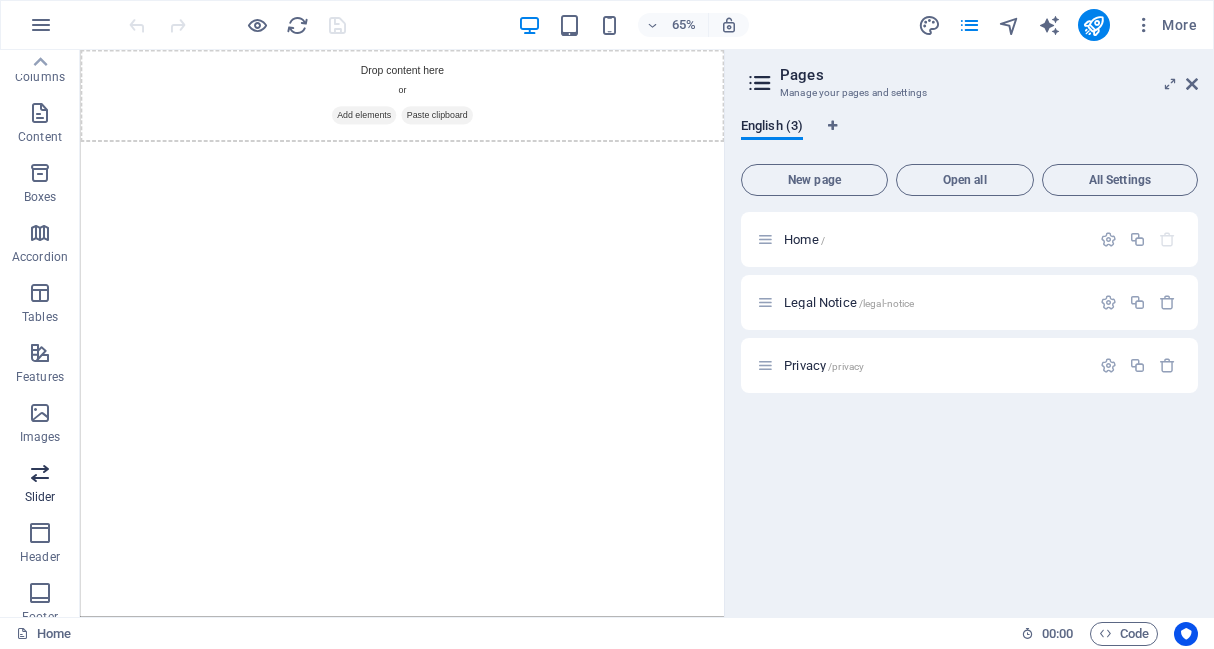 scroll, scrollTop: 0, scrollLeft: 0, axis: both 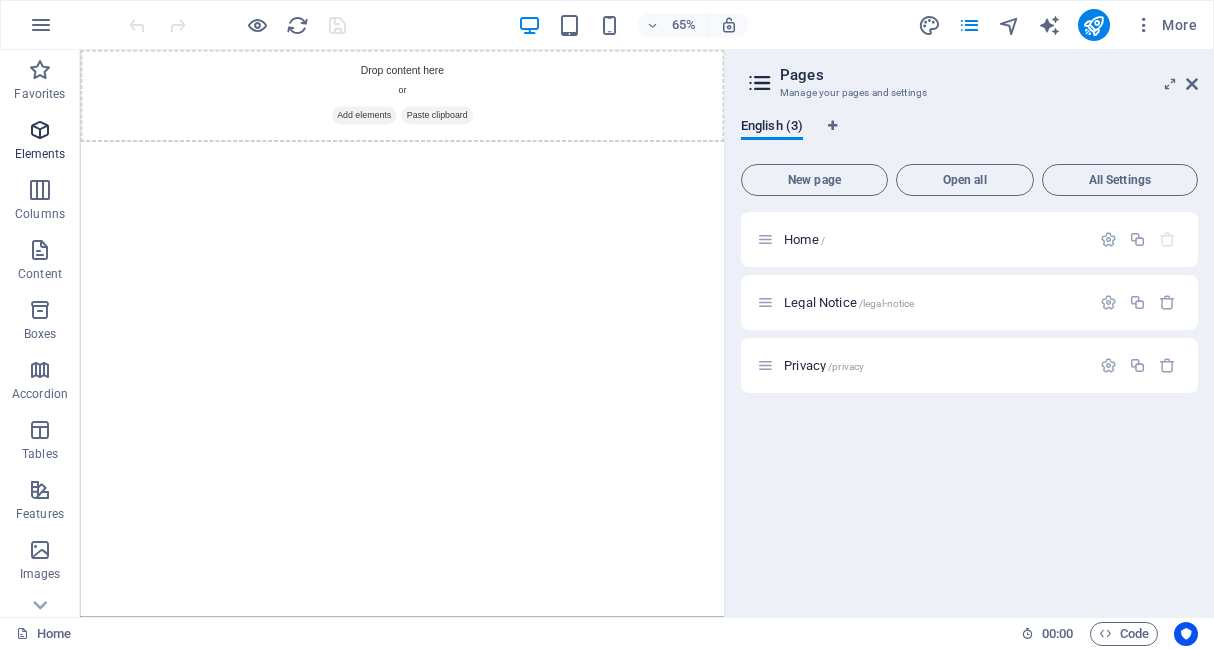 click at bounding box center (40, 130) 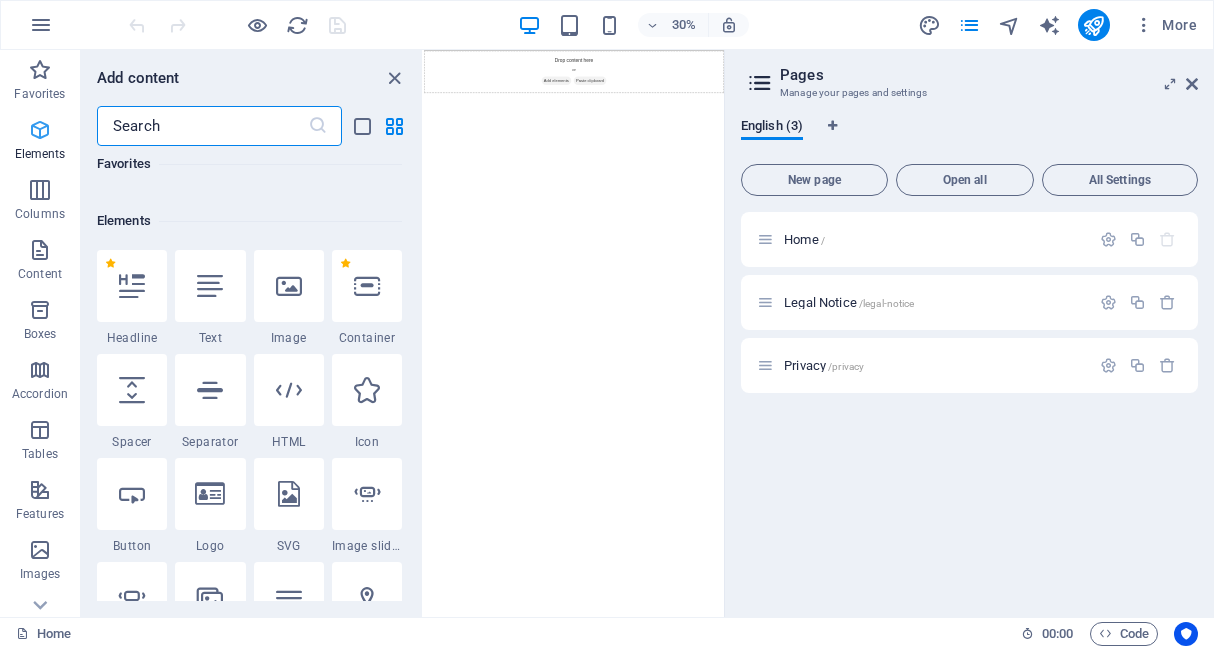 scroll, scrollTop: 213, scrollLeft: 0, axis: vertical 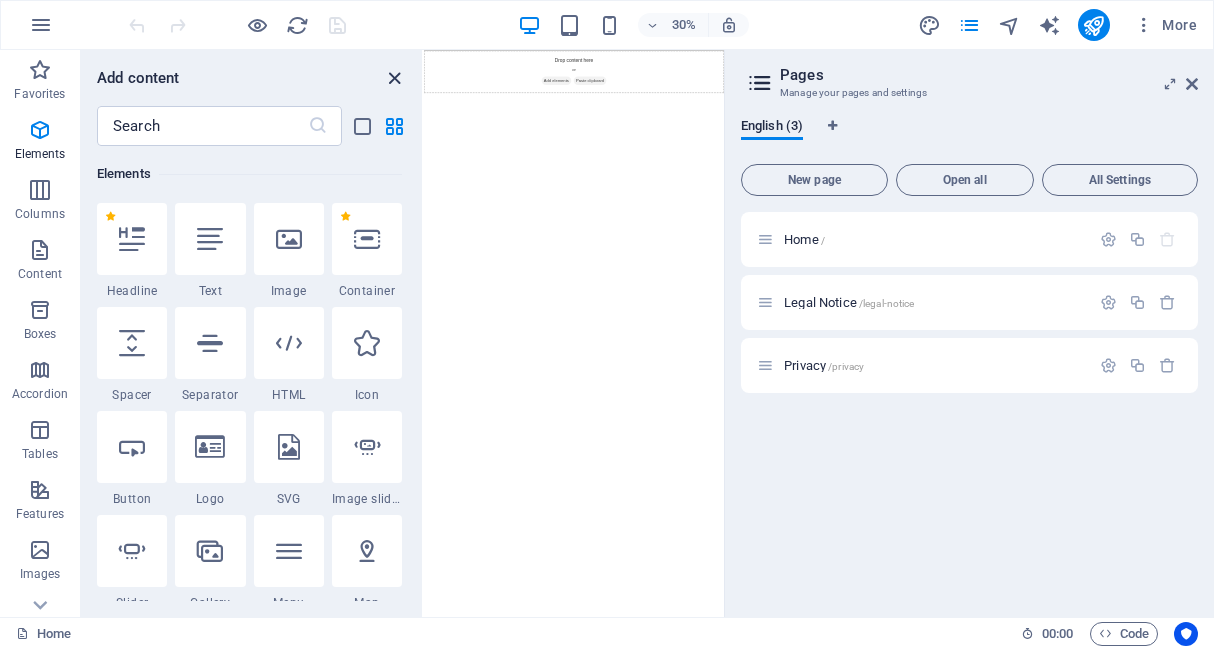 click at bounding box center [394, 78] 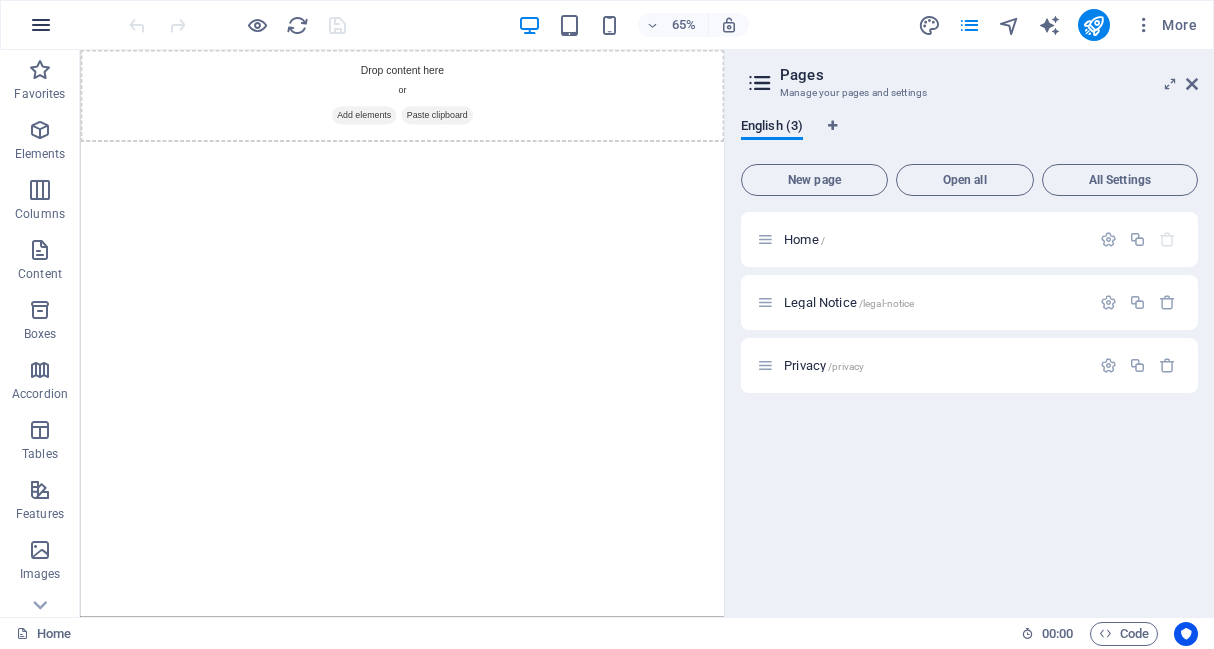 click at bounding box center (41, 25) 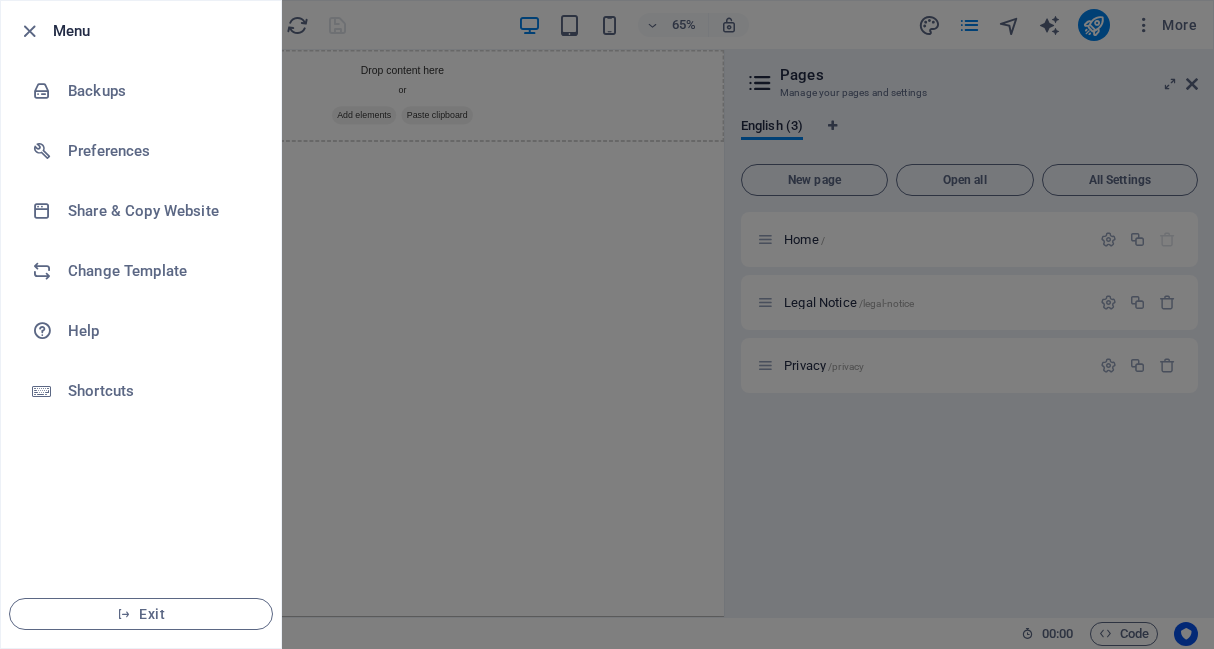 click at bounding box center (607, 324) 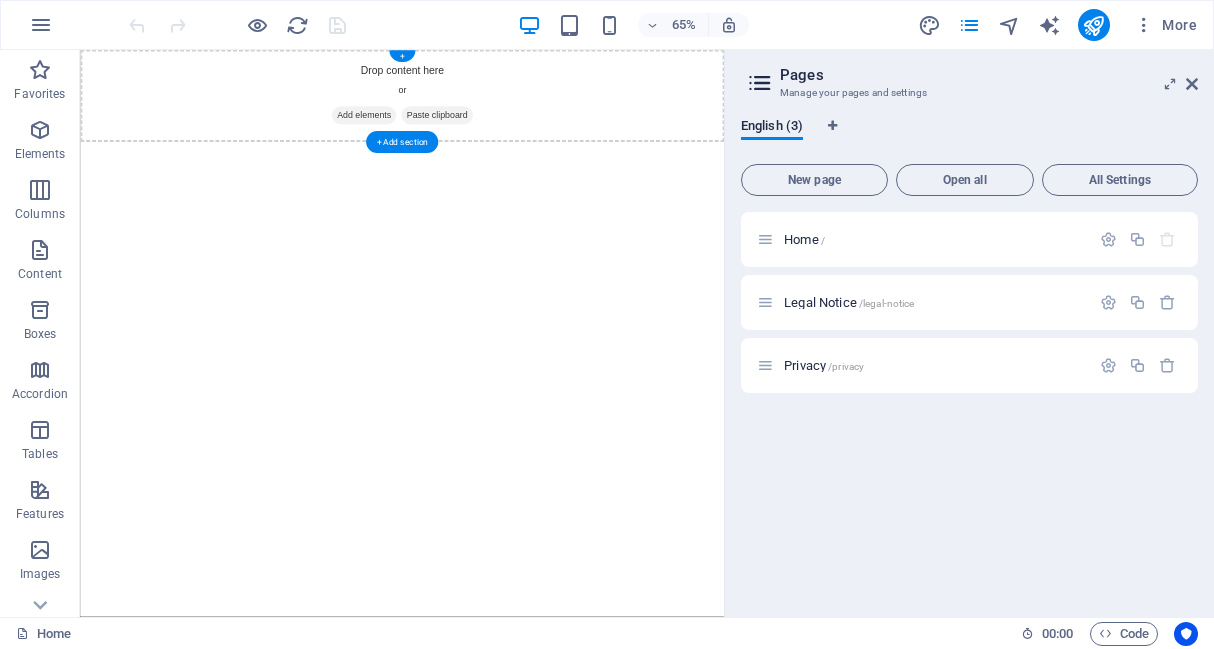 click on "Add elements" at bounding box center (516, 151) 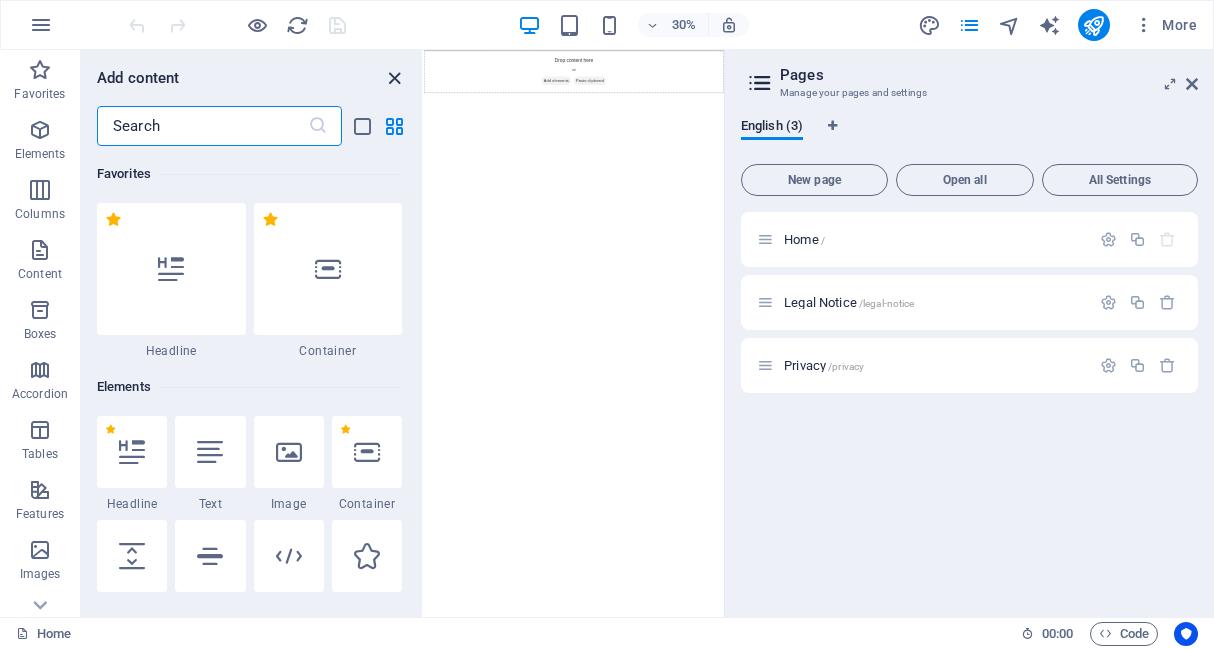 click at bounding box center [394, 78] 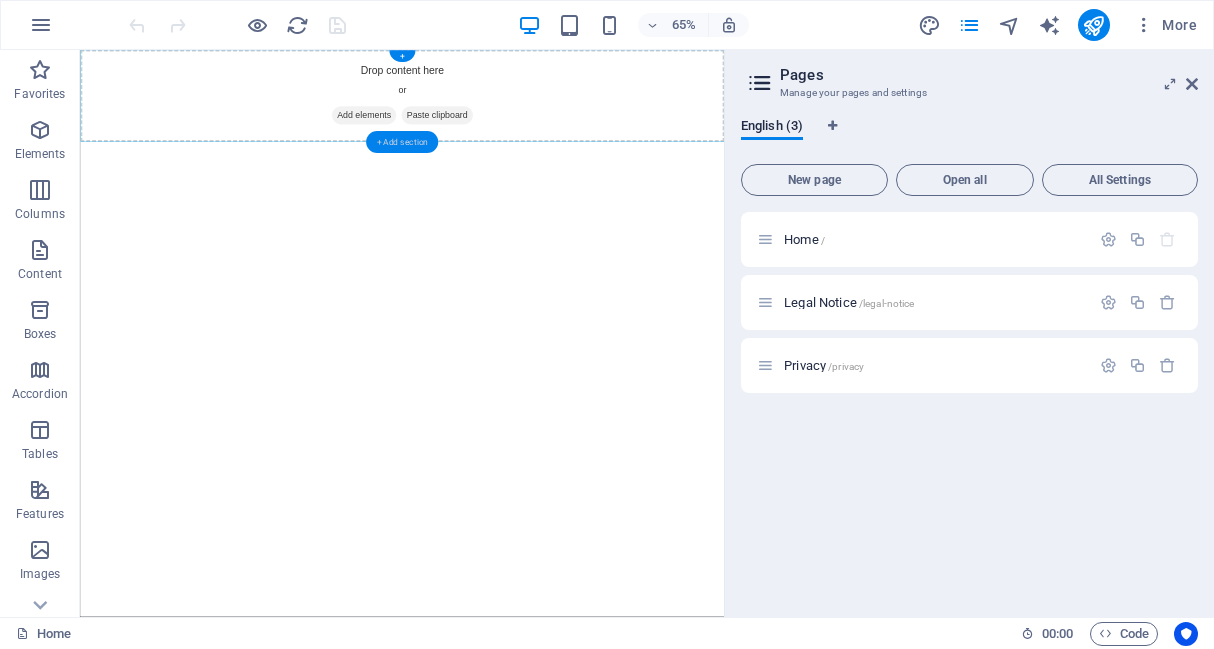 click on "+ Add section" at bounding box center (402, 142) 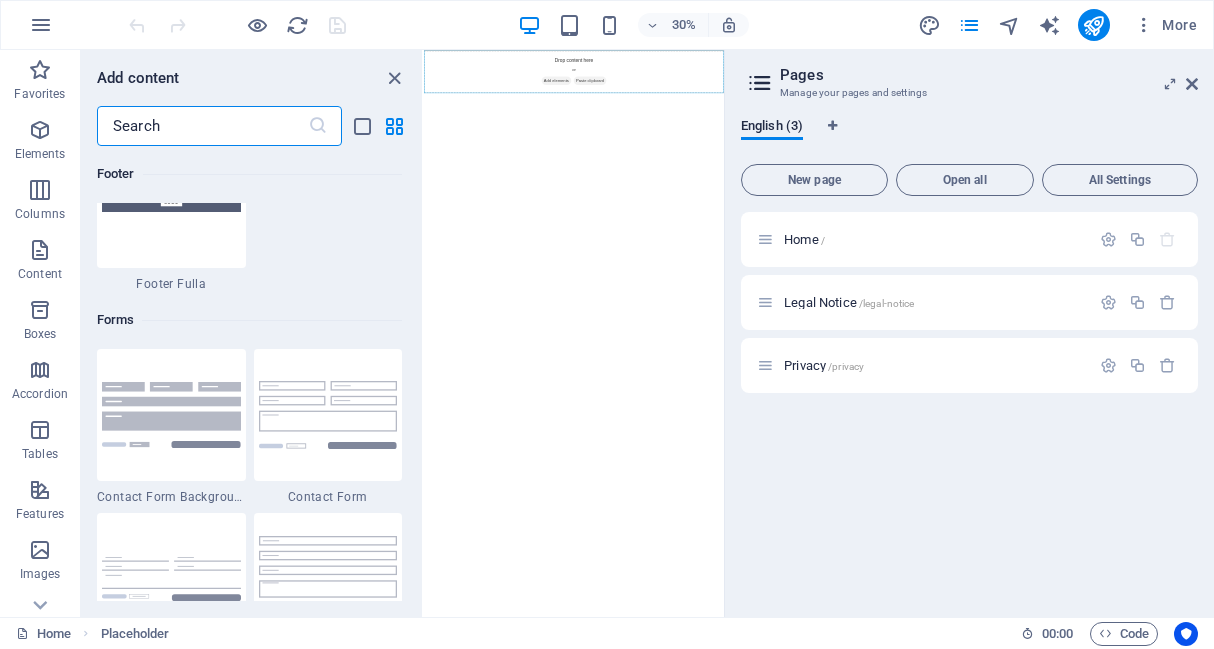 scroll, scrollTop: 14460, scrollLeft: 0, axis: vertical 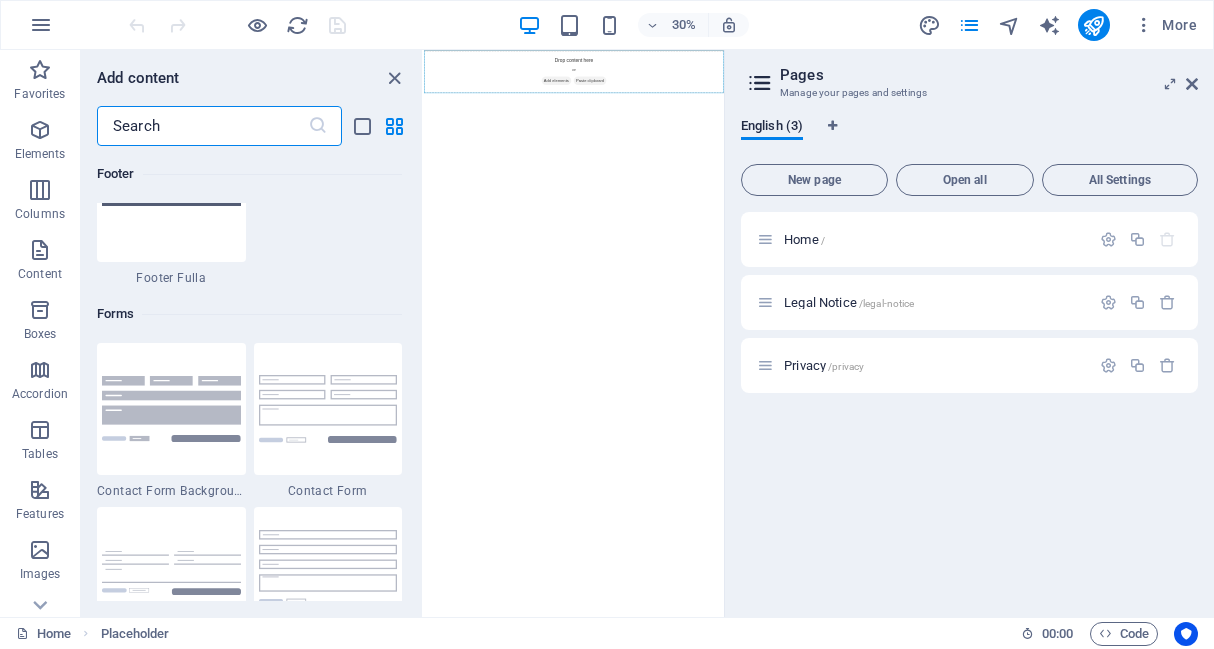 click at bounding box center (202, 126) 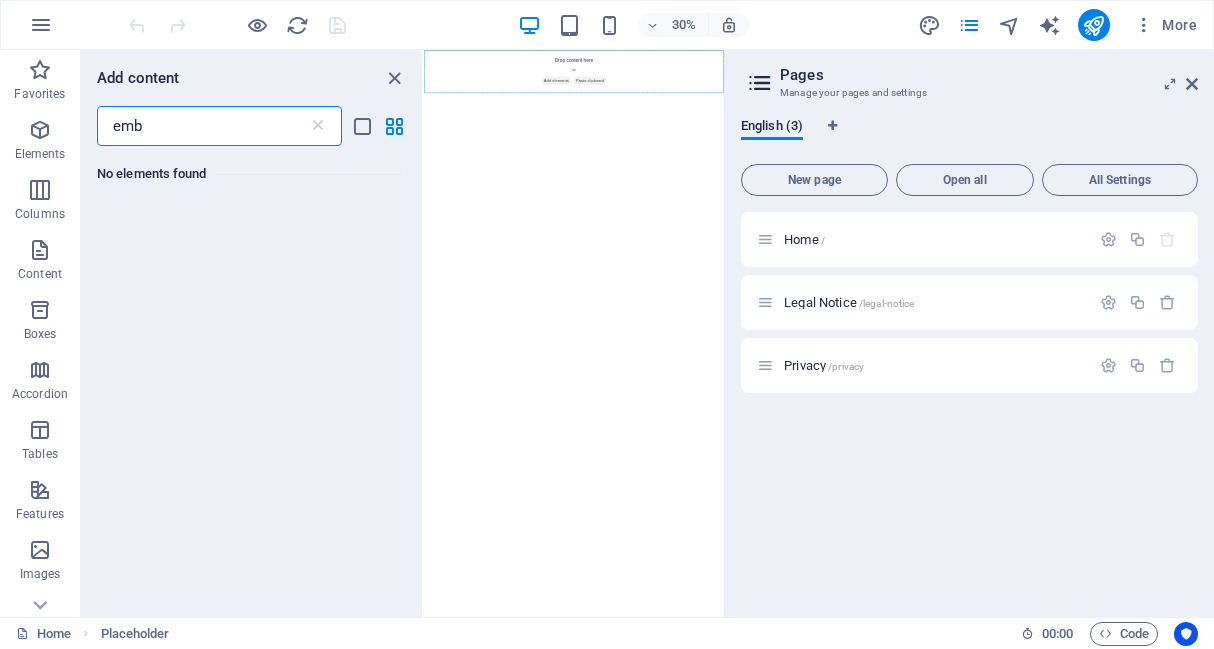 scroll, scrollTop: 0, scrollLeft: 0, axis: both 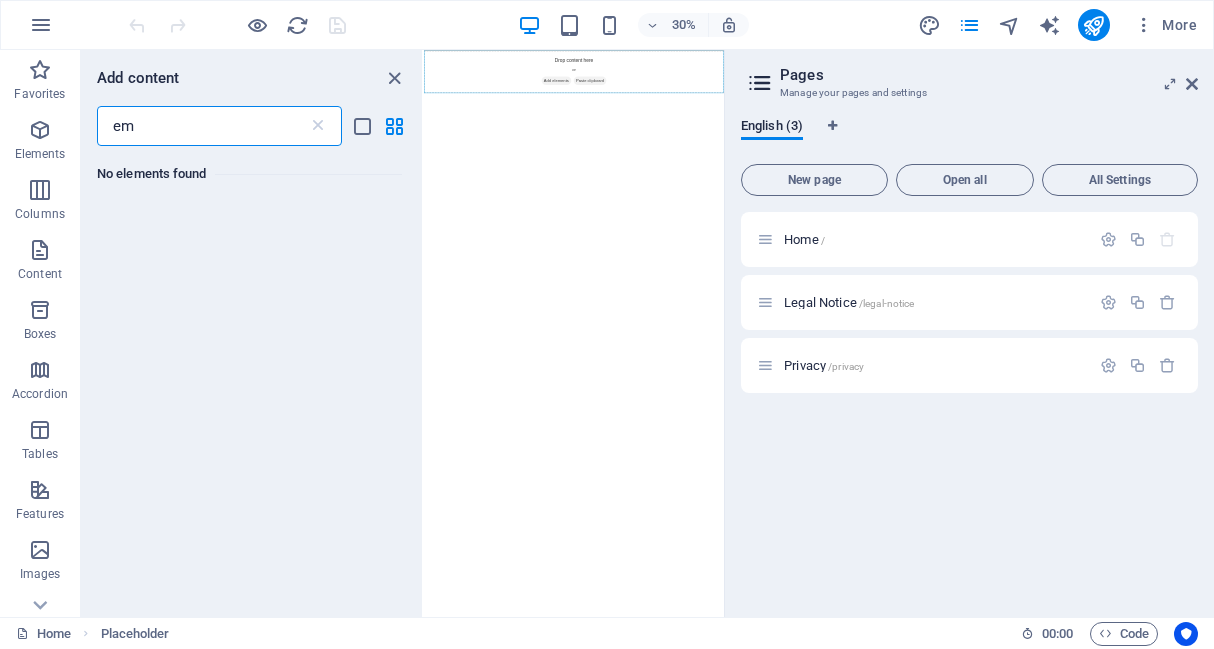type on "e" 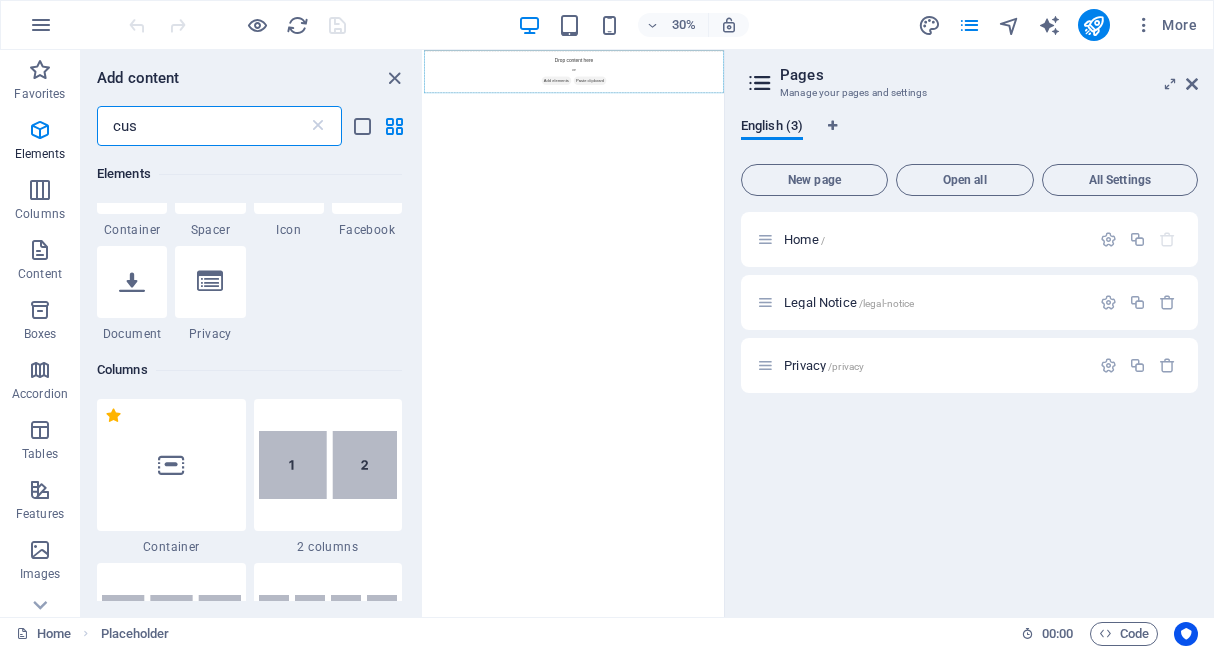 scroll, scrollTop: 0, scrollLeft: 0, axis: both 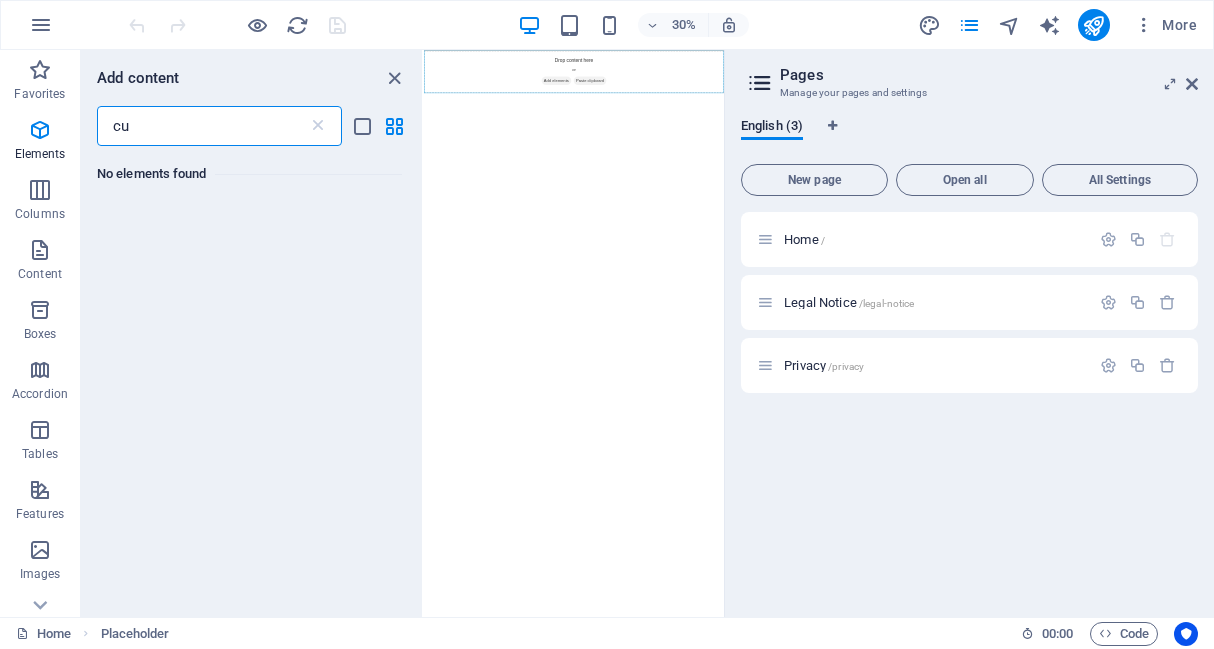 type on "c" 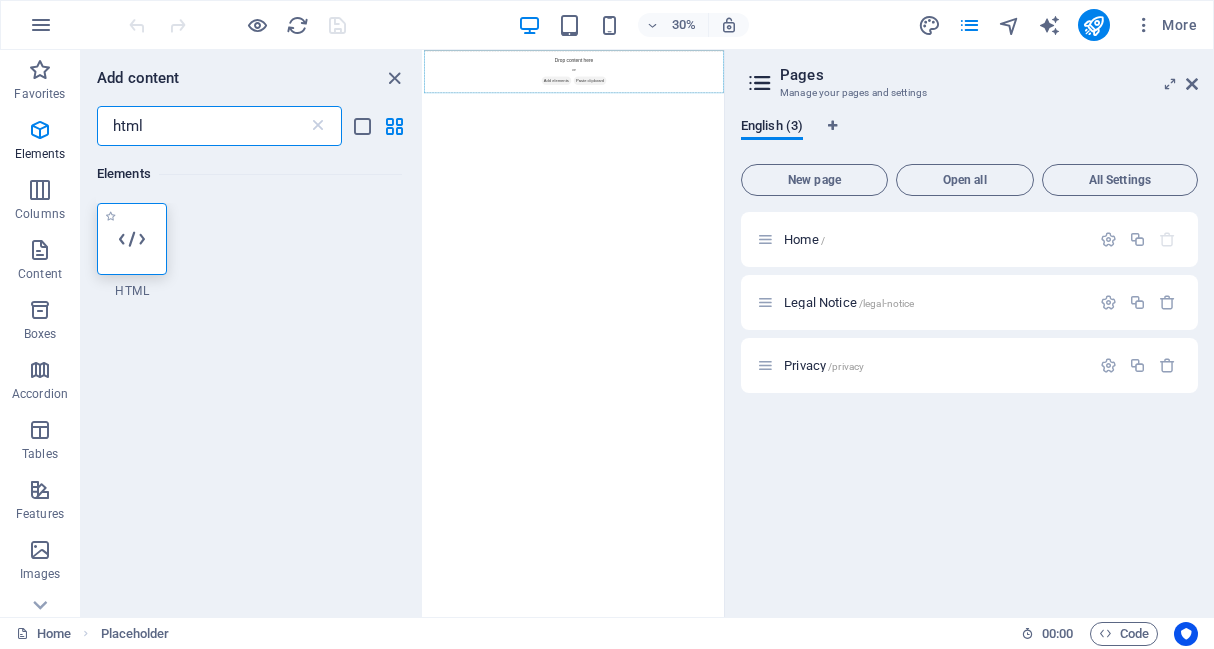 type on "html" 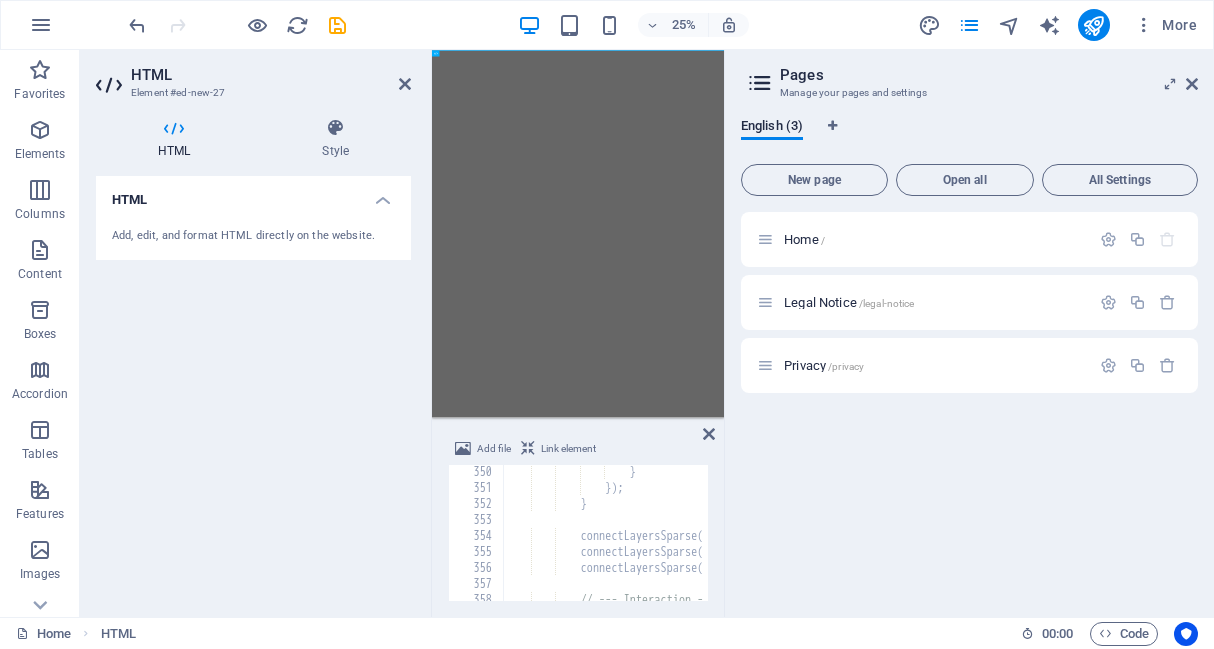 scroll, scrollTop: 5138, scrollLeft: 0, axis: vertical 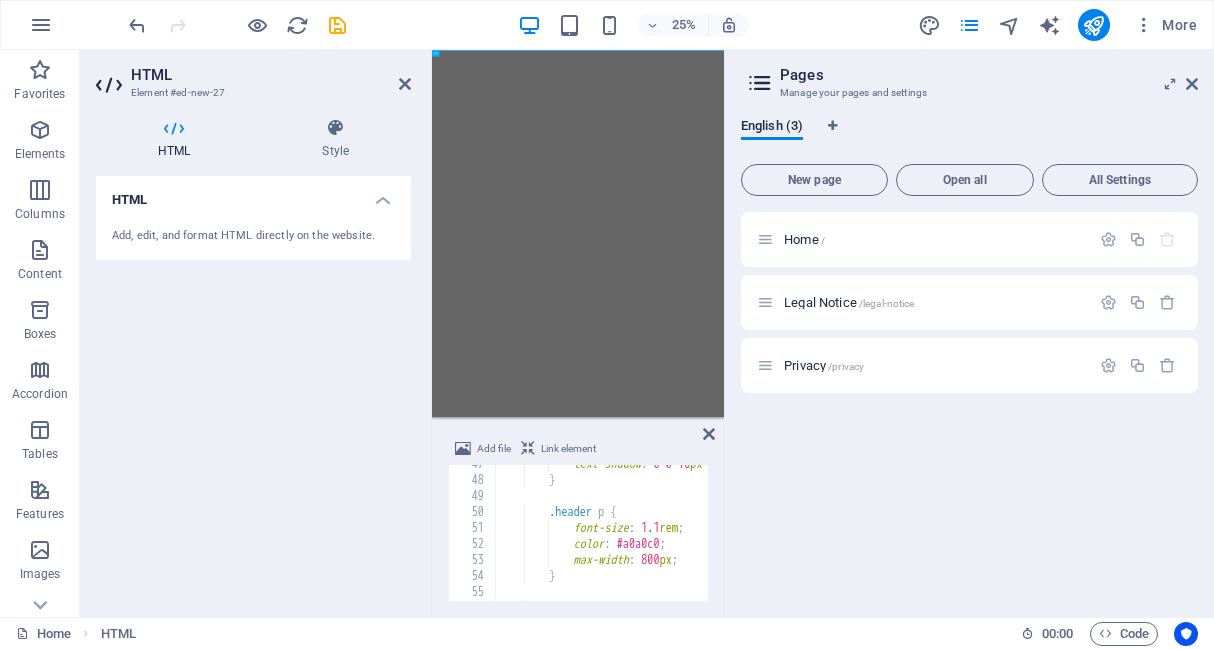 type on "</html>" 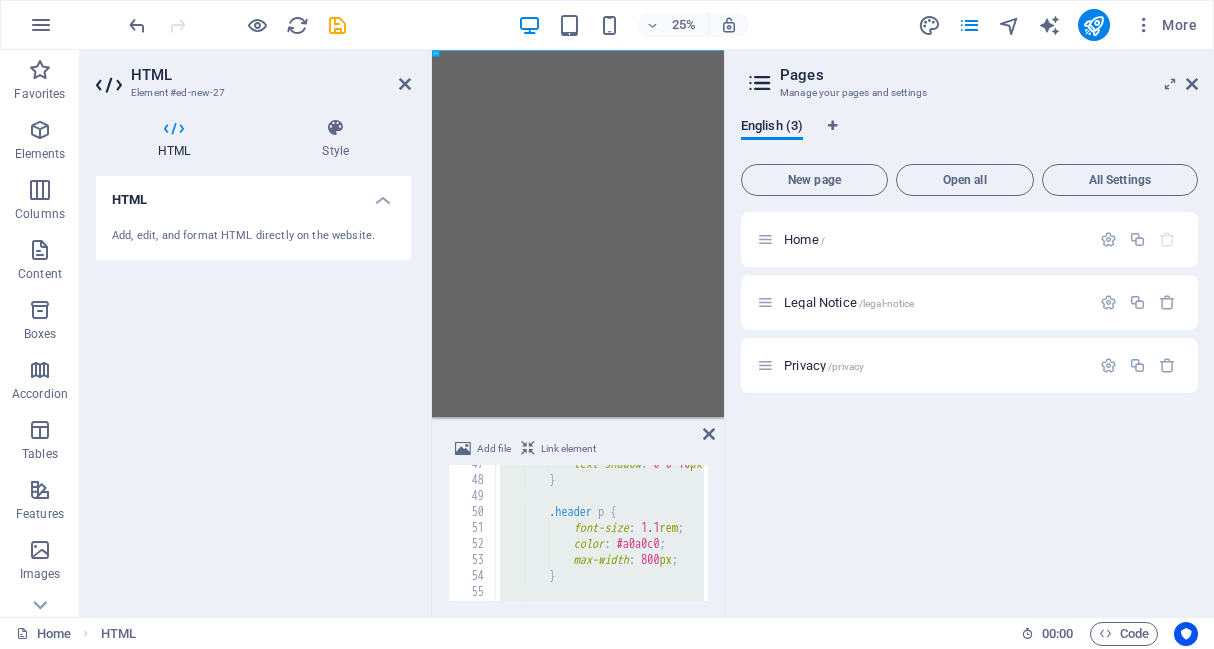 type 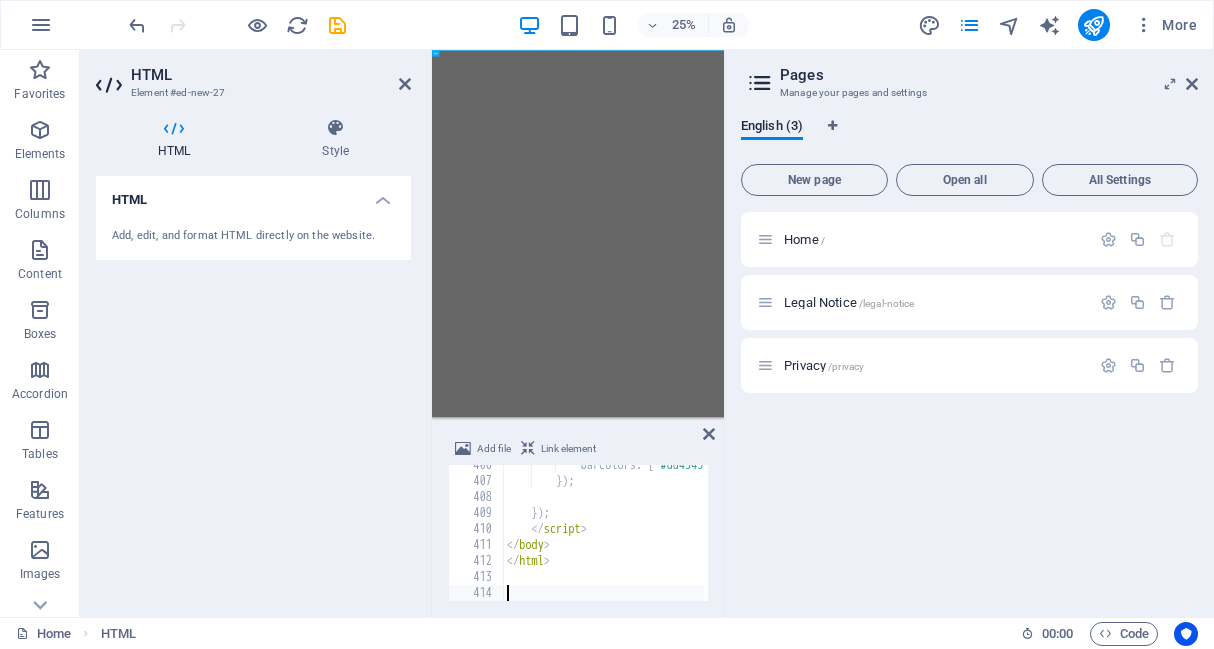 scroll, scrollTop: 6492, scrollLeft: 0, axis: vertical 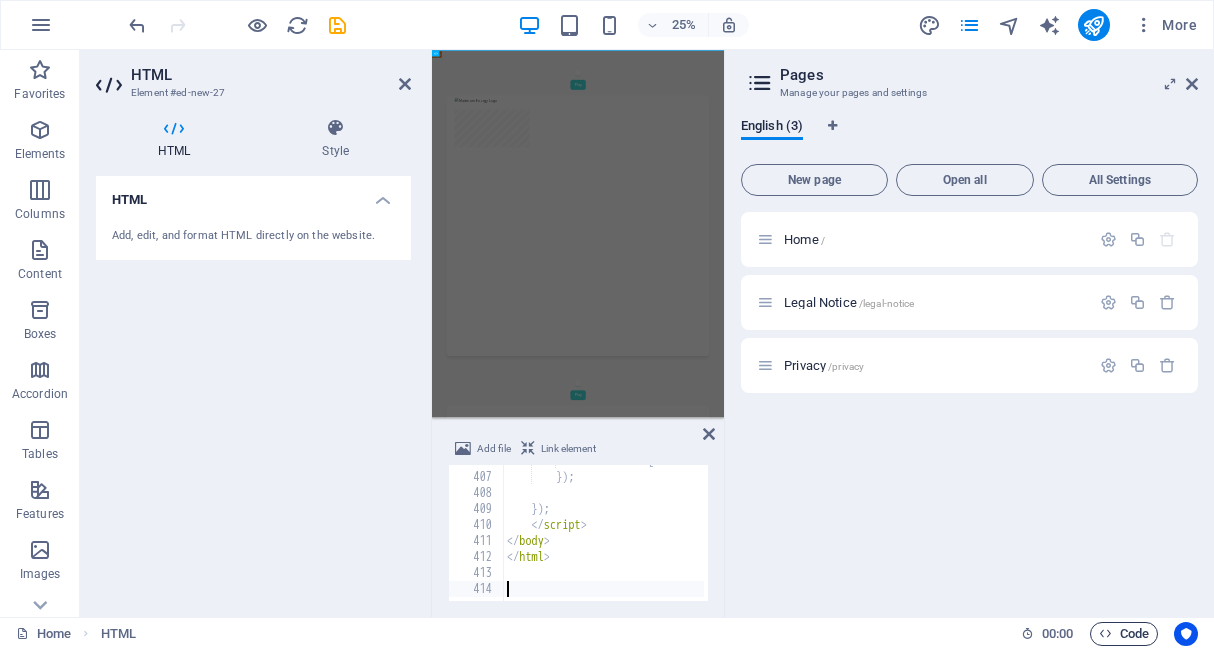 click on "Code" at bounding box center [1124, 634] 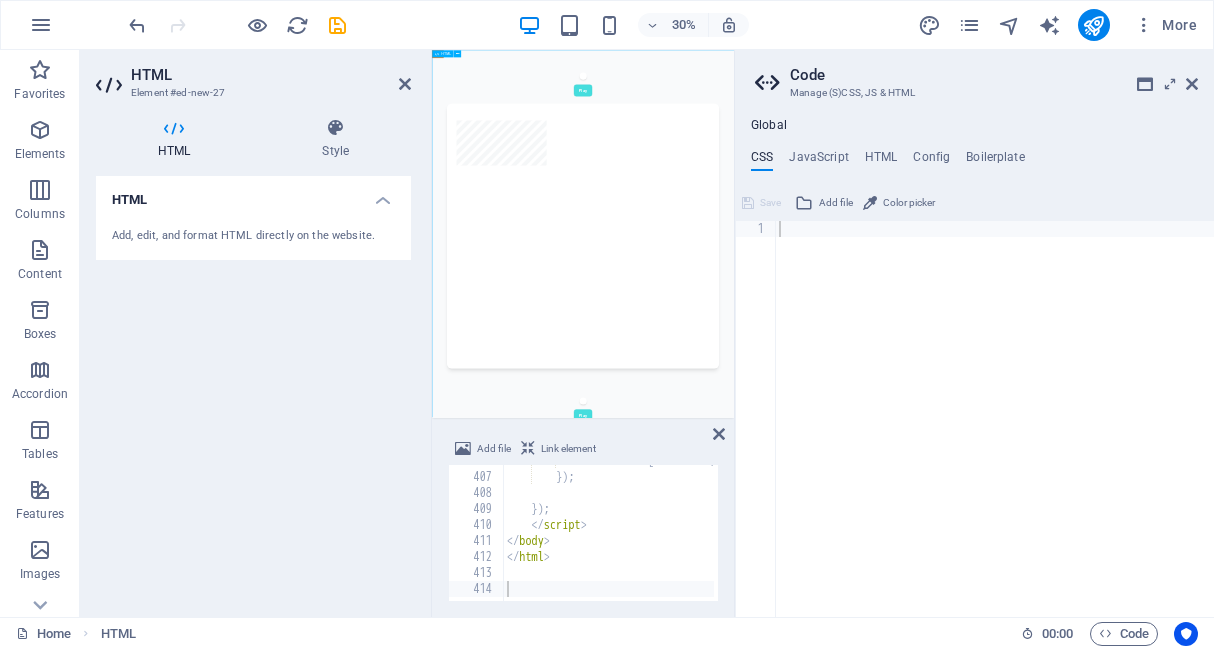 click on "Data Center Market Overview (2012-2024)
Play
Play
Play" at bounding box center [935, 1701] 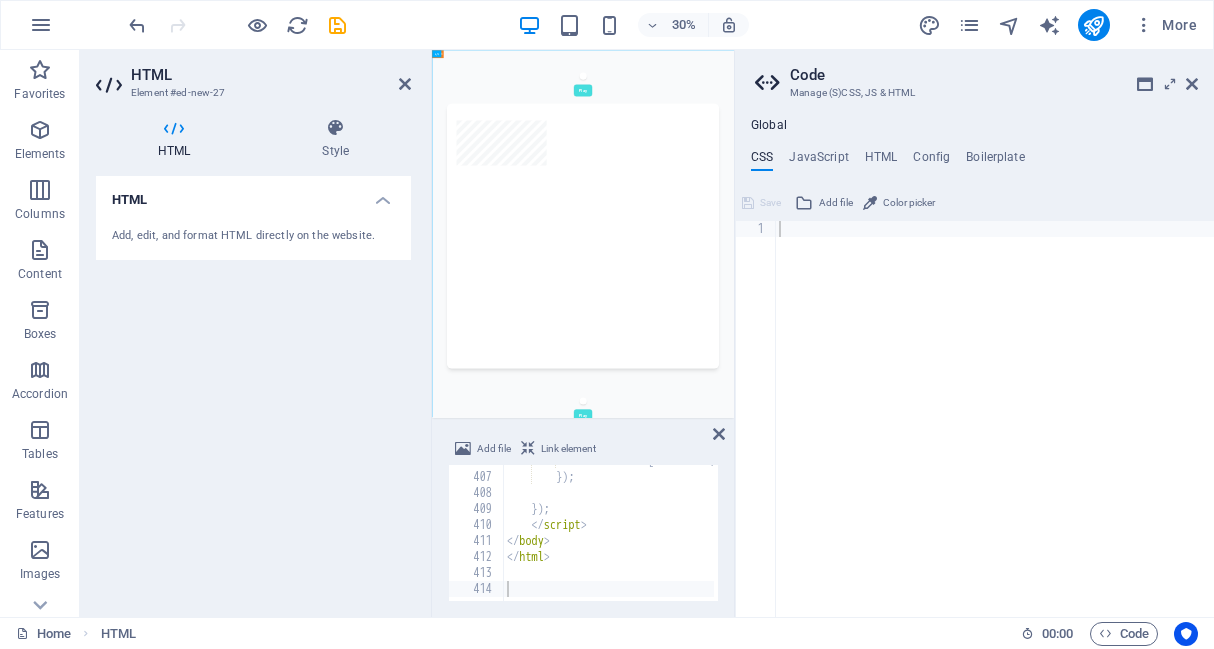click on "HTML" at bounding box center [253, 194] 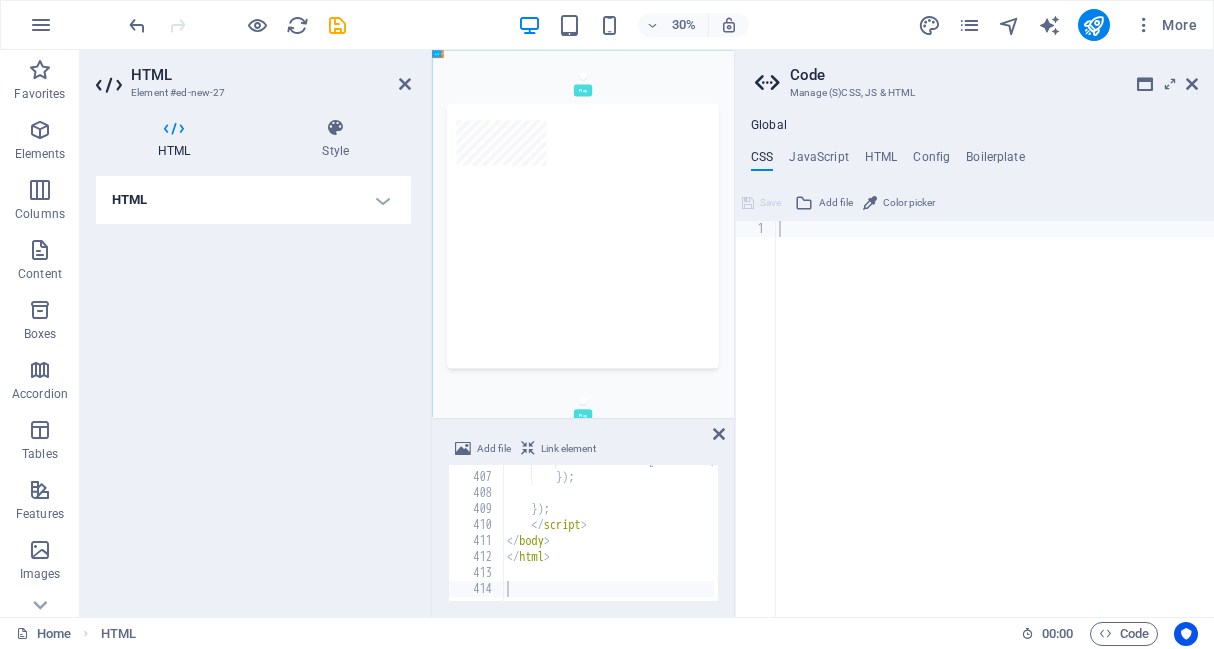 click on "HTML" at bounding box center (253, 200) 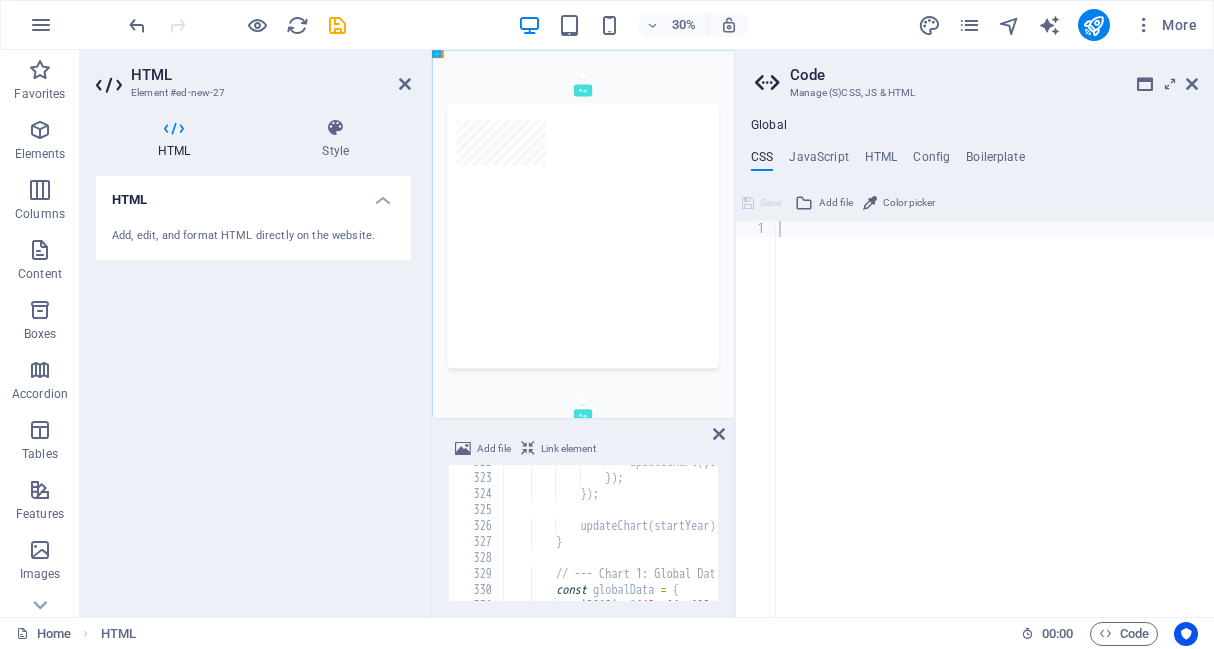 scroll, scrollTop: 5147, scrollLeft: 0, axis: vertical 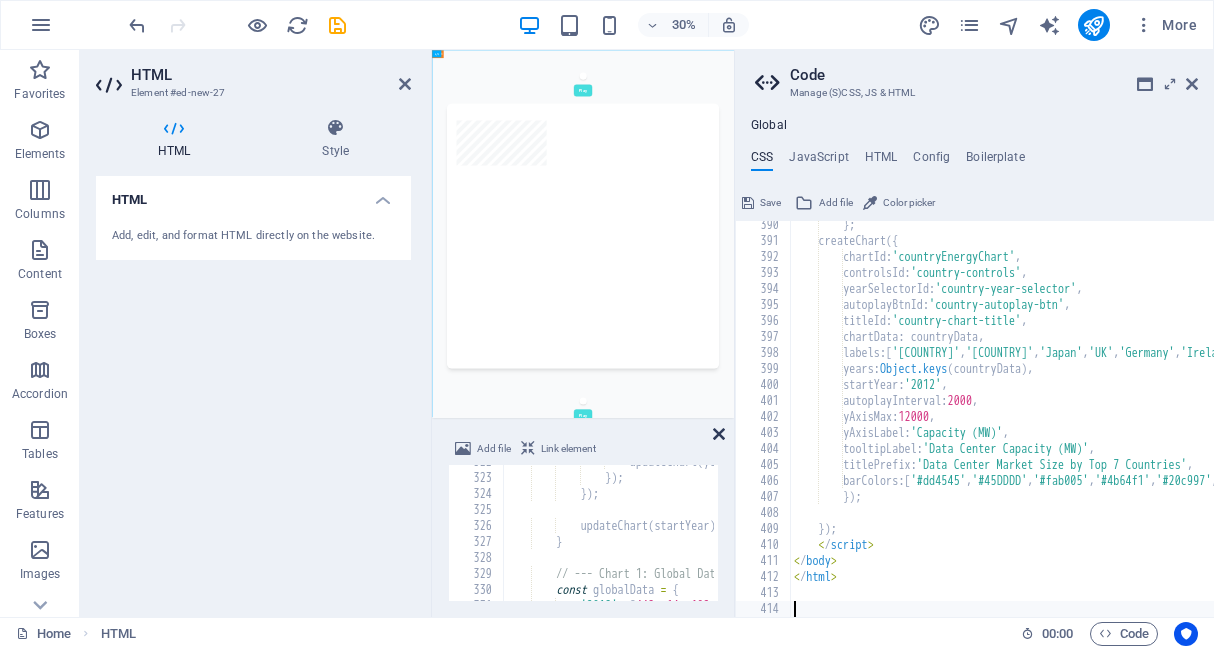 click at bounding box center [719, 434] 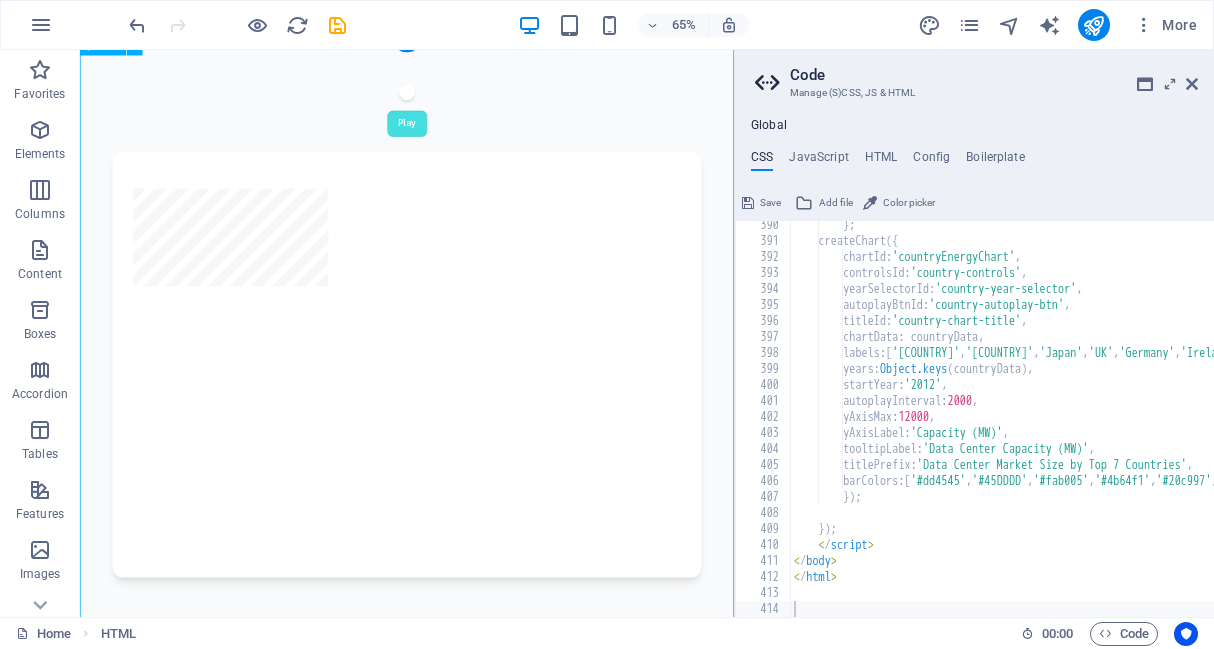 scroll, scrollTop: 28, scrollLeft: 0, axis: vertical 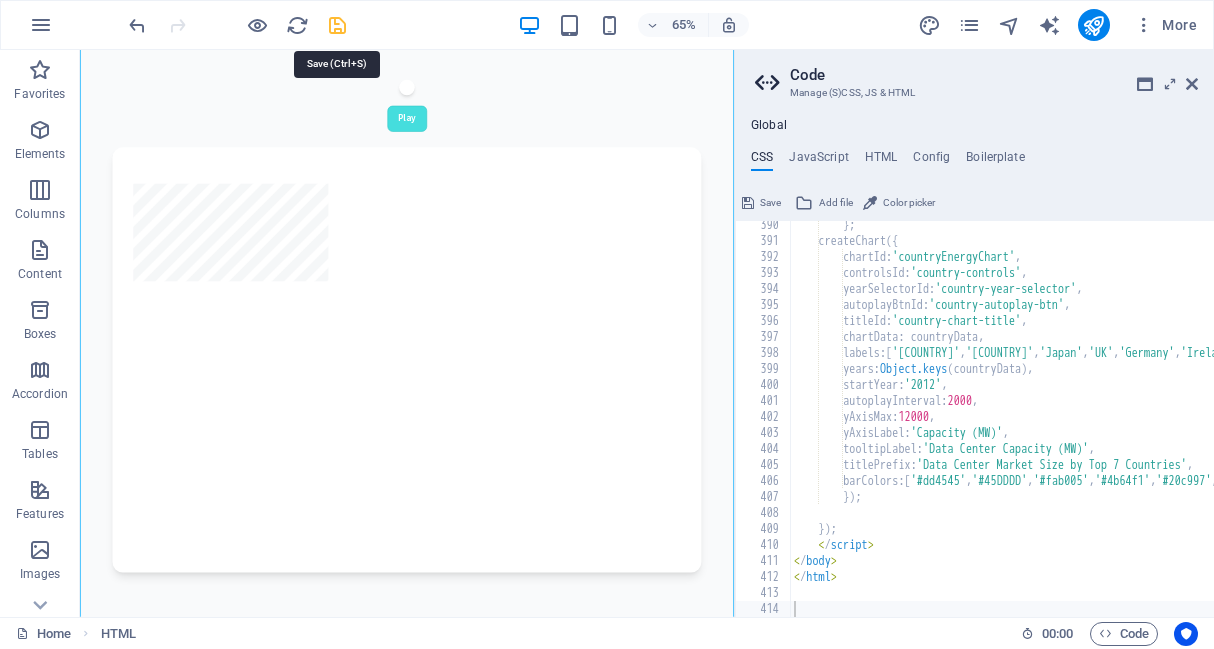 click at bounding box center [337, 25] 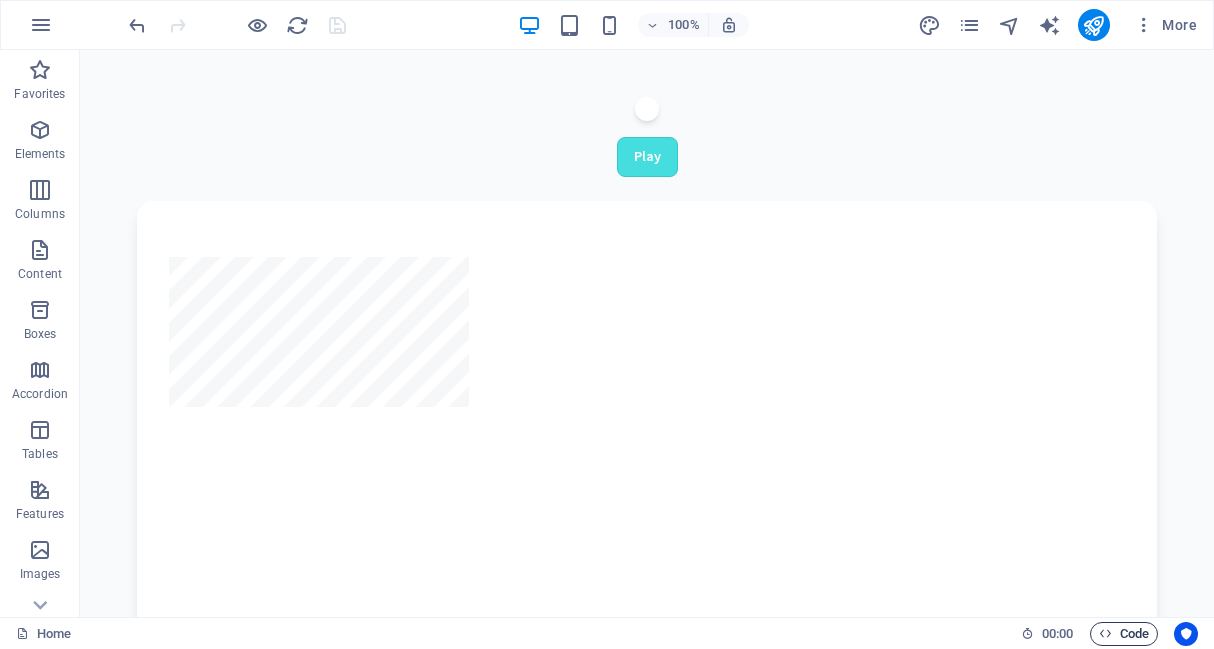 click on "Code" at bounding box center (1124, 634) 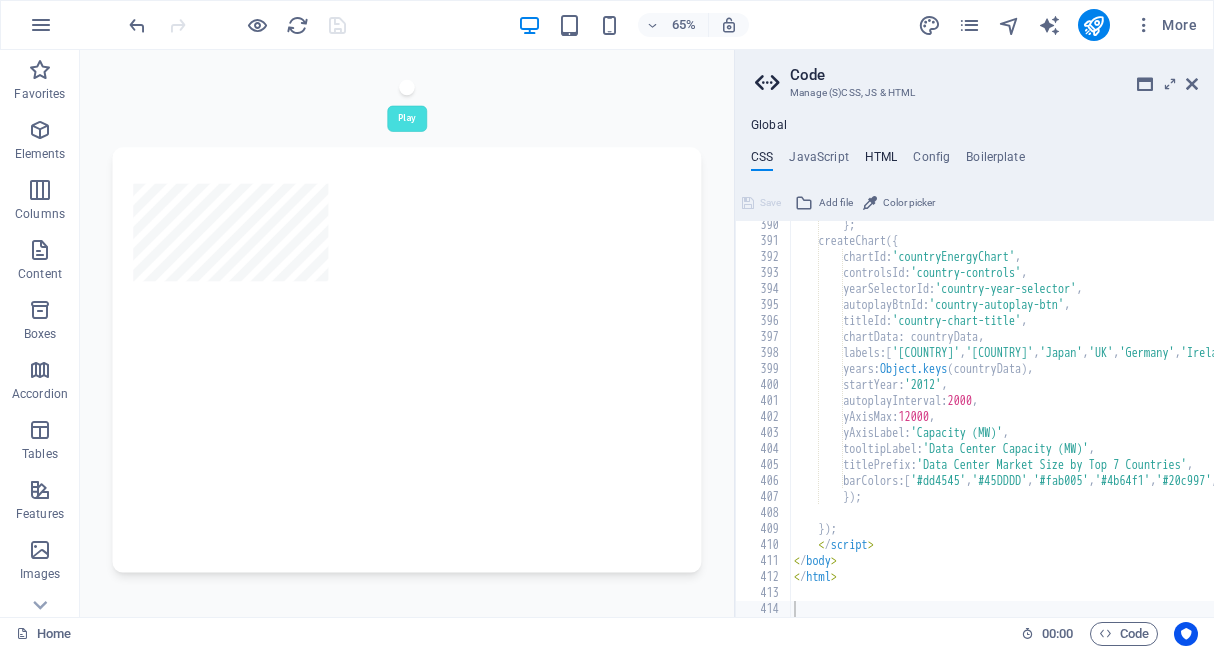 click on "HTML" at bounding box center [881, 161] 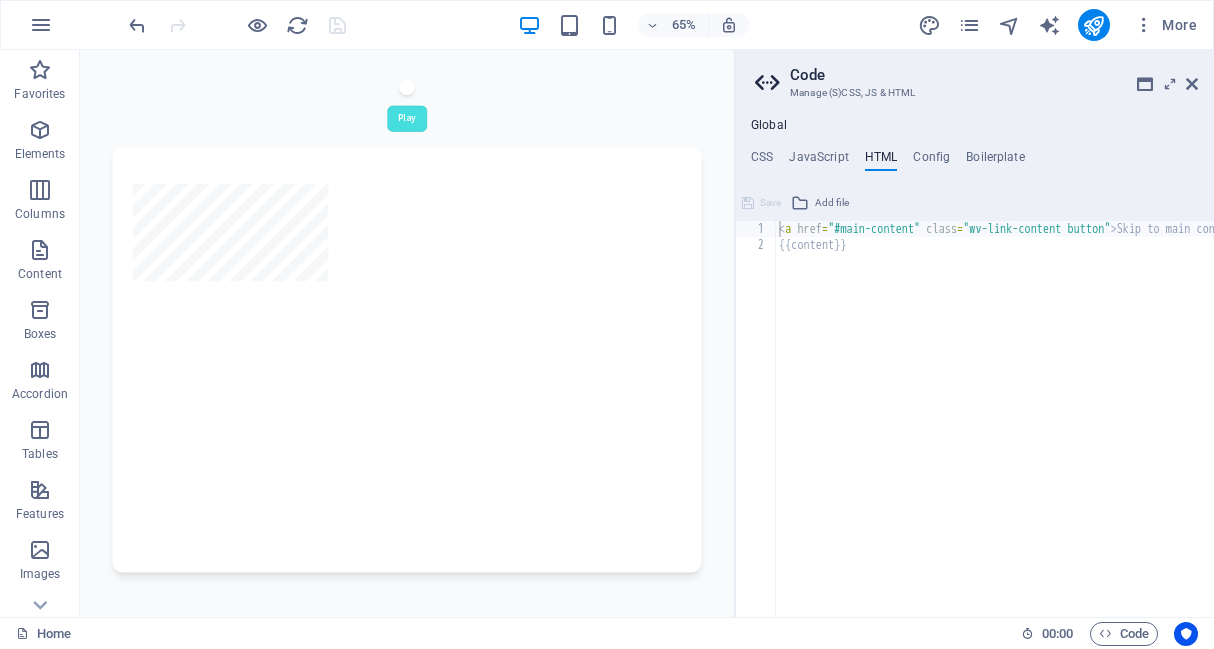 click on "Global CSS JavaScript HTML Config Boilerplate 390 391 392 393 394 395 396 397 398 399 400 401 402 403 404 405 406 407 408 409 410 411 412 413 414           } ;          createChart ({               chartId:  'countryEnergyChart' ,               controlsId:  'country-controls' ,               yearSelectorId:  'country-year-selector' ,               autoplayBtnId:  'country-autoplay-btn' ,               titleId:  'country-chart-title' ,               chartData: countryData,               labels:  [ 'USA' ,  'China' ,  'Japan' ,  'UK' ,  'Germany' ,  'Ireland' ,  'Netherlands' ] ,               years:  Object.keys ( countryData ) ,               startYear:  '2012' ,               autoplayInterval:  2000 ,               yAxisMax:  12000 ,               yAxisLabel:  'Capacity (MW)' ,               tooltipLabel:  'Data Center Capacity (MW)' ,               titlePrefix:  'Data Center Market Size by Top 7 Countries' ,               barColors:  [ '#dd4545' ,  '#45DDDD' ,  '#fab005' ,  '#4b64f1' ,  '#20c997' ,  ,  ] })" at bounding box center (974, 367) 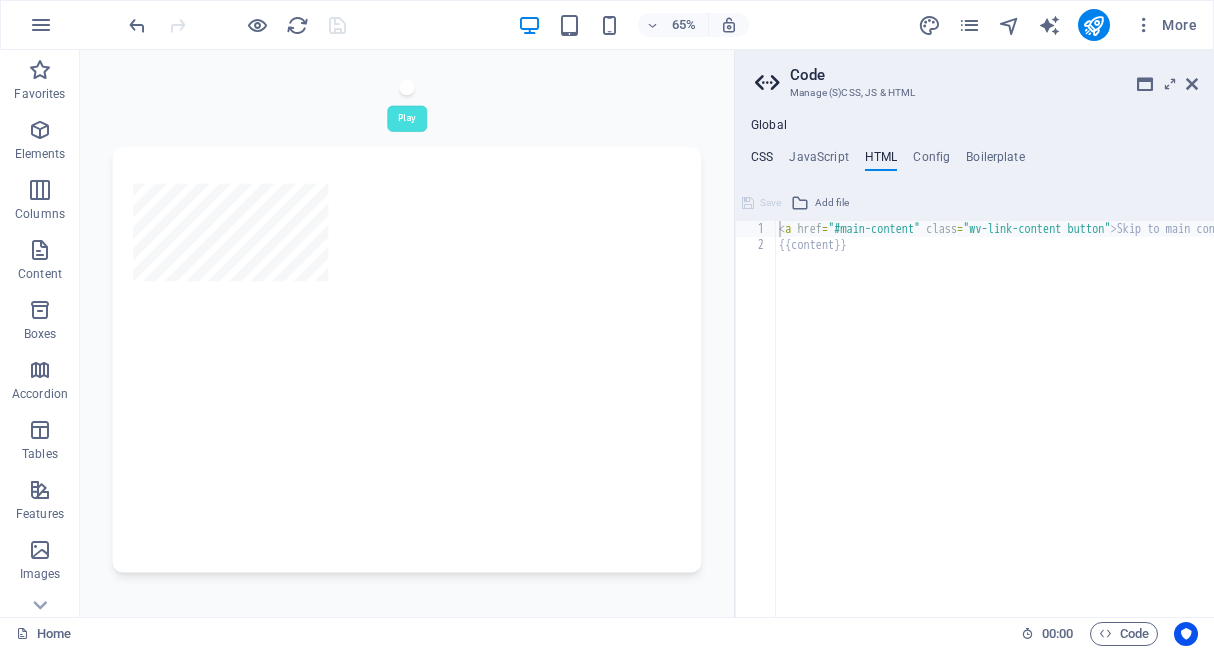 click on "CSS" at bounding box center (762, 161) 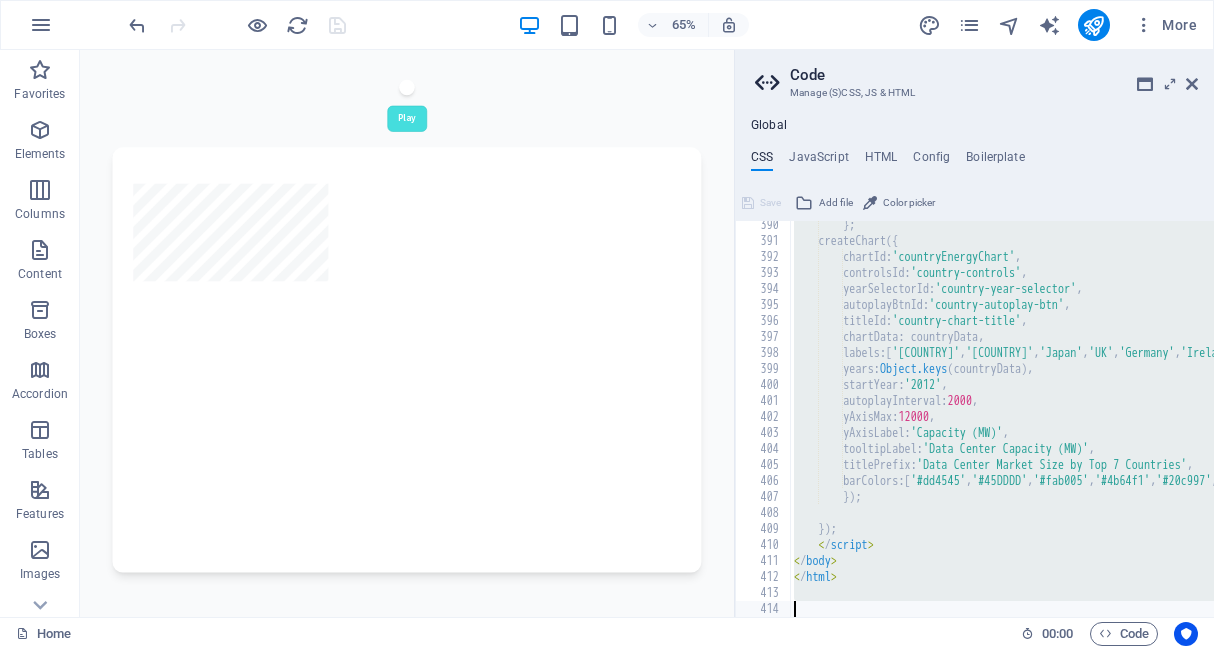 type 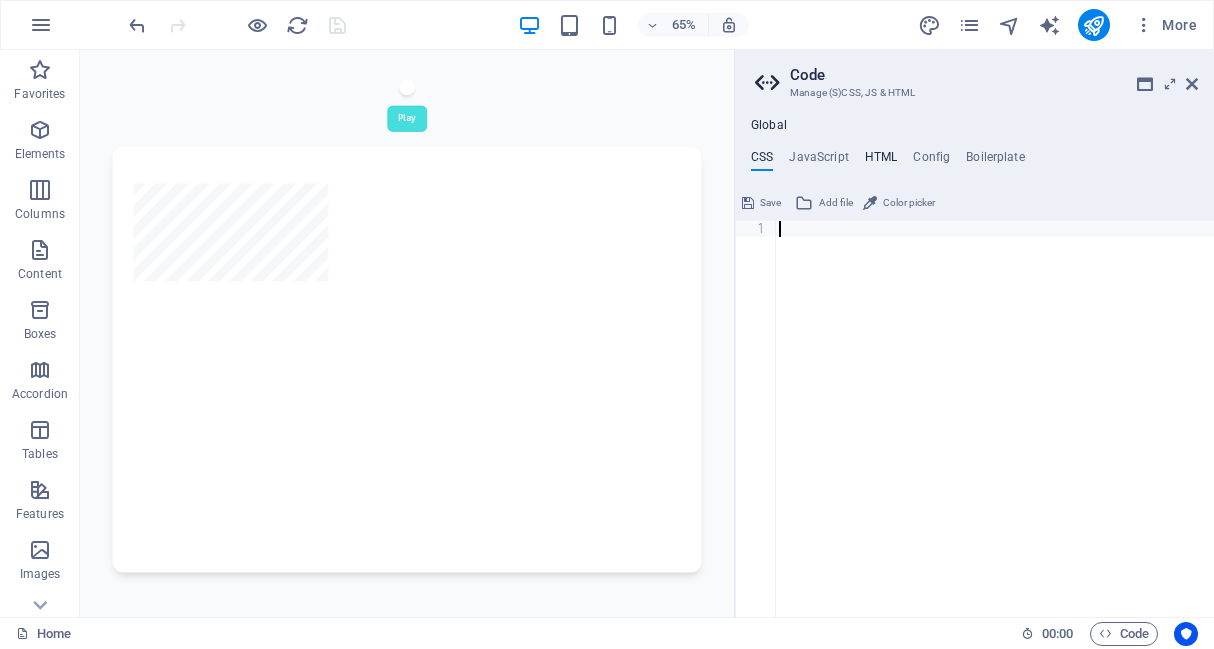 click on "HTML" at bounding box center [881, 161] 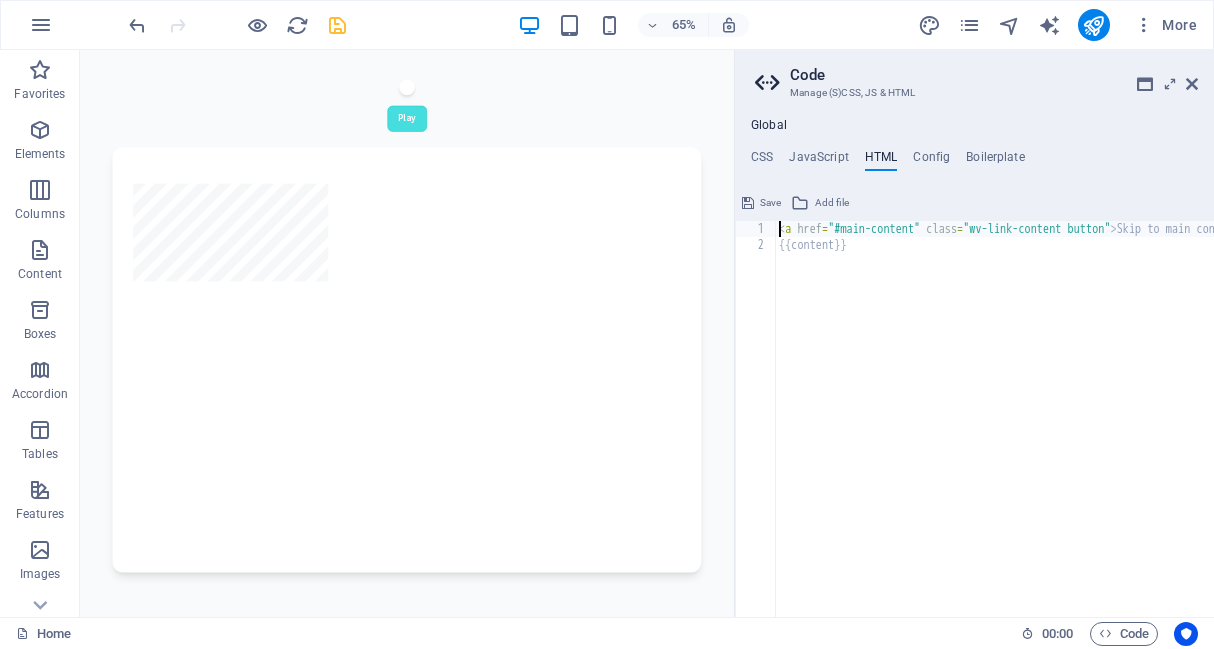 paste 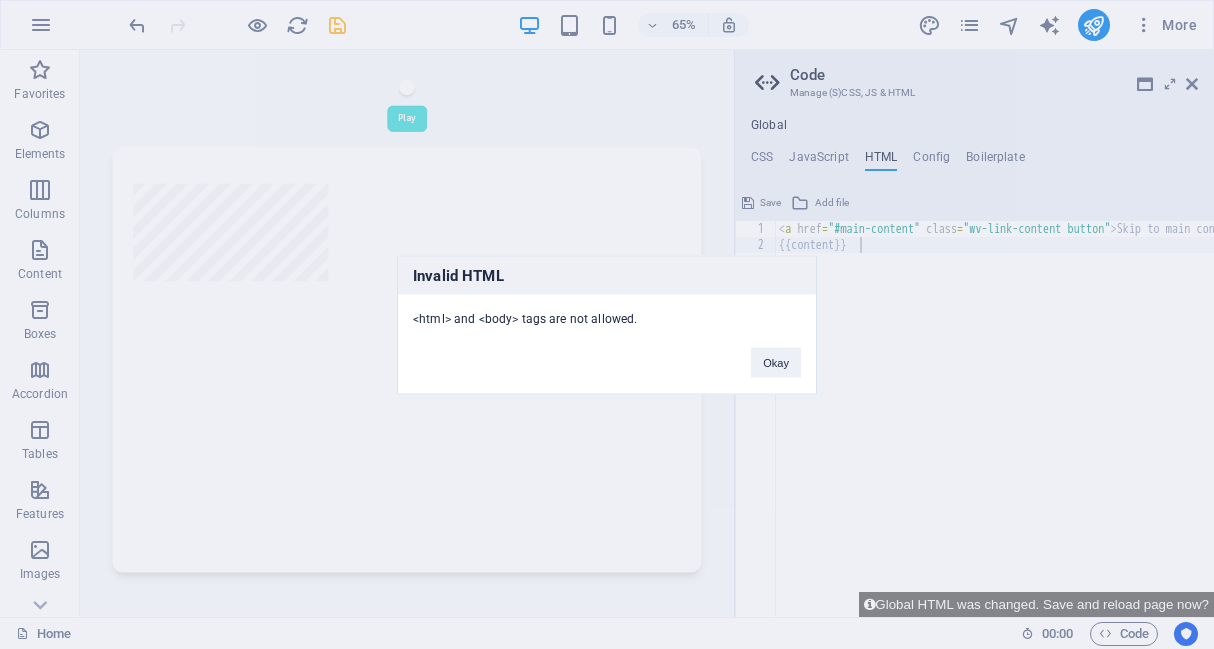 type 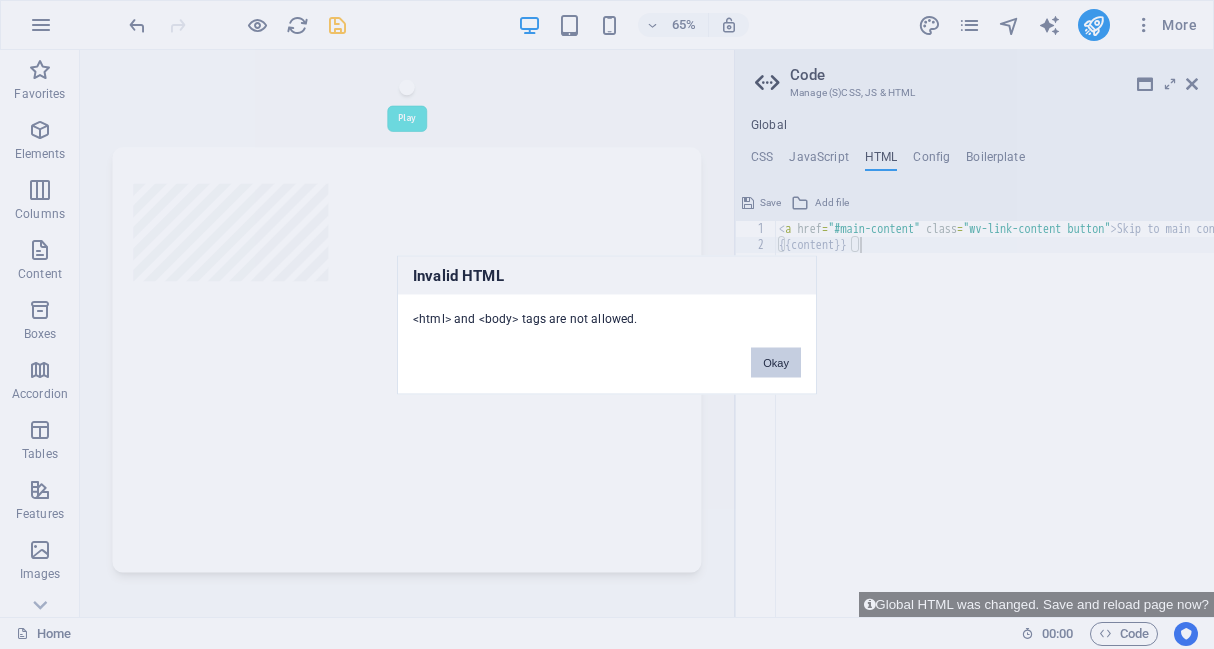 click on "Okay" at bounding box center (776, 362) 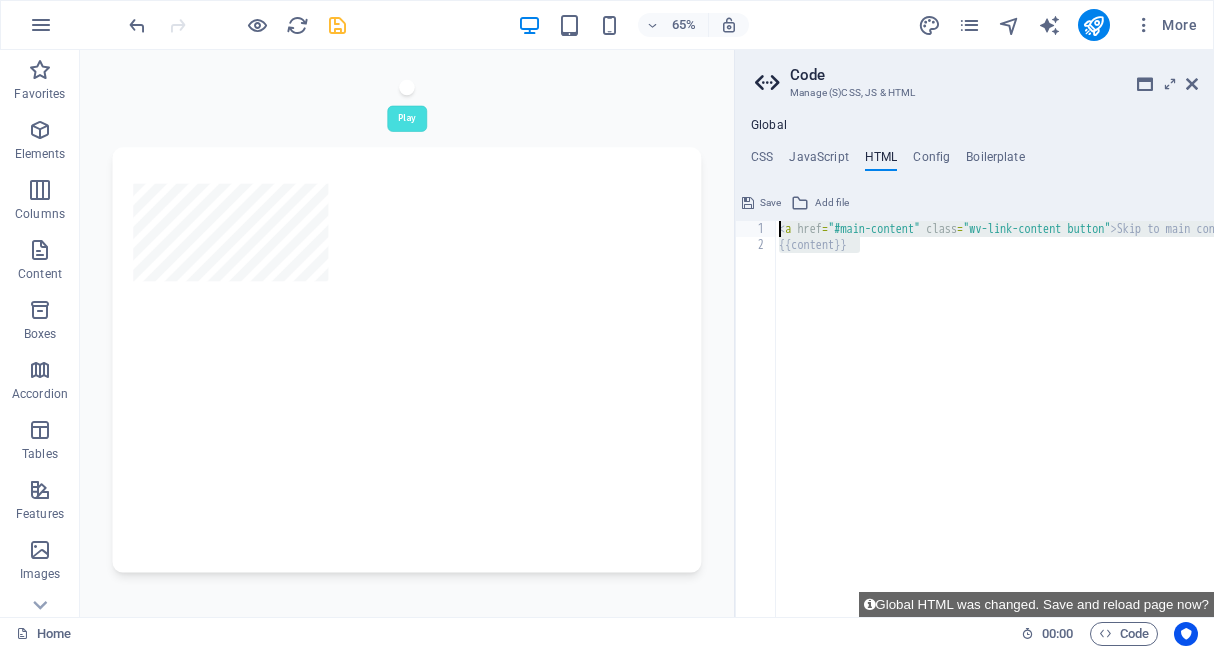 drag, startPoint x: 906, startPoint y: 271, endPoint x: 767, endPoint y: 216, distance: 149.48578 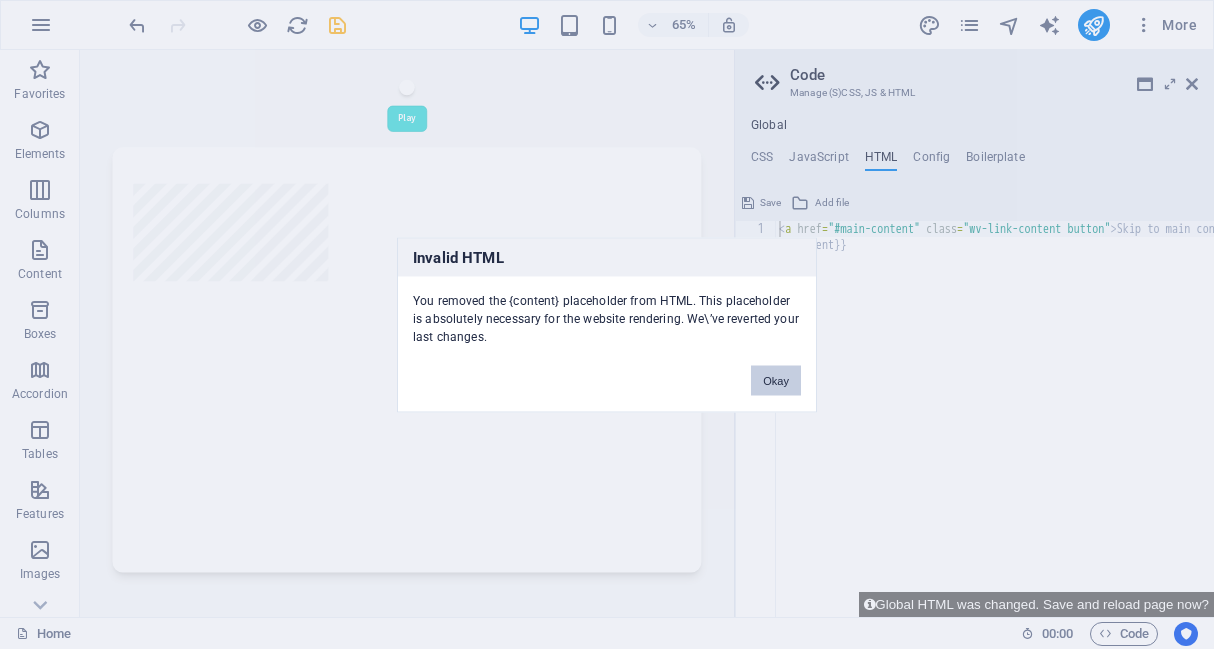 click on "Okay" at bounding box center [776, 380] 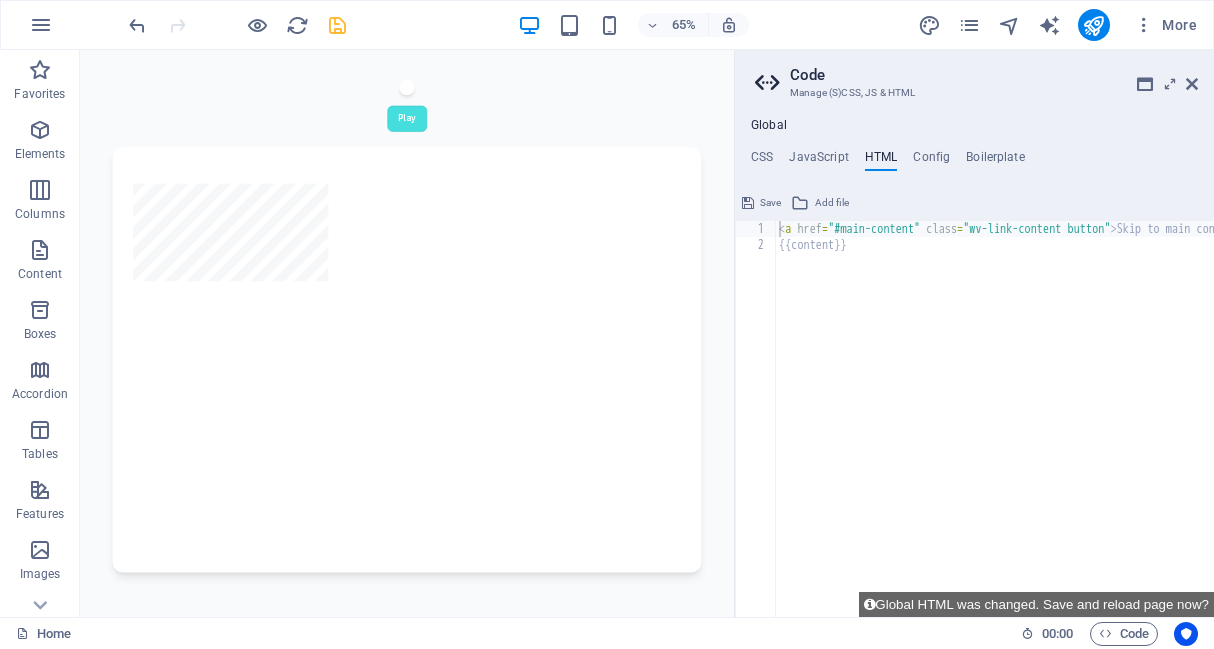 click on "< a   href = "#main-content"   class = "wv-link-content button" > Skip to main content </ a > {{content}}" at bounding box center (1069, 435) 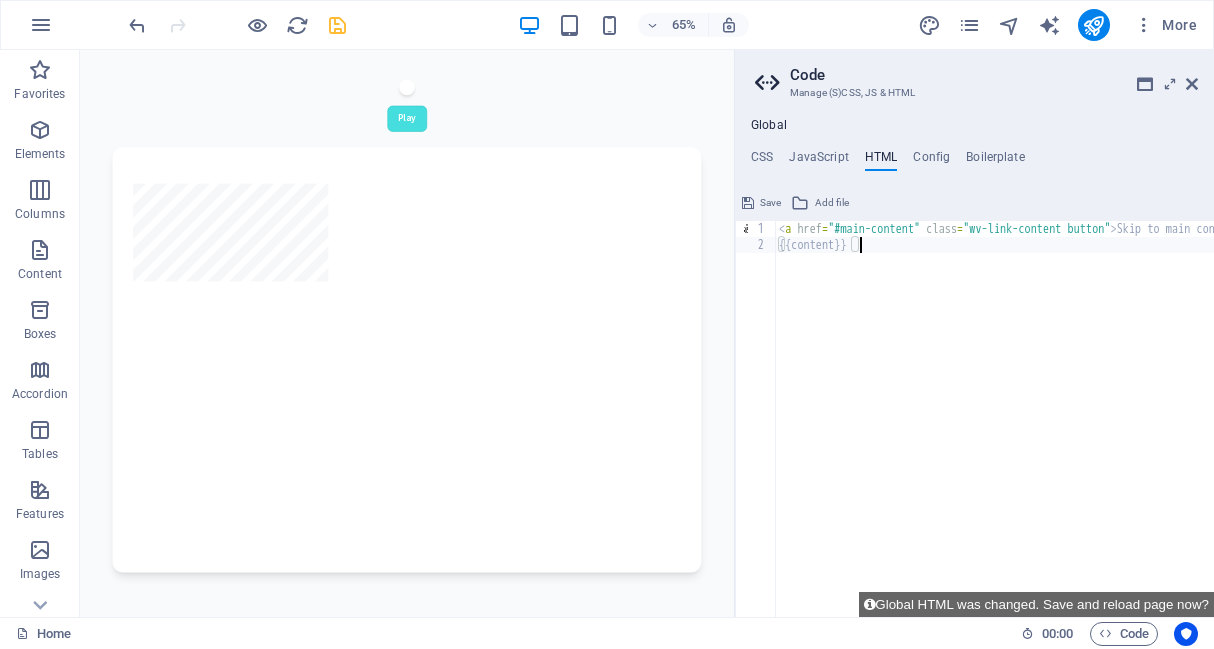 paste on "<a href="#main-content" class="wv-link-content button">Skip to main content</a>" 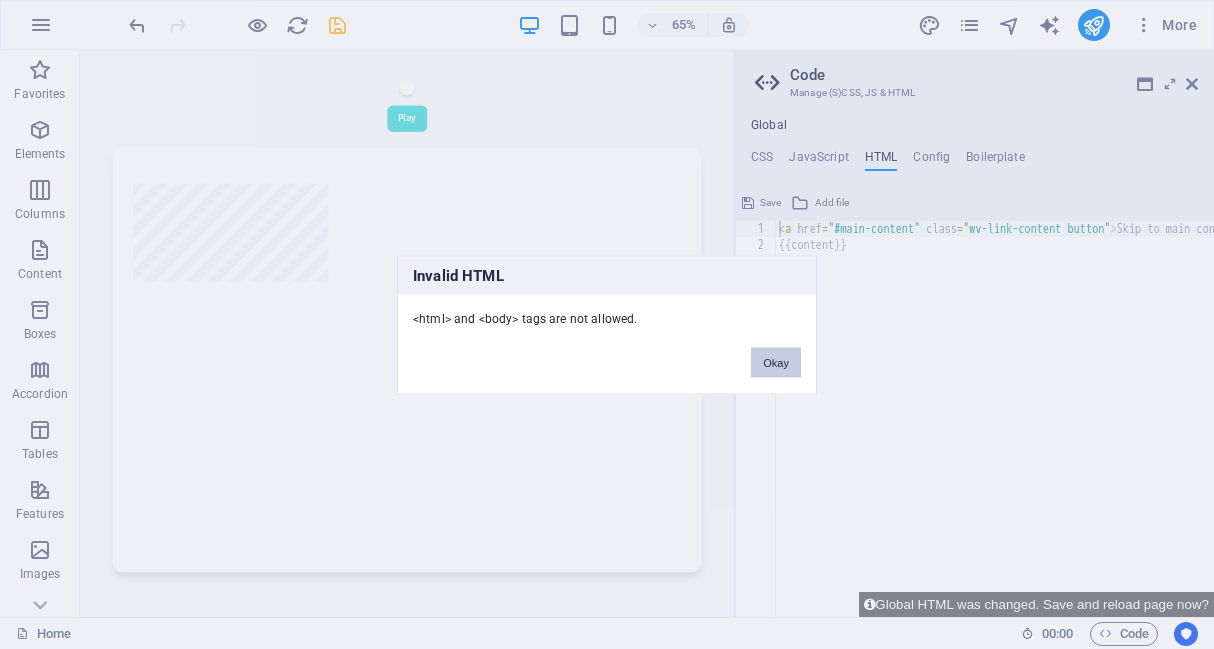 click on "Okay" at bounding box center [776, 362] 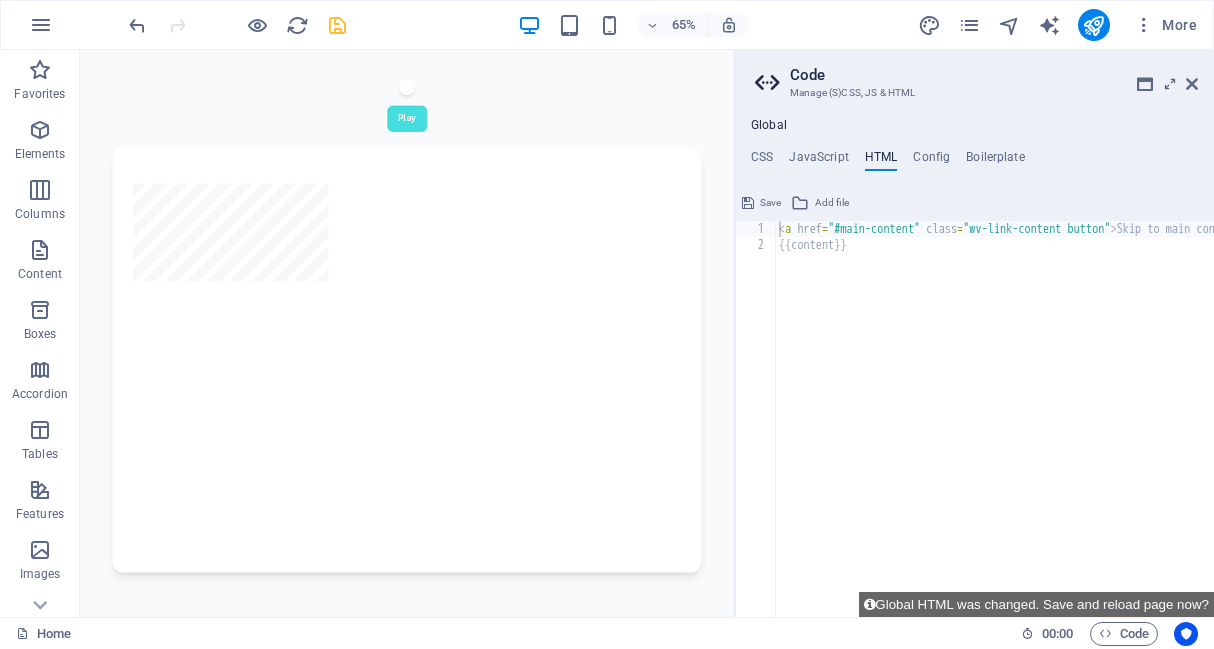 click on "Global" at bounding box center [769, 126] 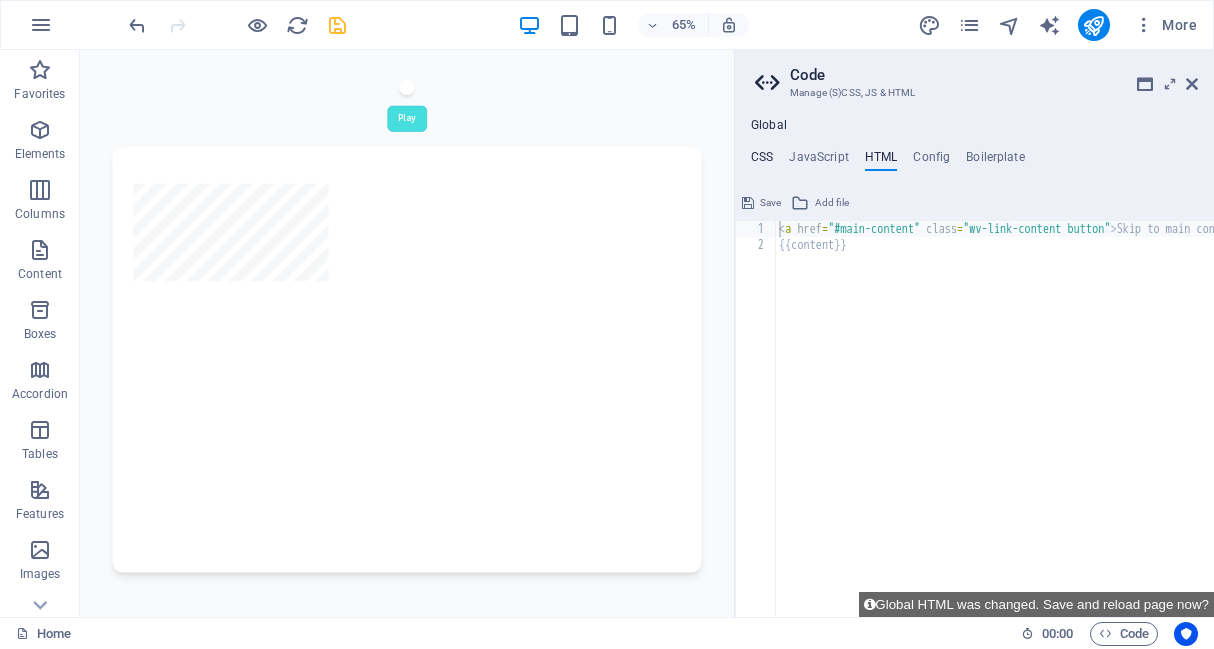 click on "CSS" at bounding box center (762, 161) 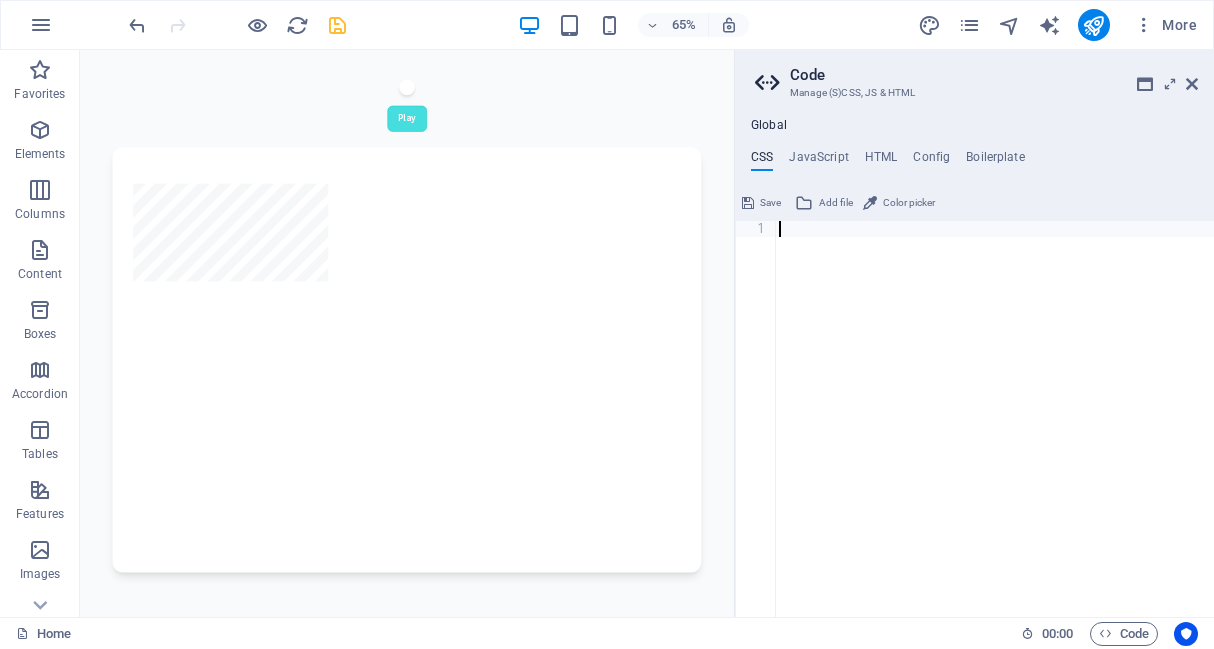 click at bounding box center (994, 435) 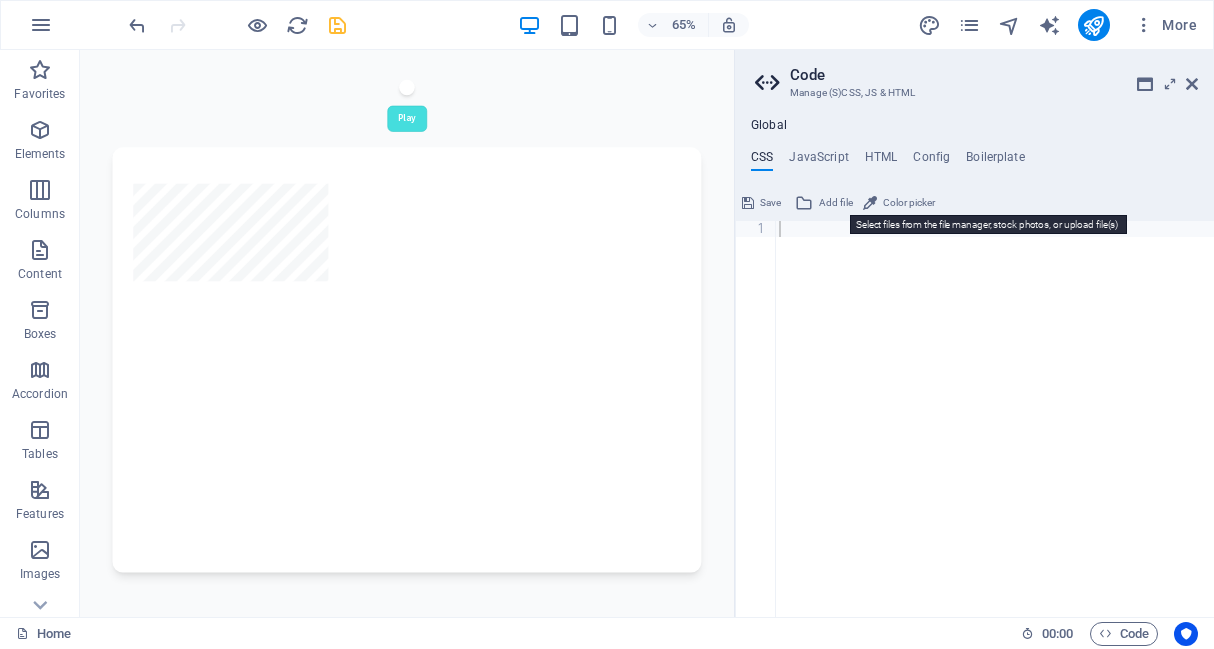 click at bounding box center [804, 203] 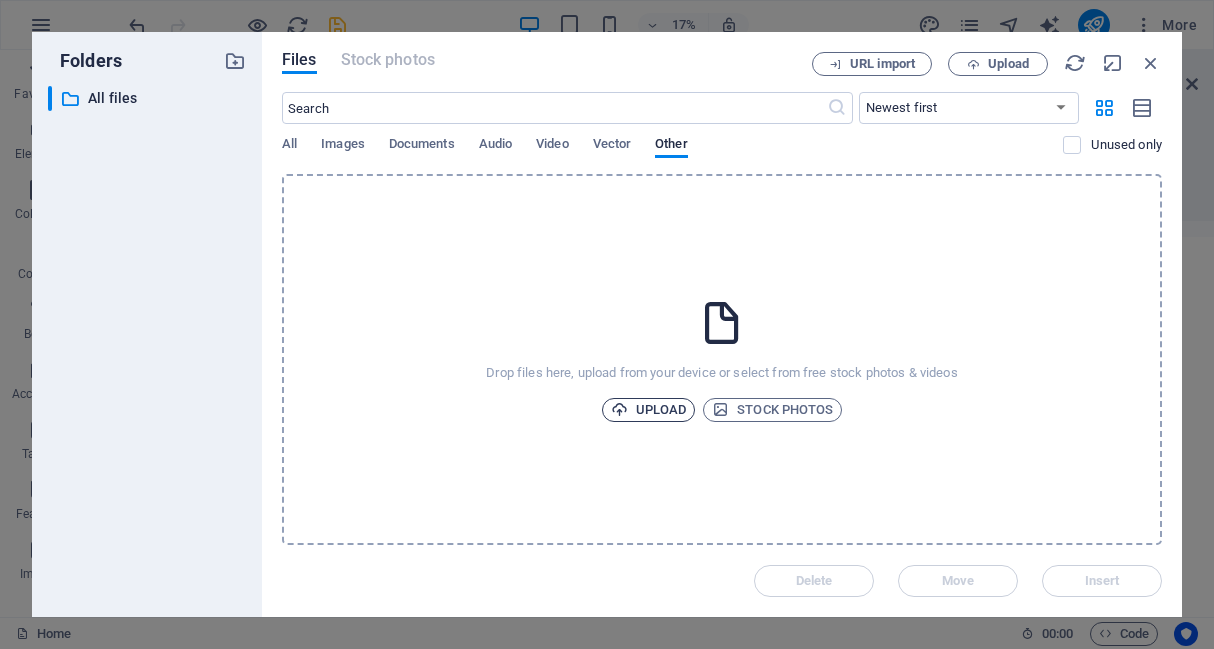 click on "Upload" at bounding box center (649, 410) 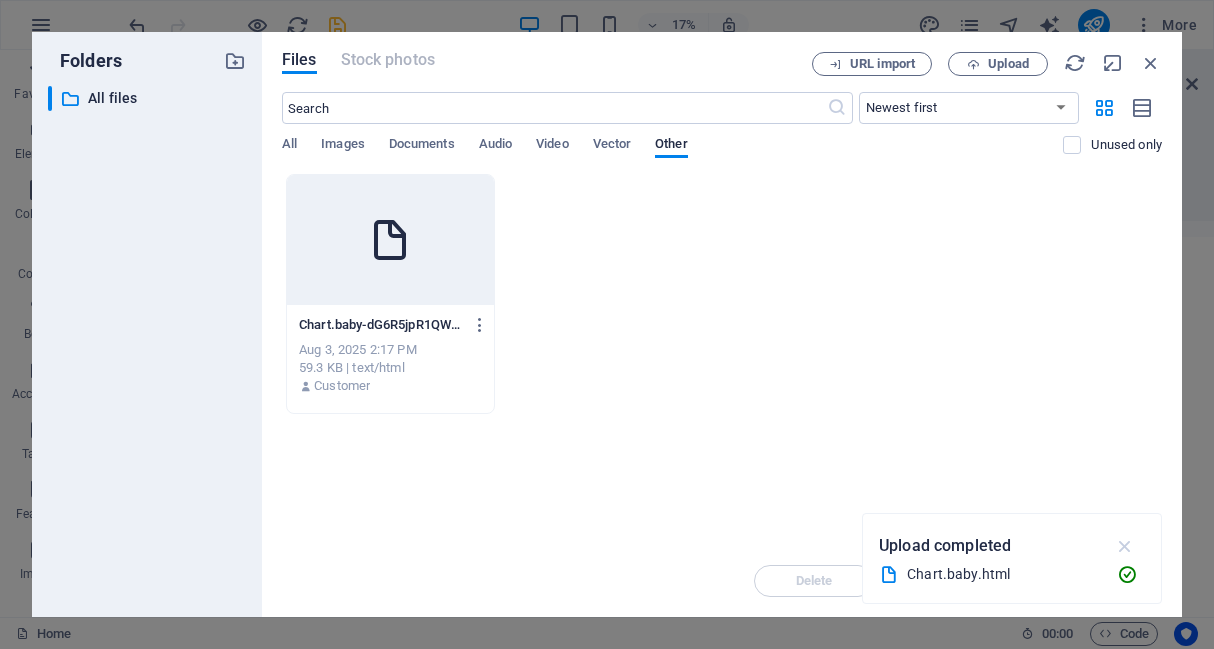 click at bounding box center (1125, 546) 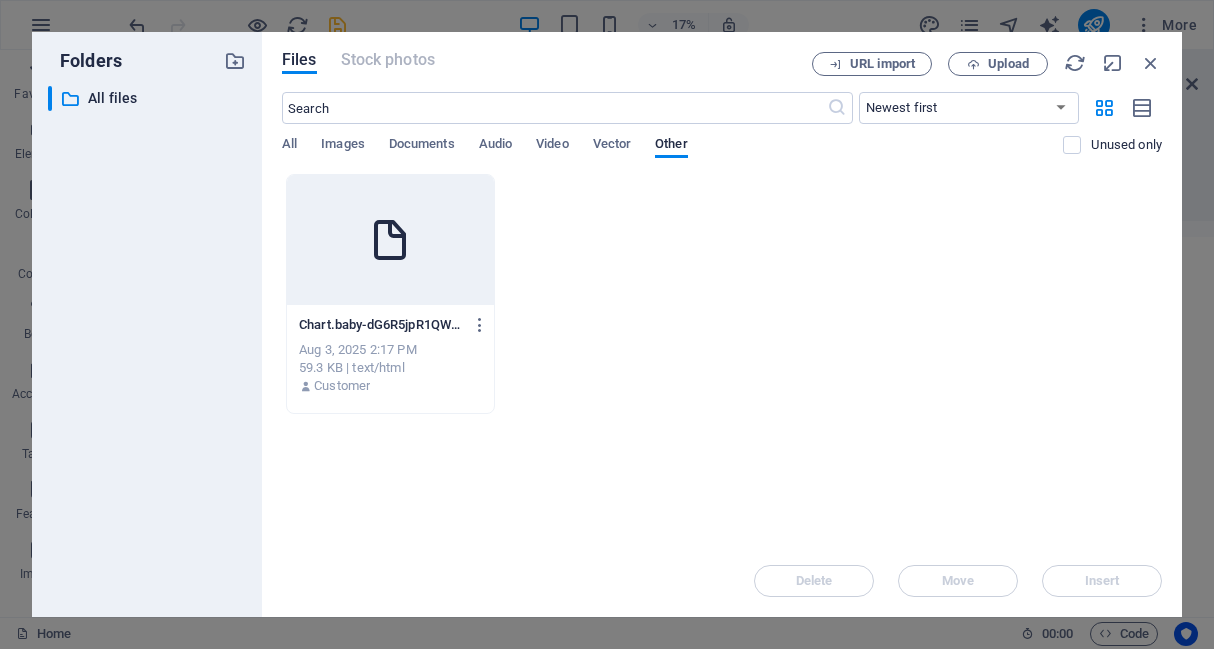 click at bounding box center (390, 240) 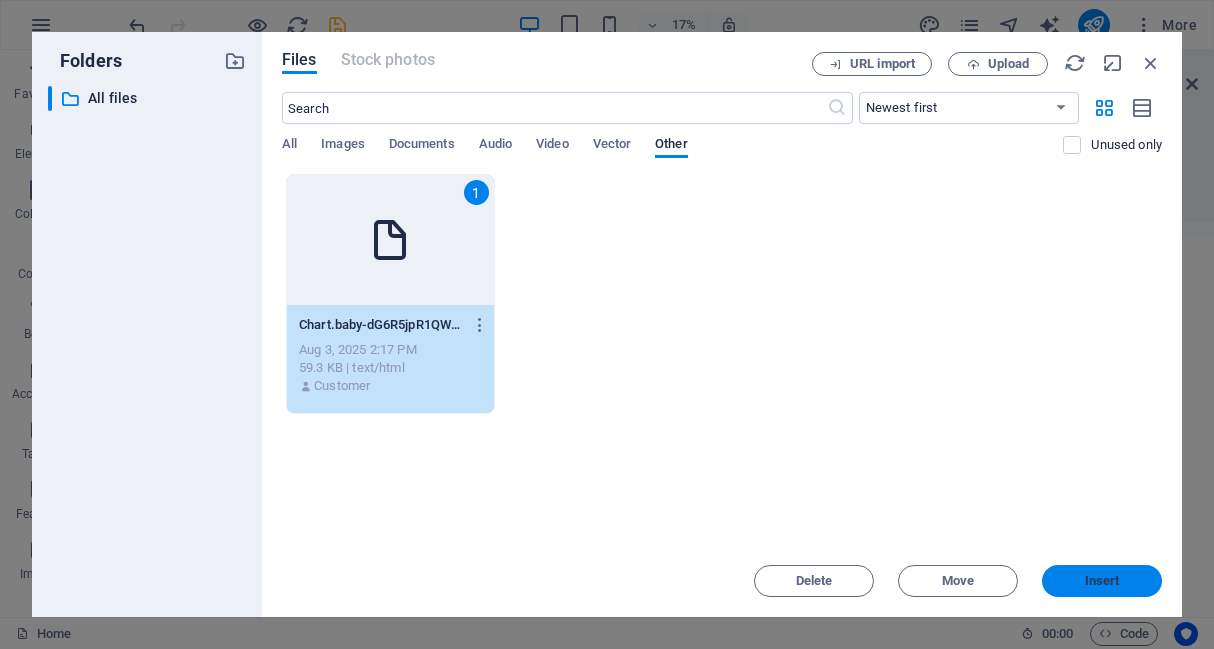 click on "Insert" at bounding box center (1102, 581) 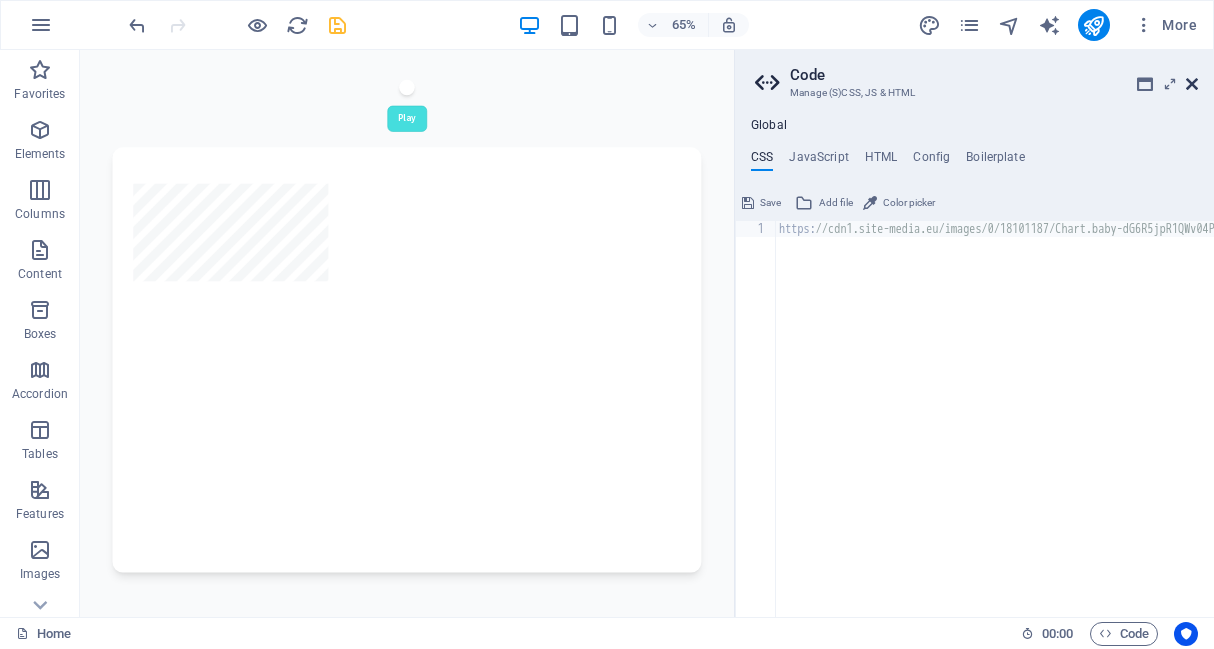 click at bounding box center [1192, 84] 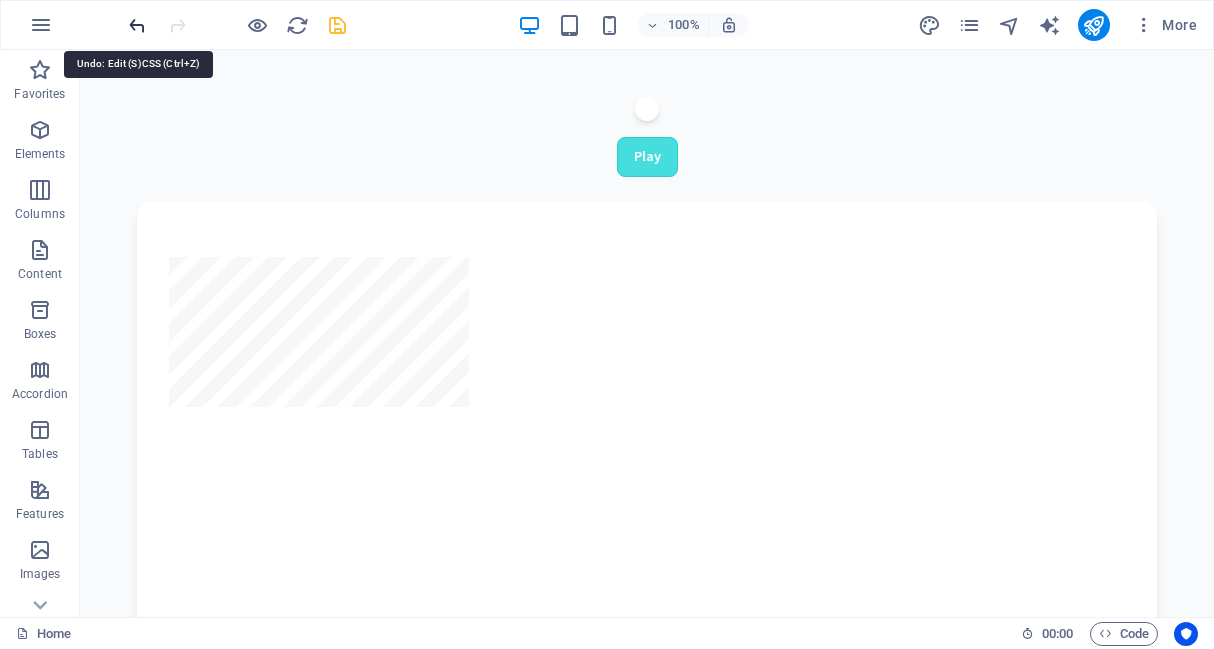 click at bounding box center [137, 25] 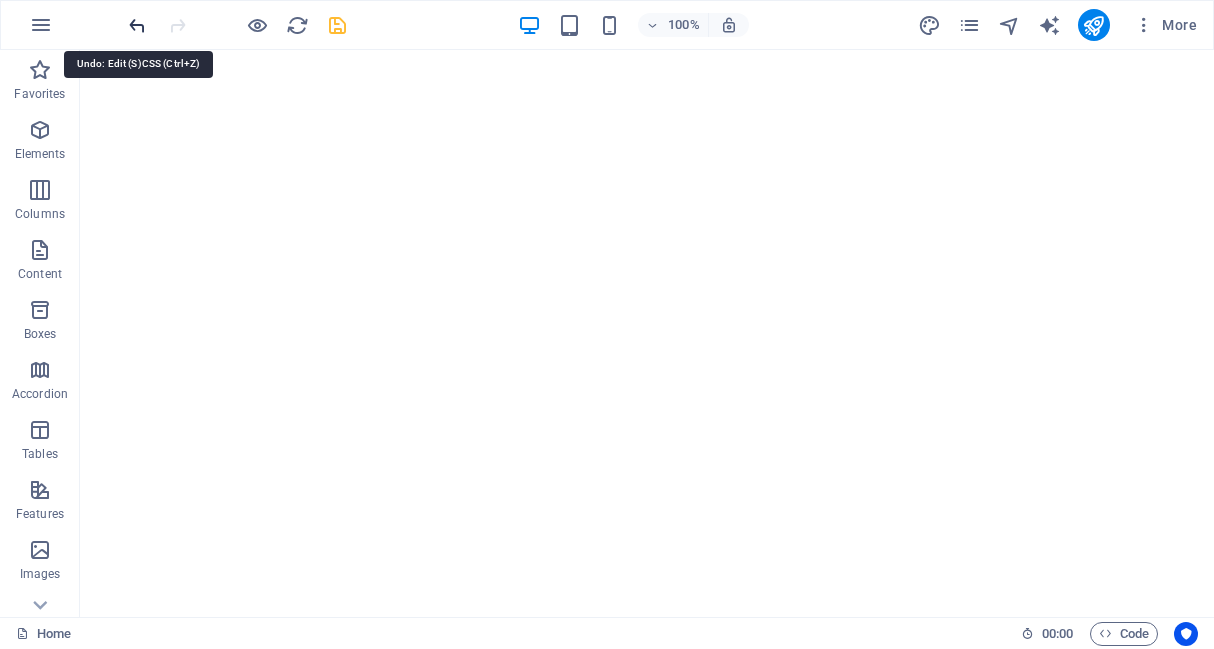 scroll, scrollTop: 0, scrollLeft: 0, axis: both 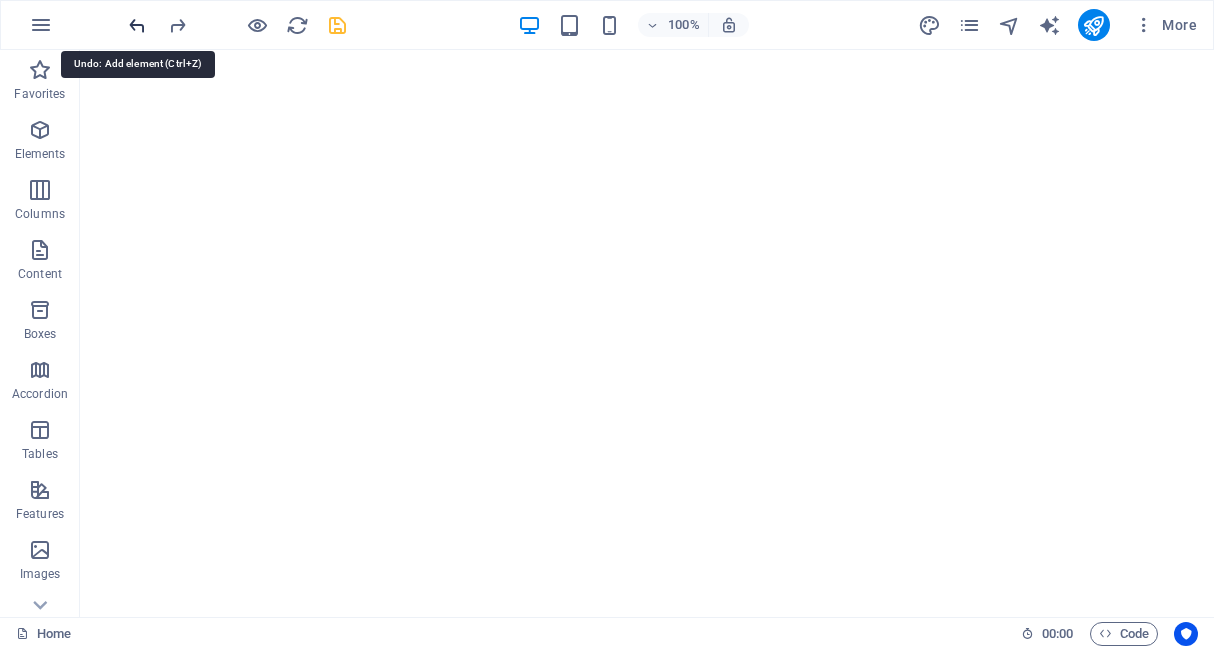 click at bounding box center [137, 25] 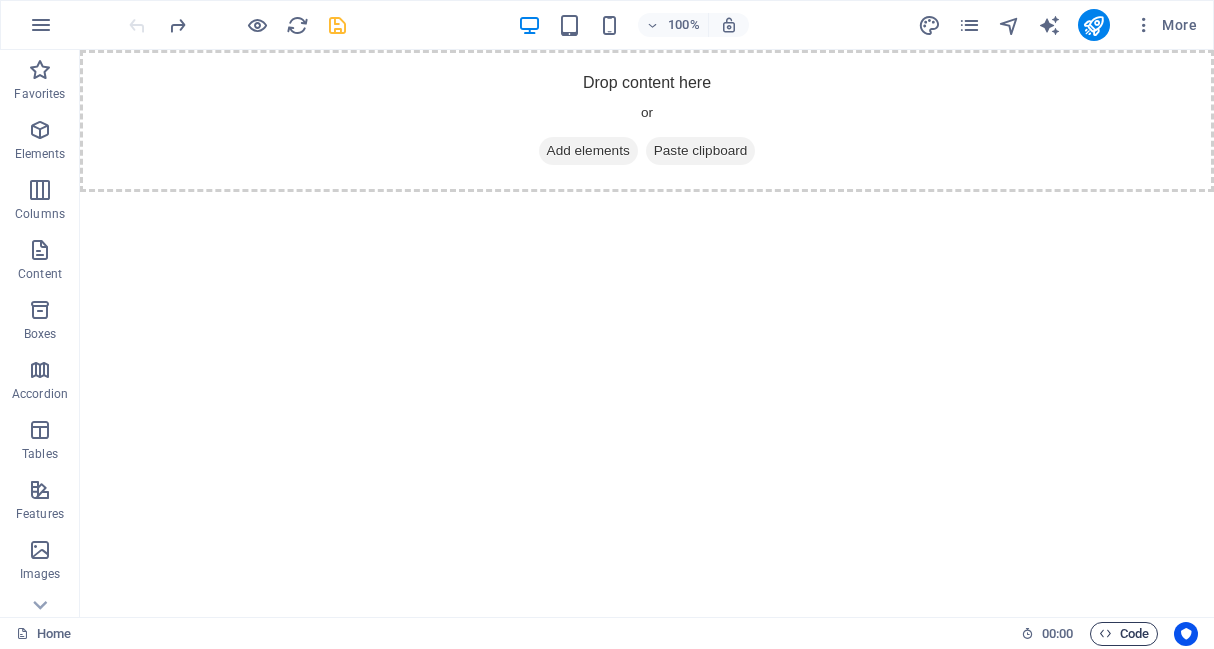 click on "Code" at bounding box center [1124, 634] 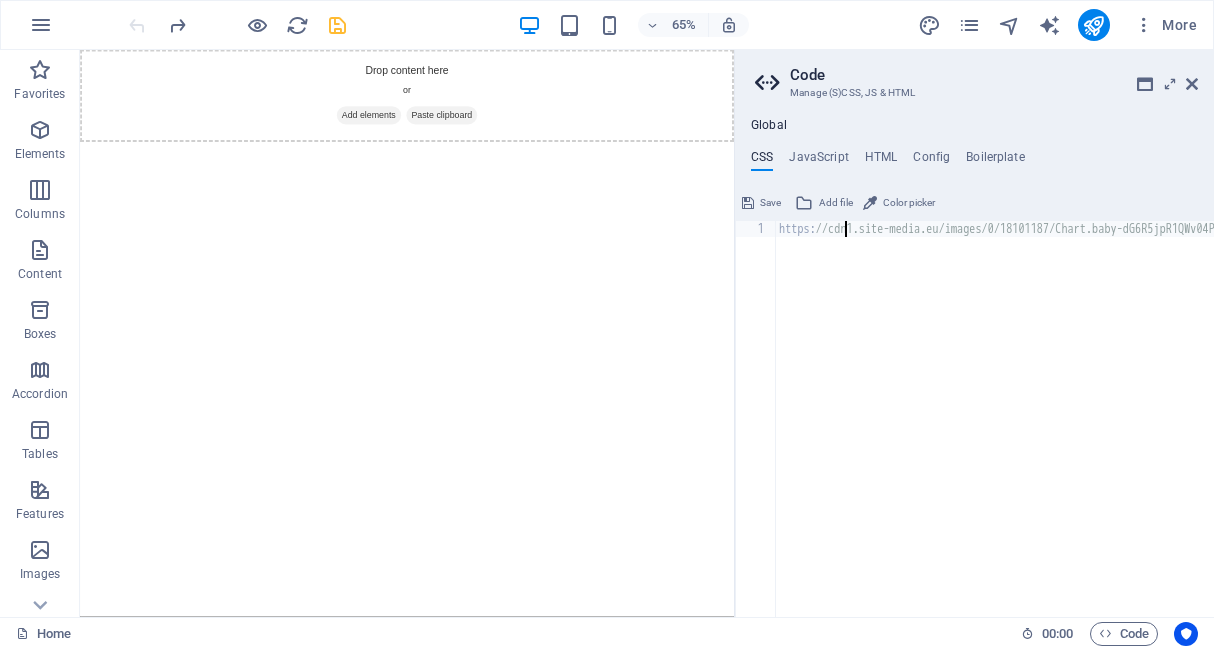 click on "https: //cdn1.site-media.eu/images/0/18101187/Chart.baby-dG6R5jpR1QWv04PHbT3SiQ.html" at bounding box center [1083, 435] 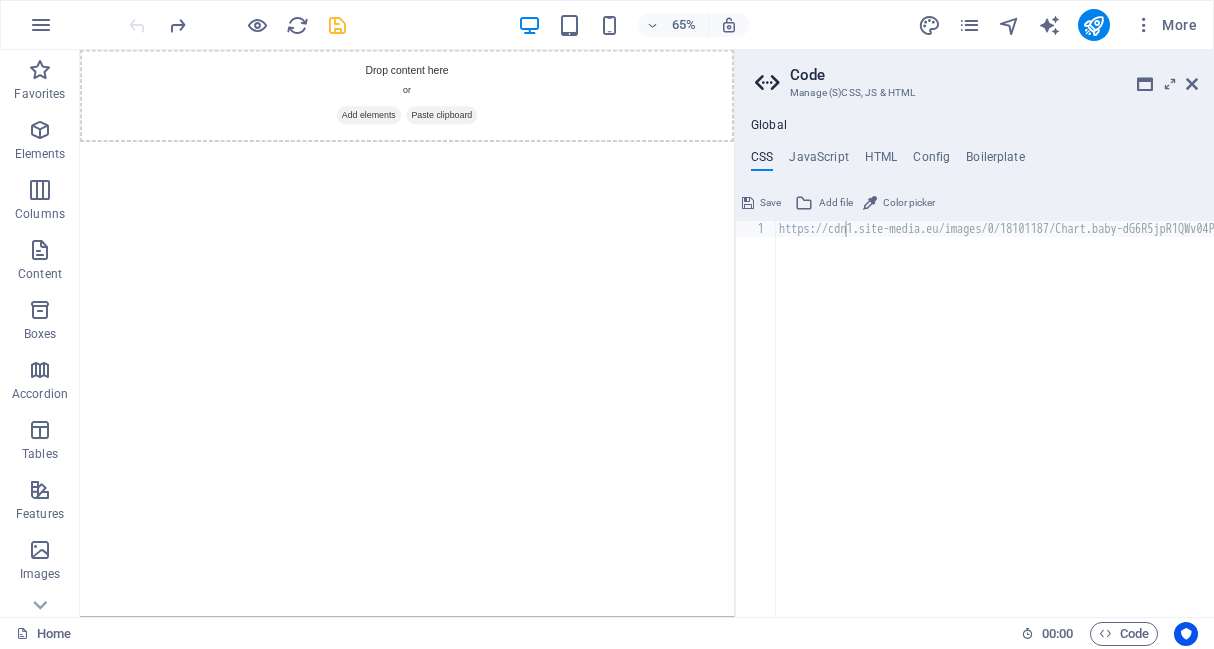 click on "https://cdn1.site-media.eu/images/0/18101187/Chart.baby-dG6R5jpR1QWv04PHbT3SiQ.html 1 https: //cdn1.site-media.eu/images/0/18101187/Chart.baby-dG6R5jpR1QWv04PHbT3SiQ.html     הההההההההההההההההההההההההההההההההההההההההההההההההההההההההההההההההההההההההההההההההההההההההההההההההההההההההההההההההההההההההההההההההההההההההההההההההההההההההההההההההההההההההההההההההההההההההההההההההההההההההההההההההההההההההההההההההההההההההההההההההההההההההההההההה XXXXXXXXXXXXXXXXXXXXXXXXXXXXXXXXXXXXXXXXXXXXXXXXXXXXXXXXXXXXXXXXXXXXXXXXXXXXXXXXXXXXXXXXXXXXXXXXXXXXXXXXXXXXXXXXXXXXXXXXXXXXXXXXXXXXXXXXXXXXXXXXXXXXXXXXXXXXXXXXXXXXXXXXXXXXXXXXXXXXXXXXXXXXXXXXXXXXXXXXXXXXXXXXXXXXXXXXXXXXXXXXXXXXXXXXXXXXXXXXXXXXXXXXXXXXXXXX" at bounding box center [974, 402] 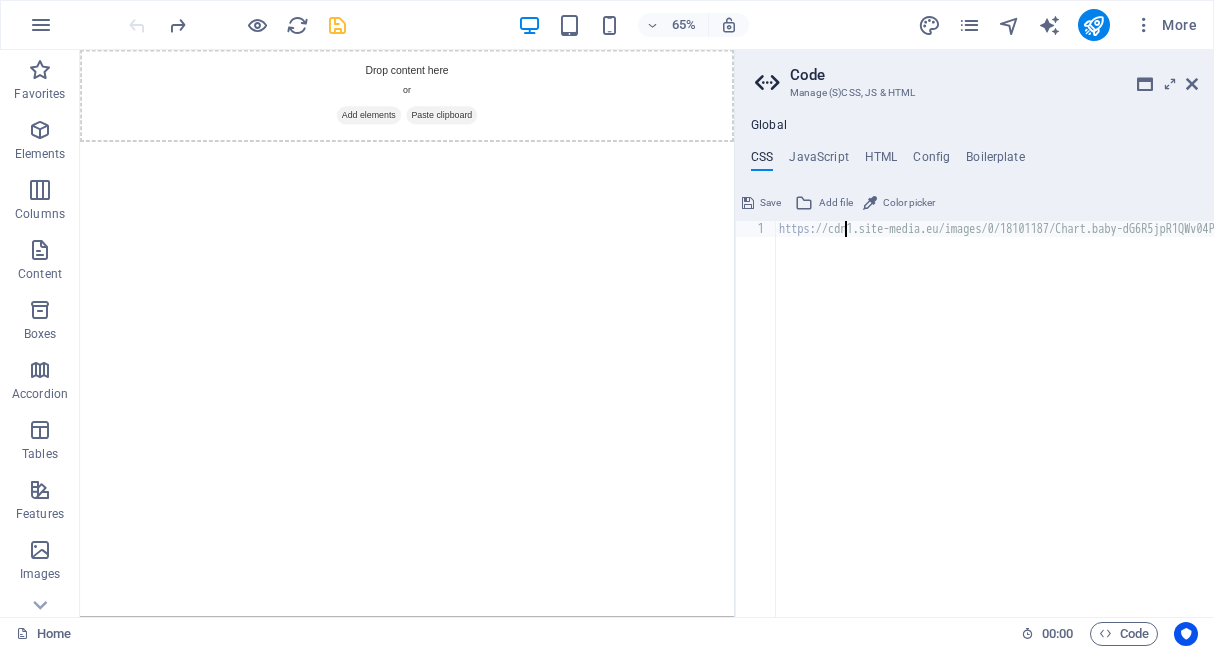 drag, startPoint x: 763, startPoint y: 225, endPoint x: 994, endPoint y: 263, distance: 234.10468 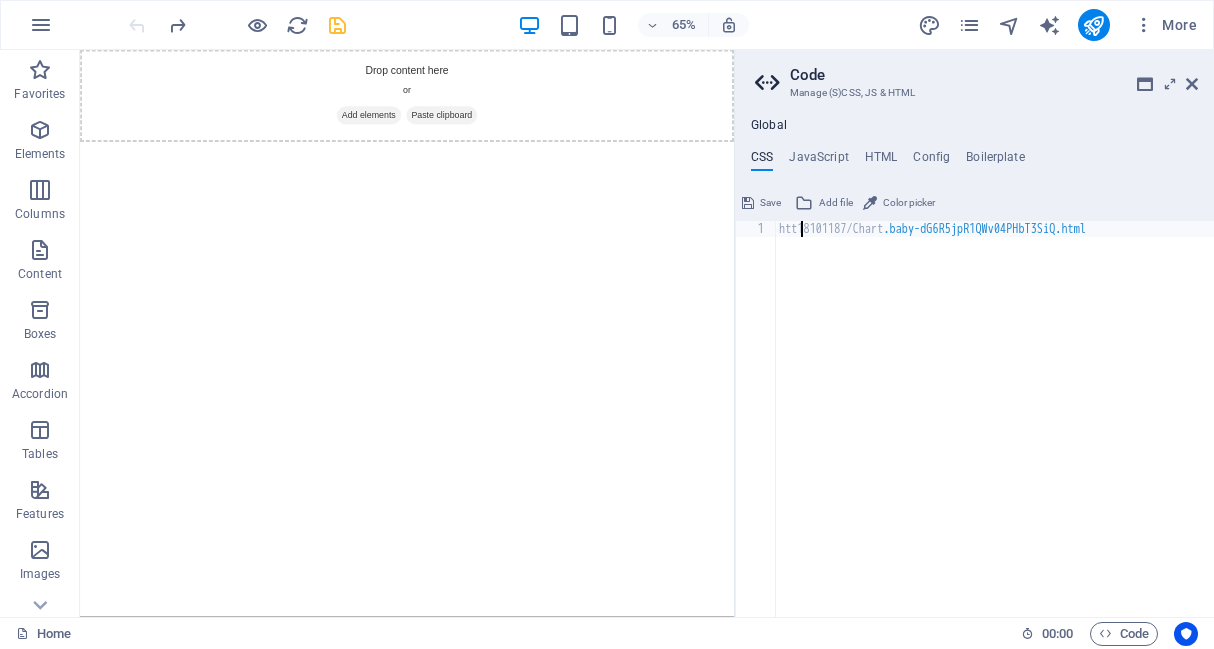 type on "18101187/Chart.baby-dG6R5jpR1QWv04PHbT3SiQ.html" 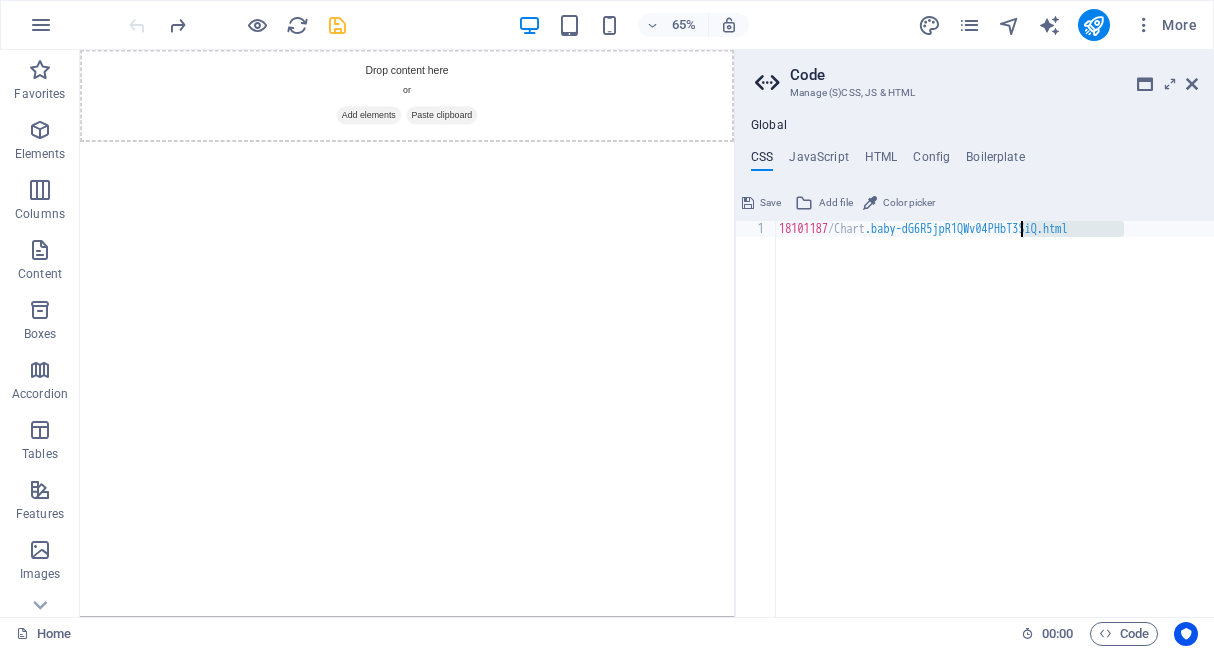 drag, startPoint x: 1162, startPoint y: 234, endPoint x: 767, endPoint y: 205, distance: 396.06314 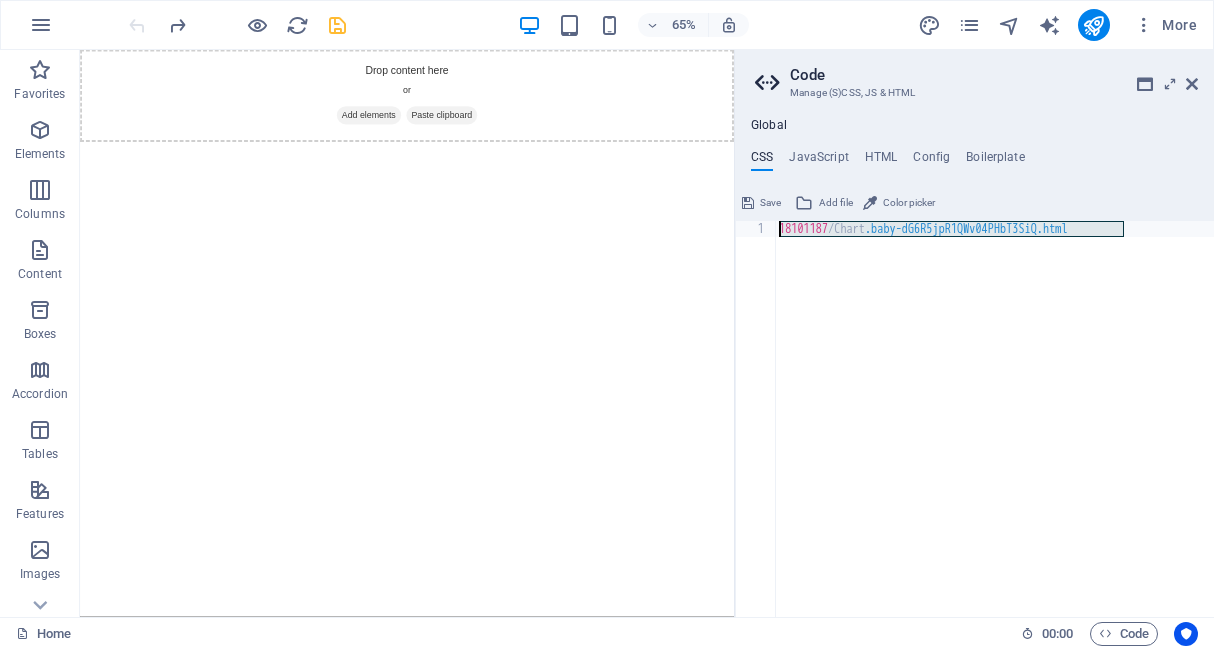 type 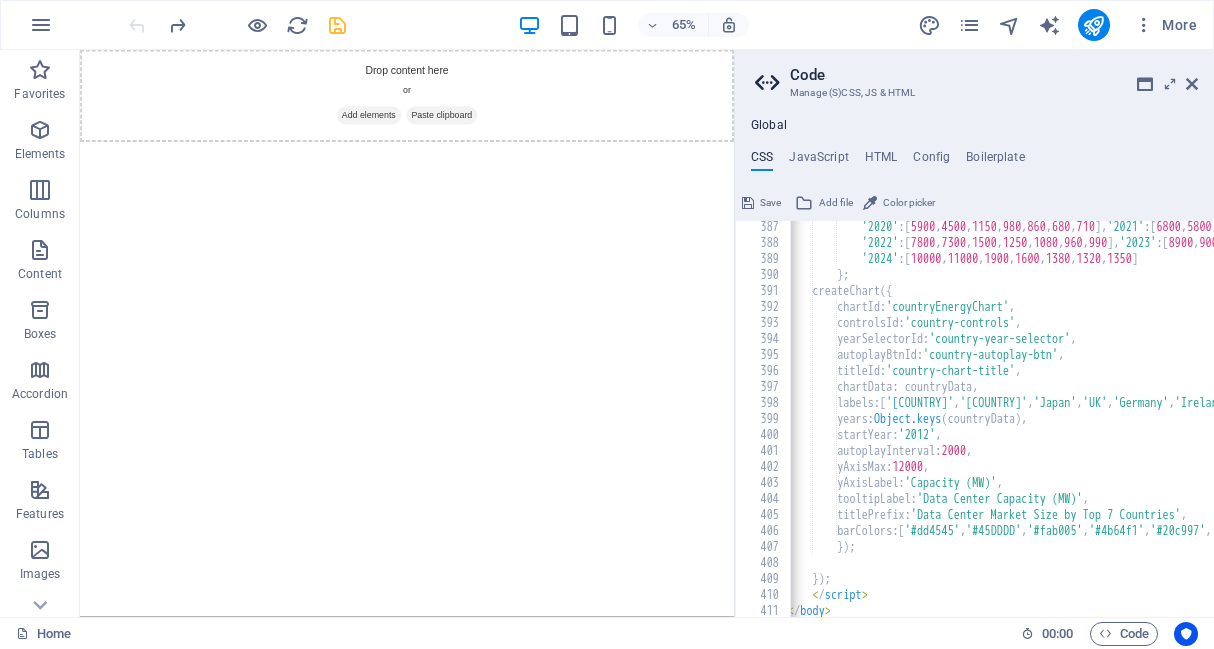 scroll, scrollTop: 6039, scrollLeft: 0, axis: vertical 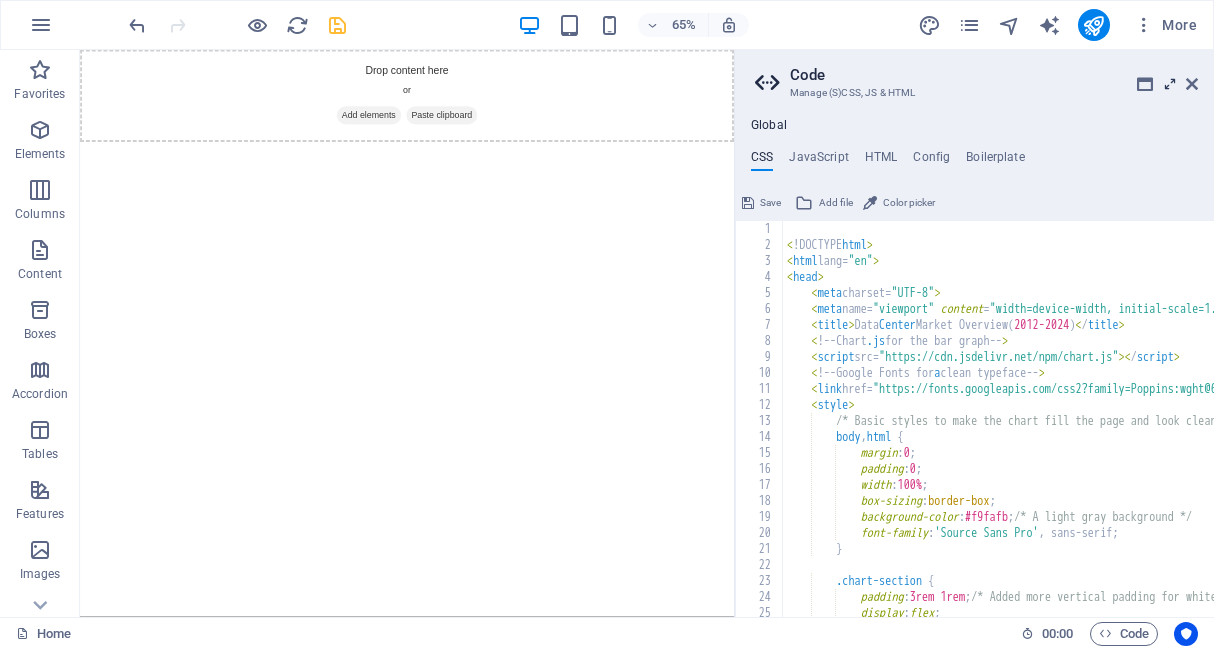 click at bounding box center (1170, 84) 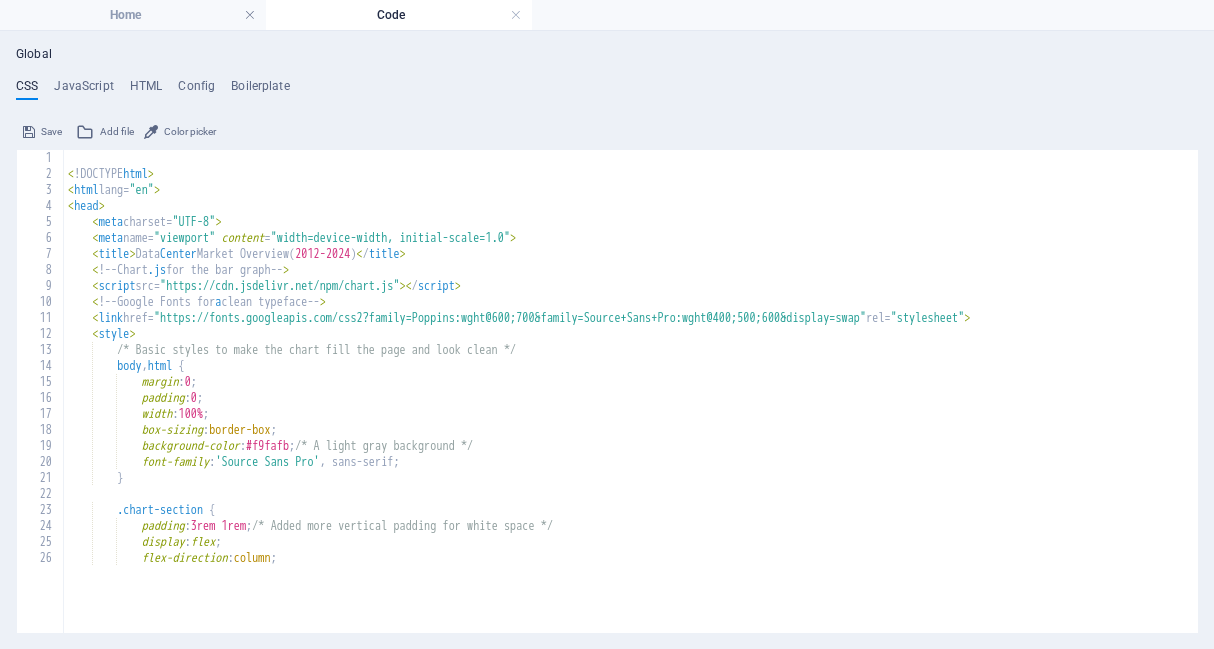 click on "Save" at bounding box center [42, 132] 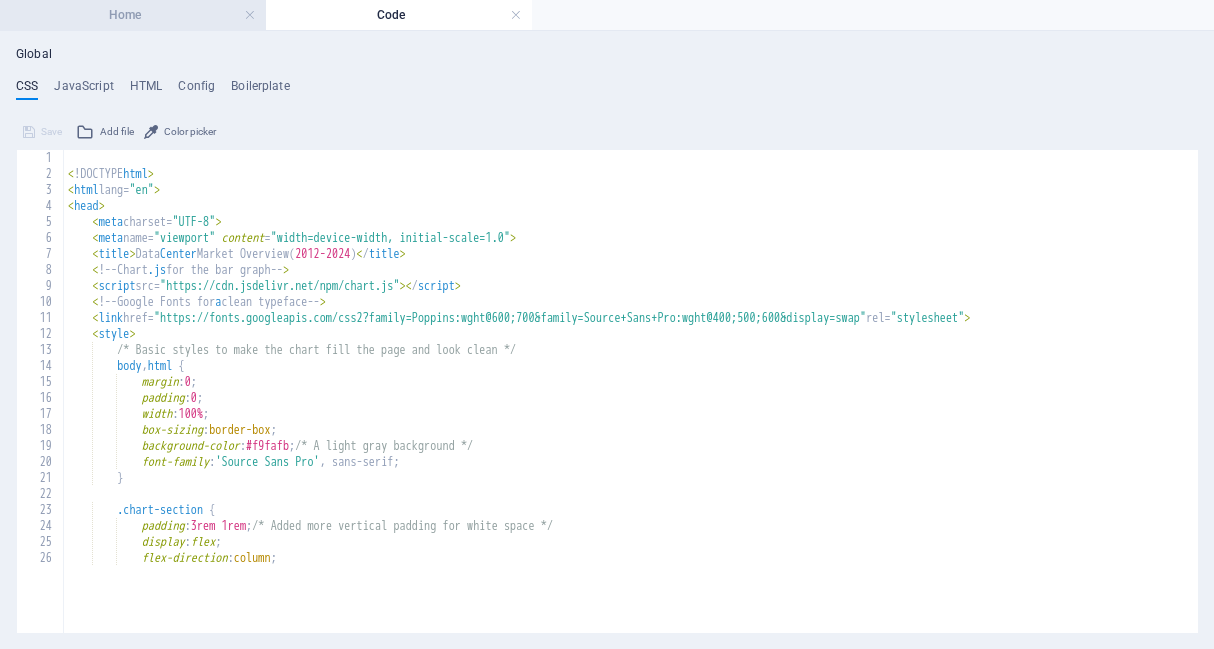 click on "Home" at bounding box center (133, 15) 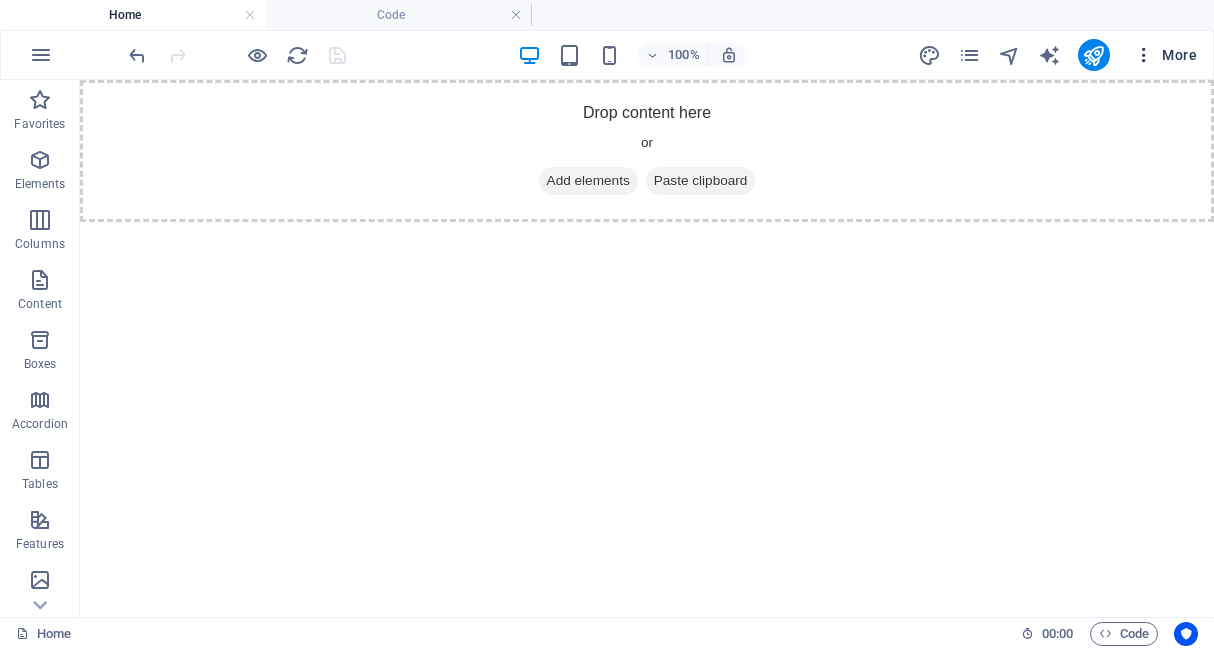 click at bounding box center (1144, 55) 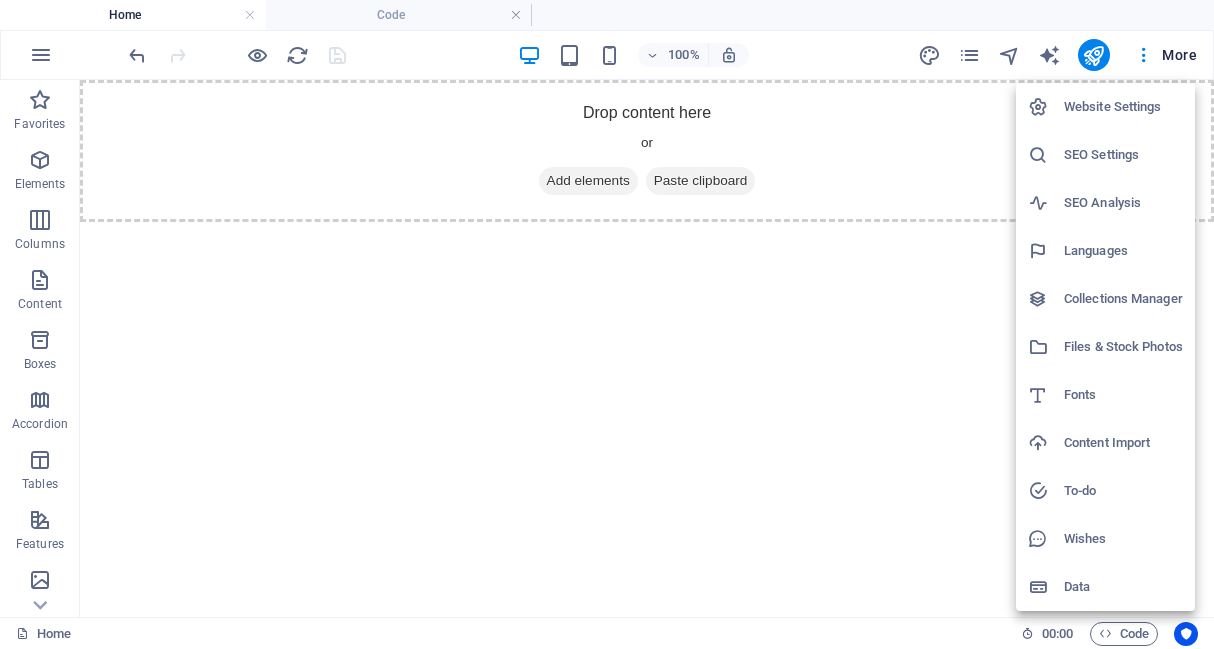 click at bounding box center (607, 324) 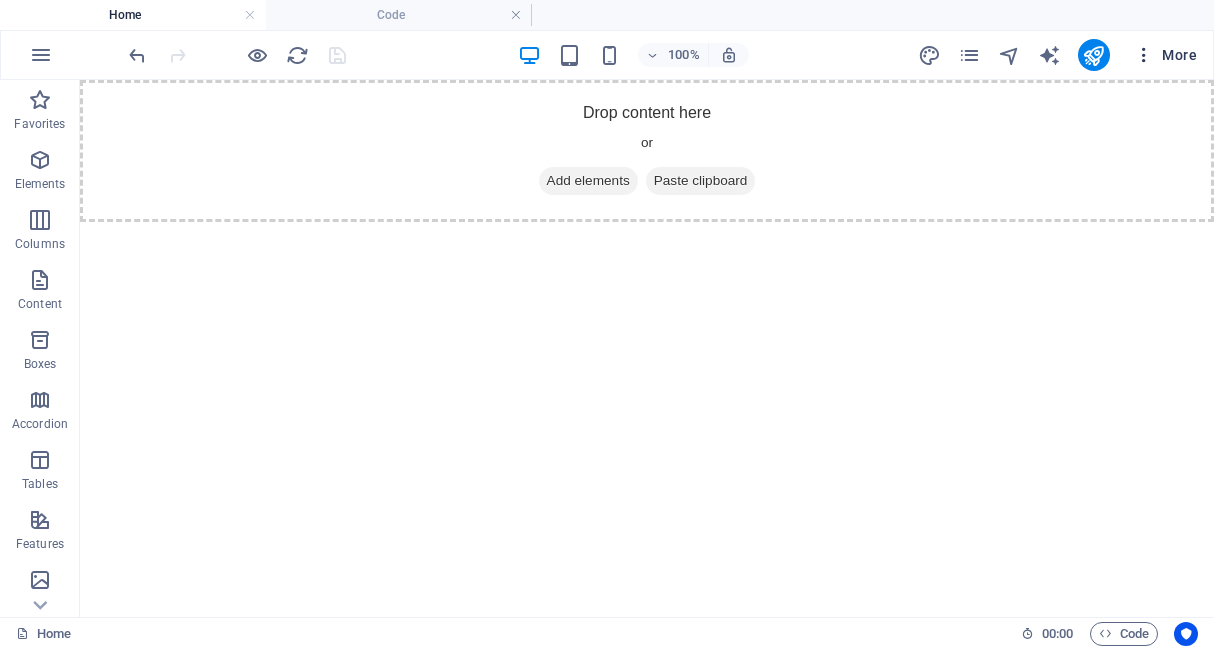 click at bounding box center [1144, 55] 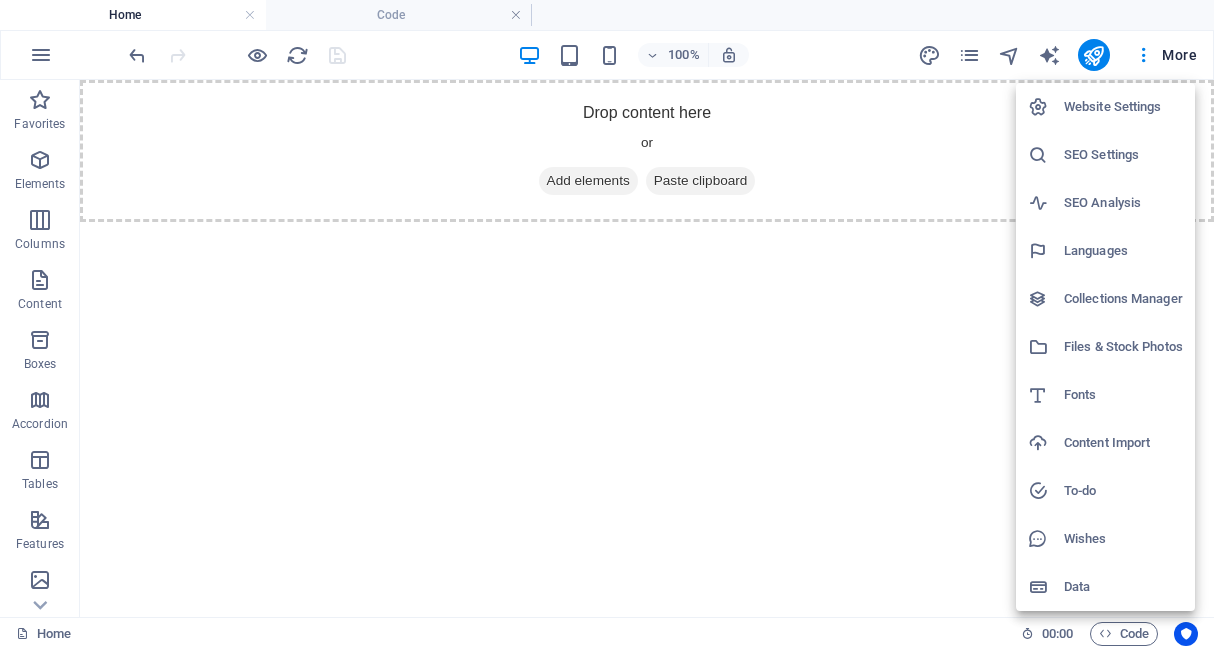 click at bounding box center (607, 324) 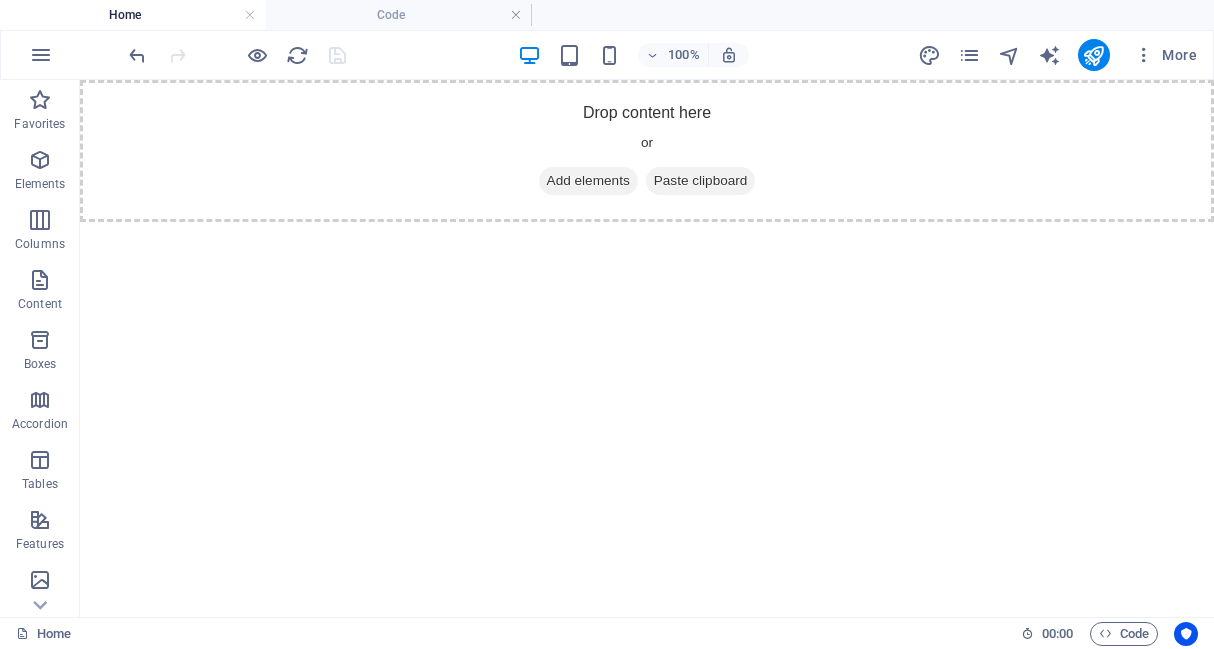 click on "Home" at bounding box center [133, 15] 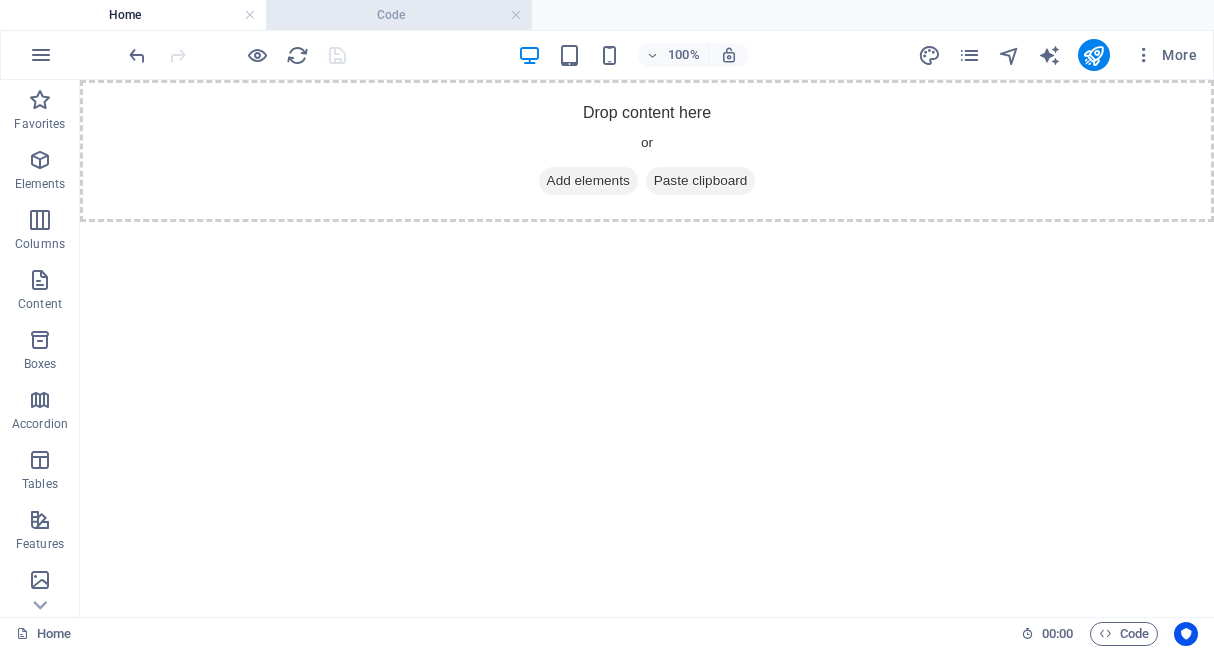 click on "Code" at bounding box center [399, 15] 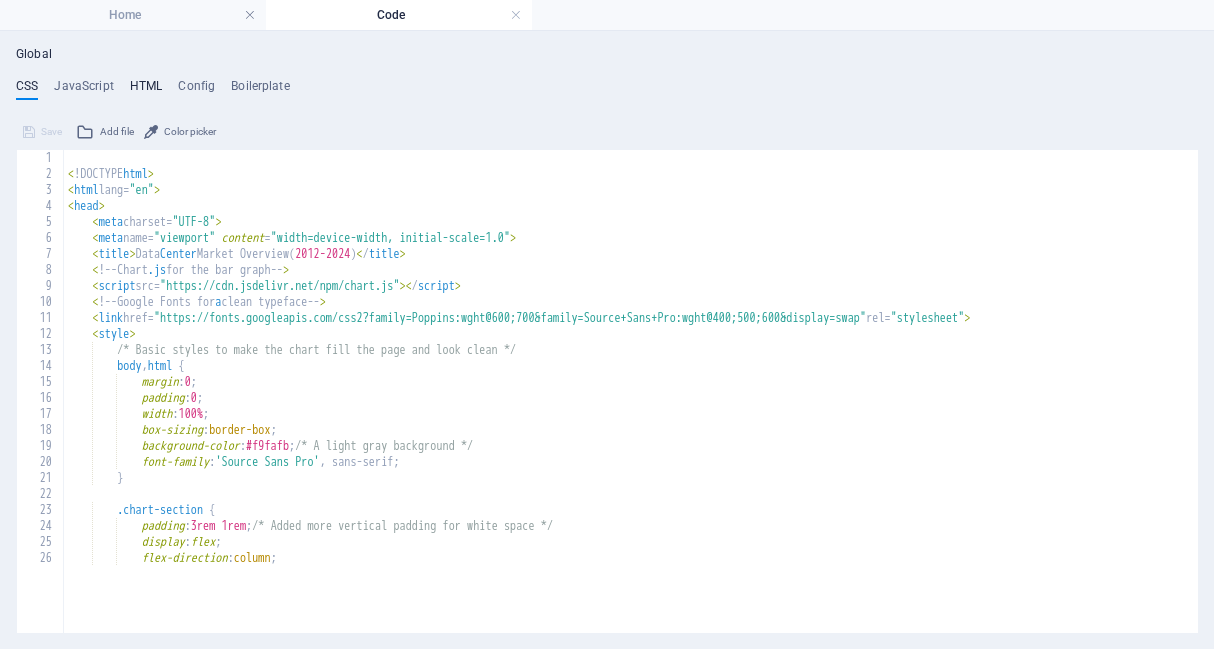 click on "HTML" at bounding box center [146, 90] 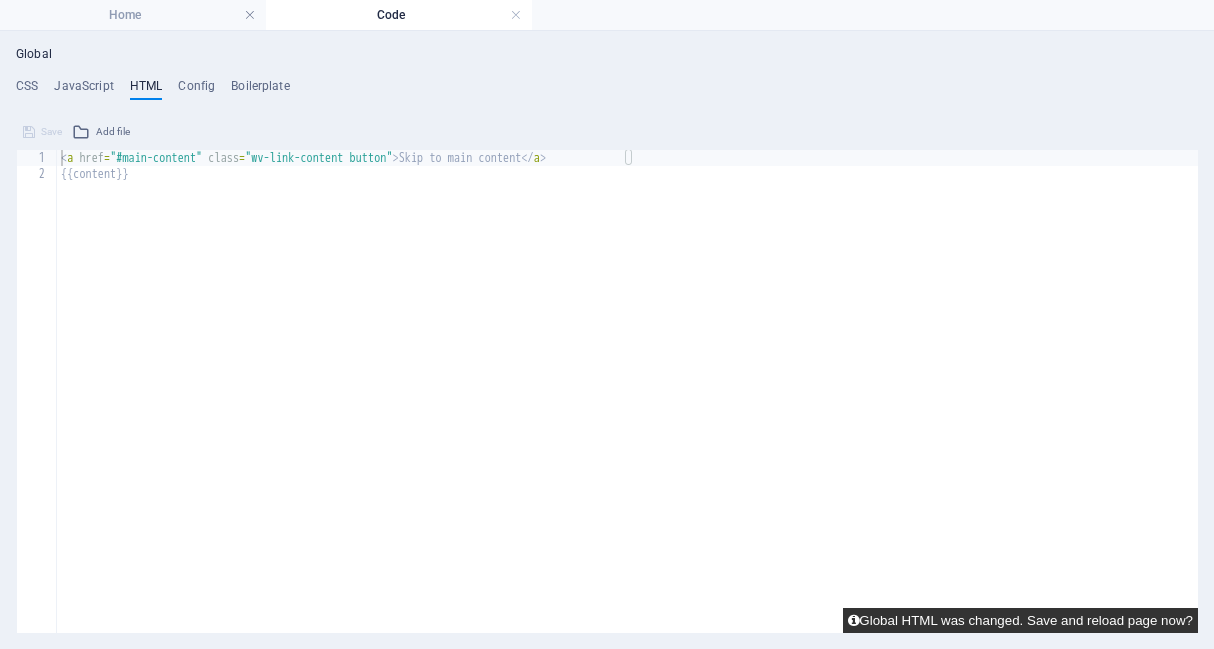 click on "Global HTML was changed. Save and reload page now?" at bounding box center [1020, 620] 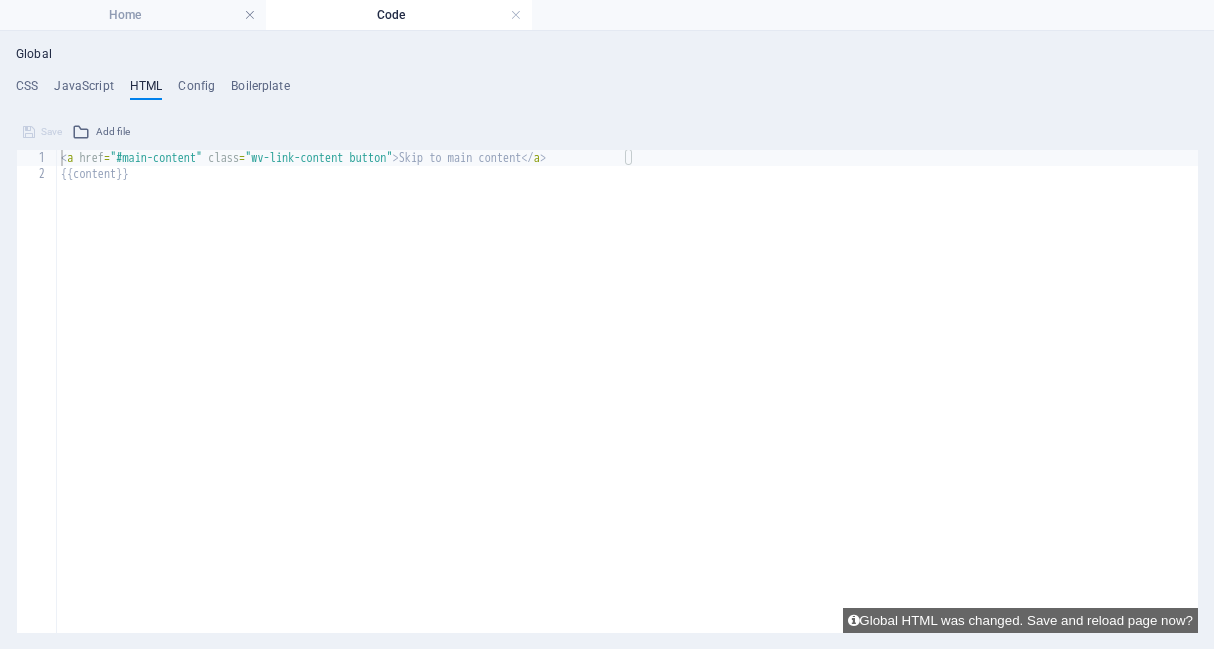 type on "{{content}}" 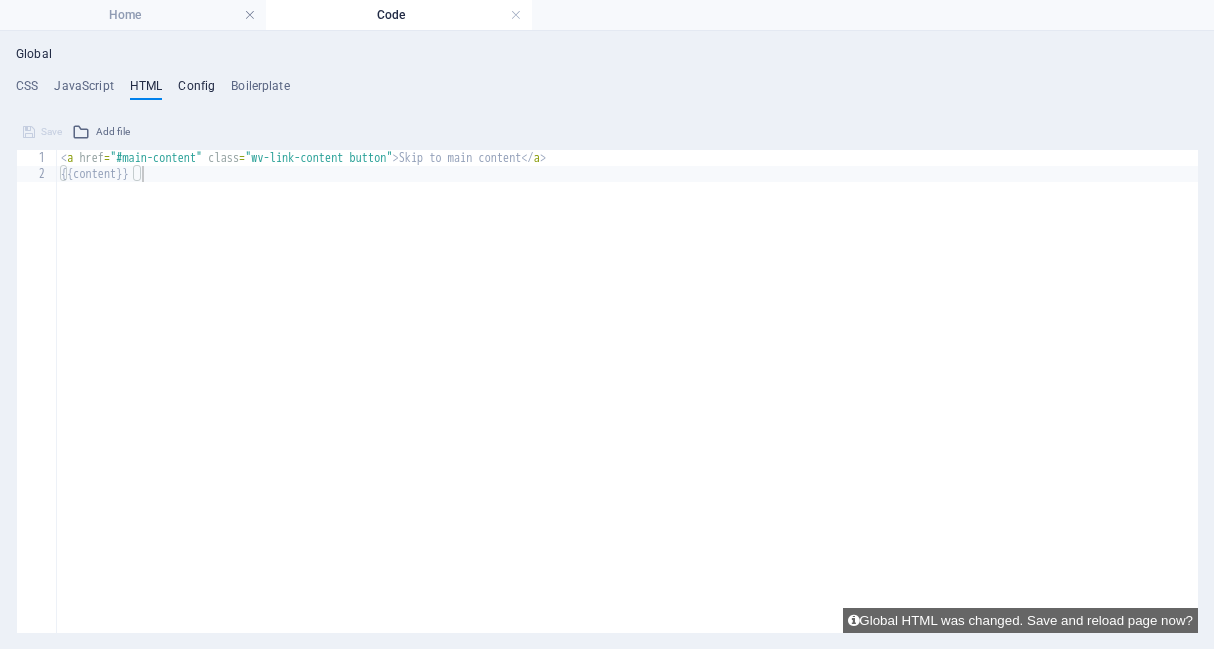 click on "Config" at bounding box center [196, 90] 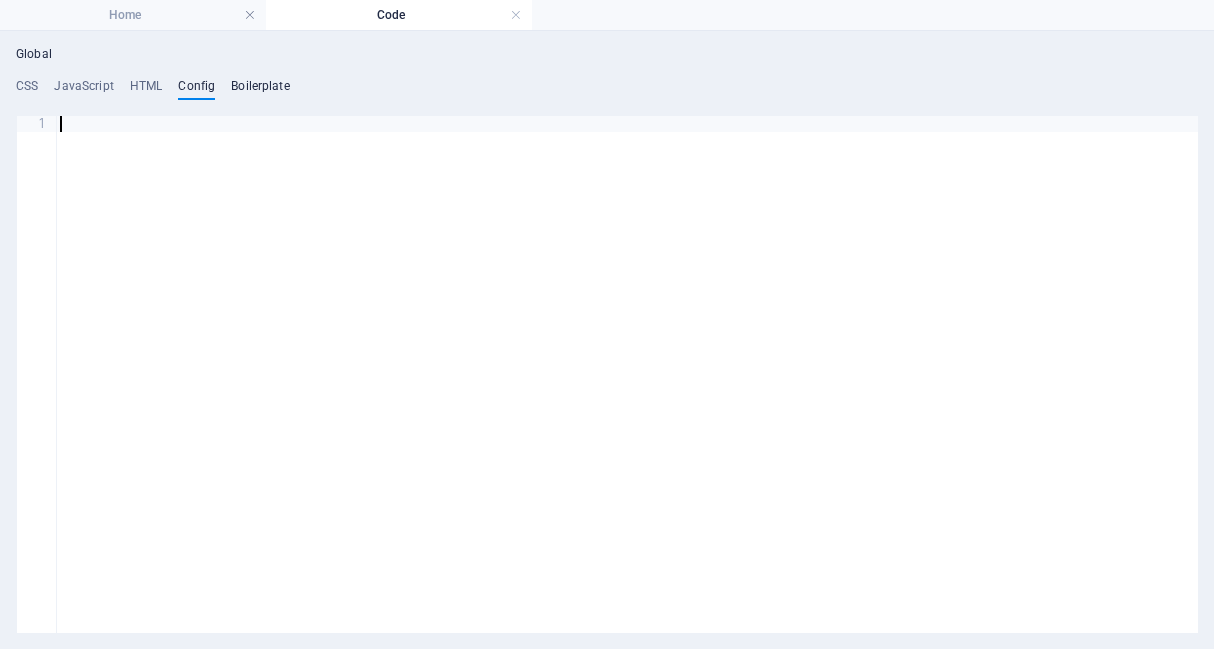 click on "Boilerplate" at bounding box center (260, 90) 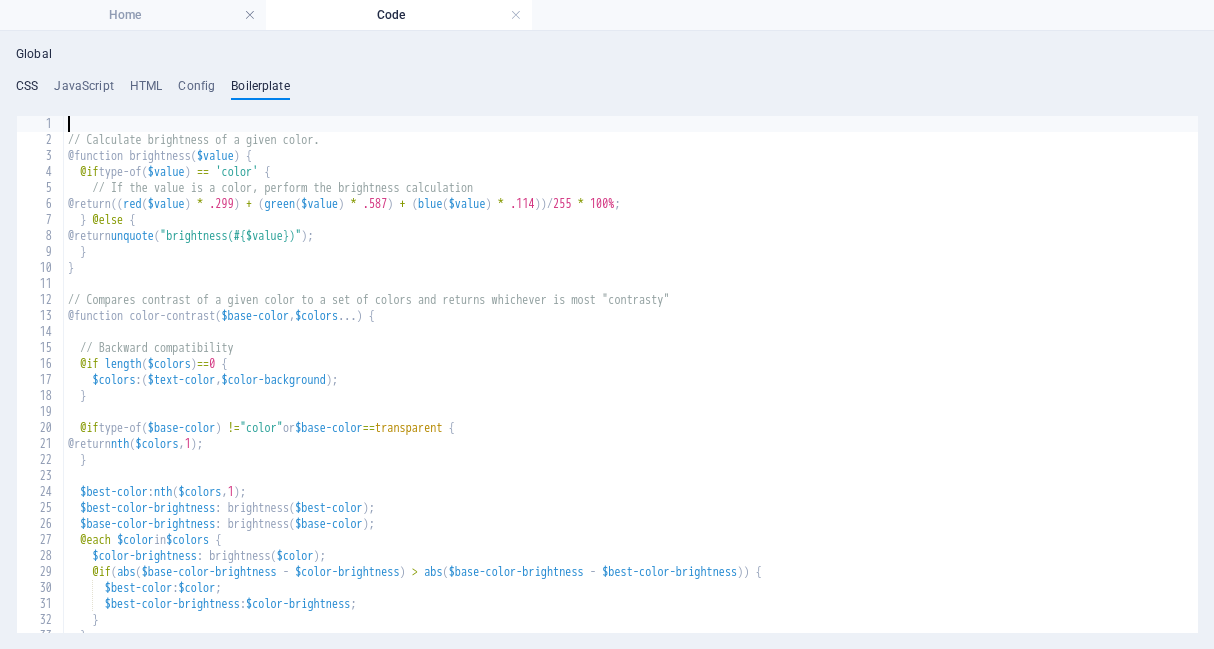 click on "CSS" at bounding box center [27, 90] 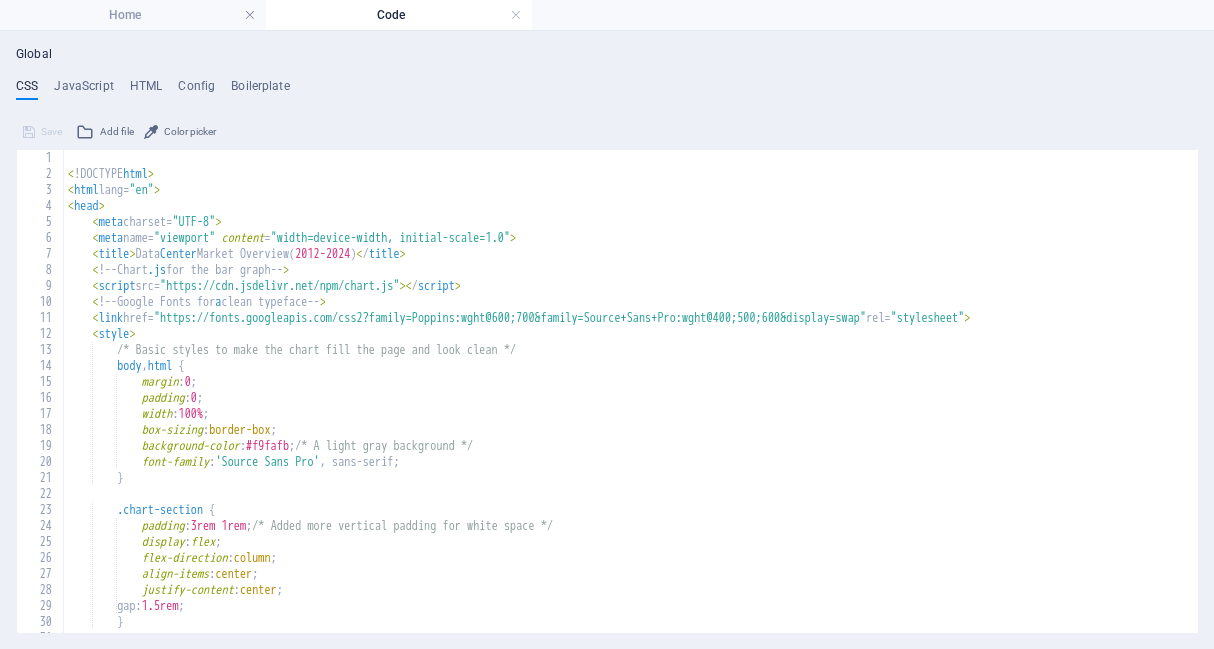 click on "Code" at bounding box center [399, 15] 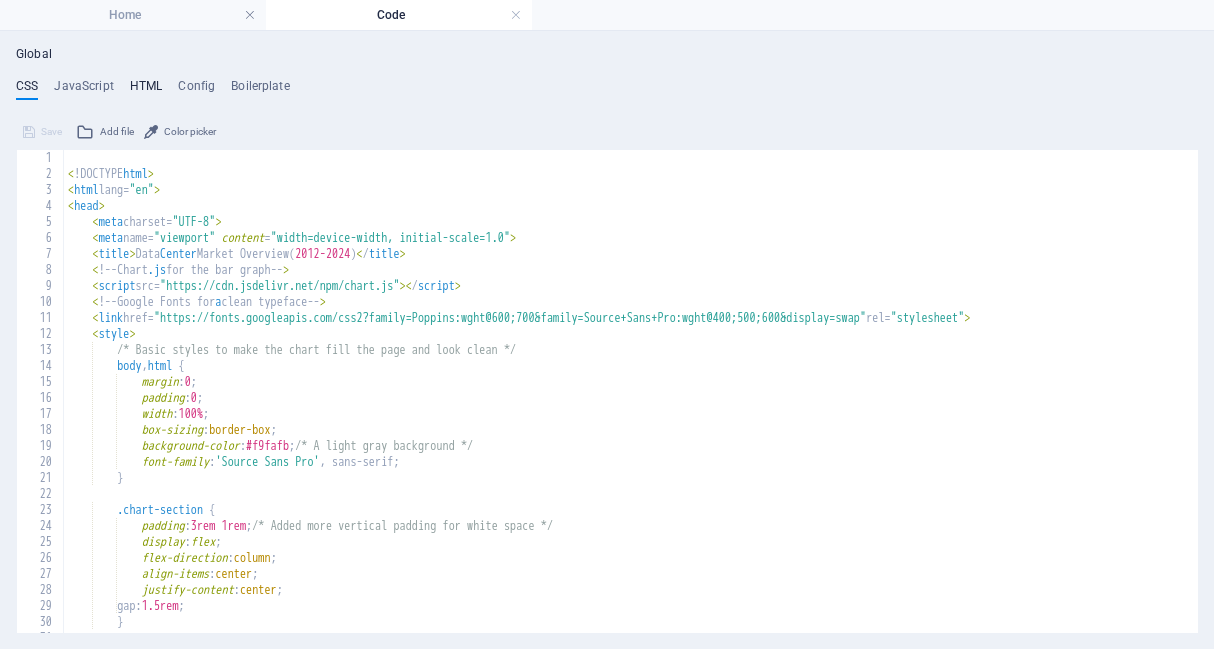click on "HTML" at bounding box center (146, 90) 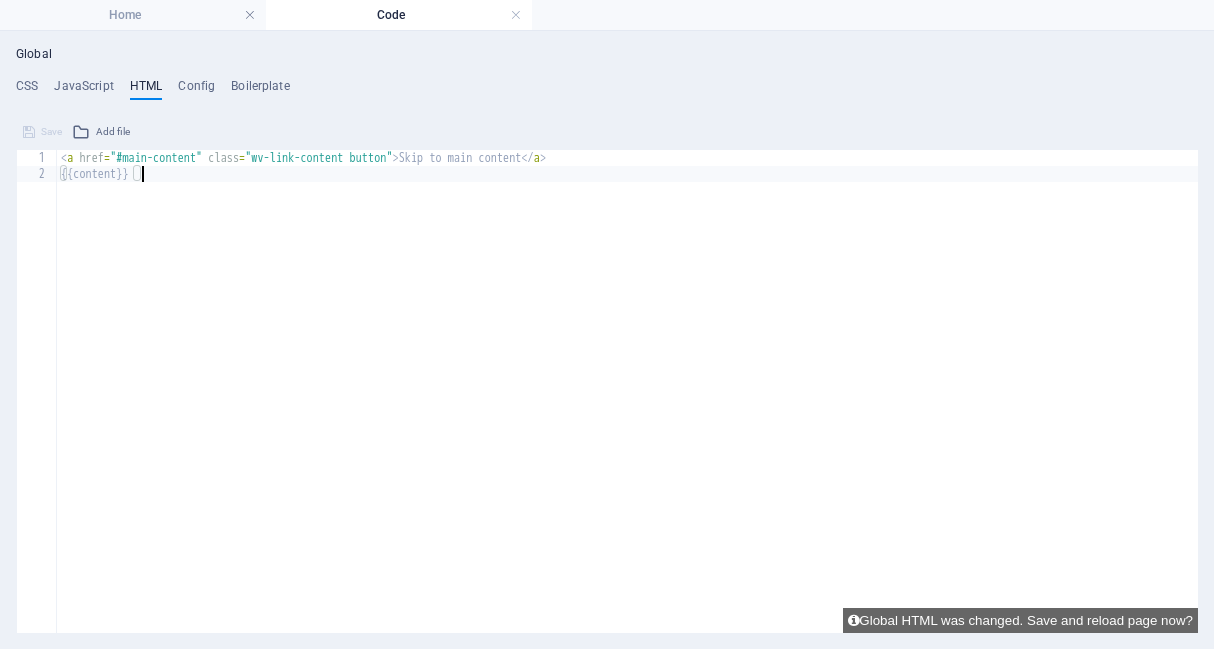 paste on "<a href="#main-content" class="wv-link-content button">Skip to main content</a>" 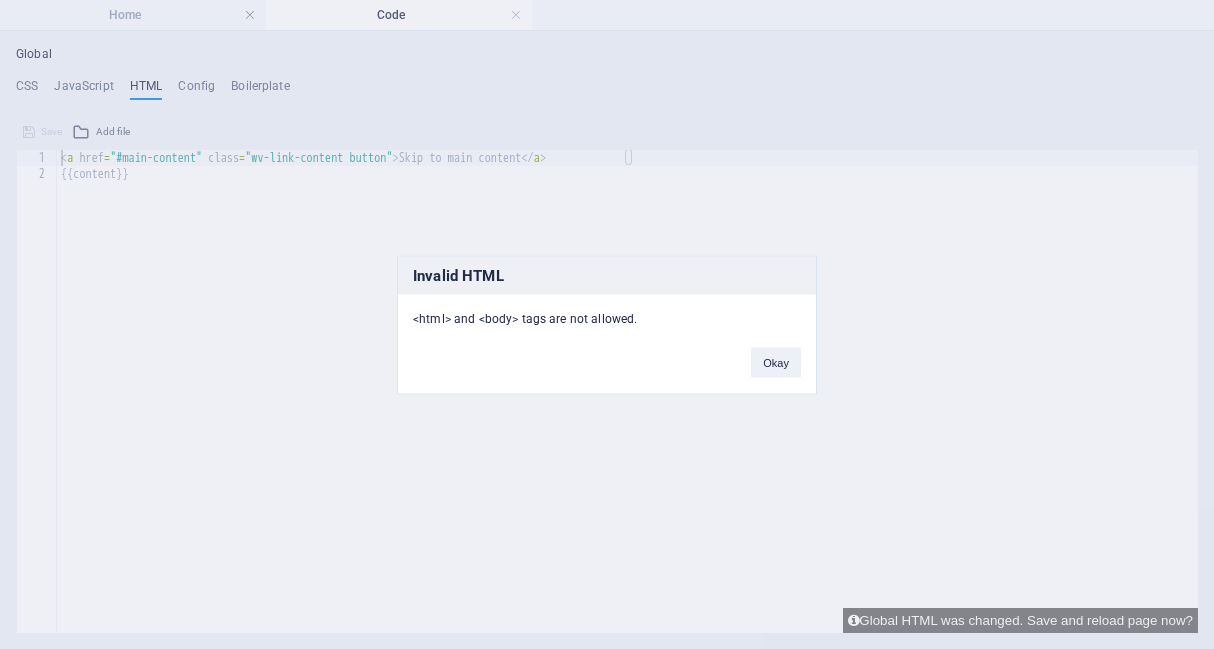 type 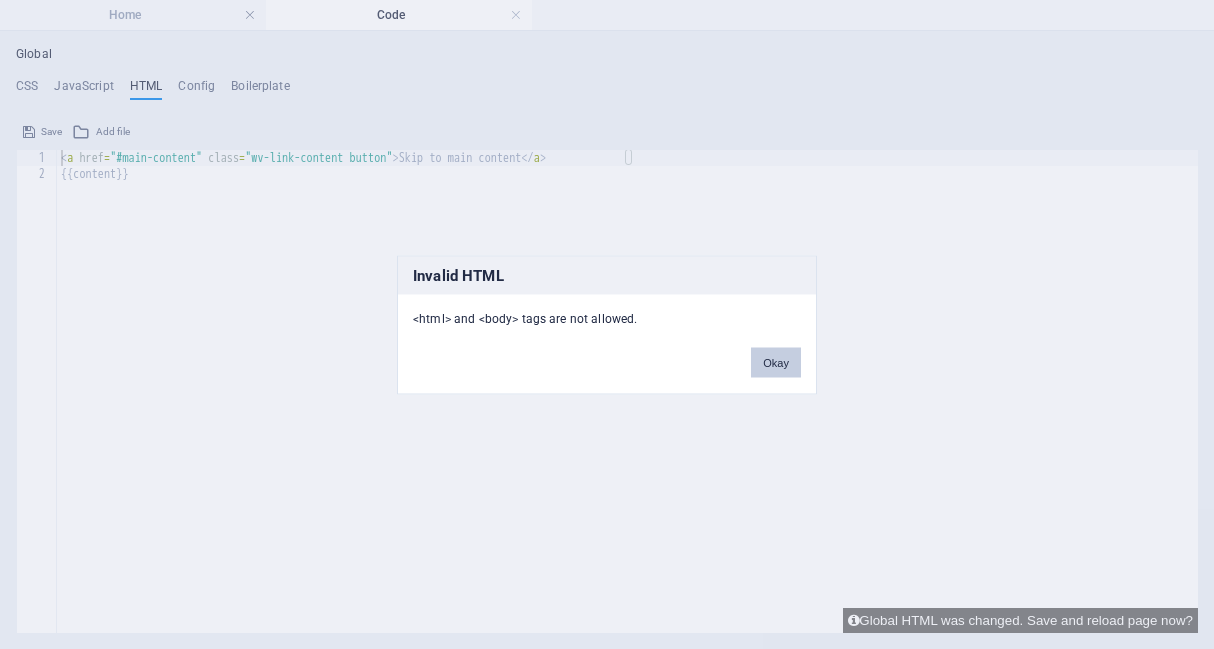 click on "Okay" at bounding box center (776, 362) 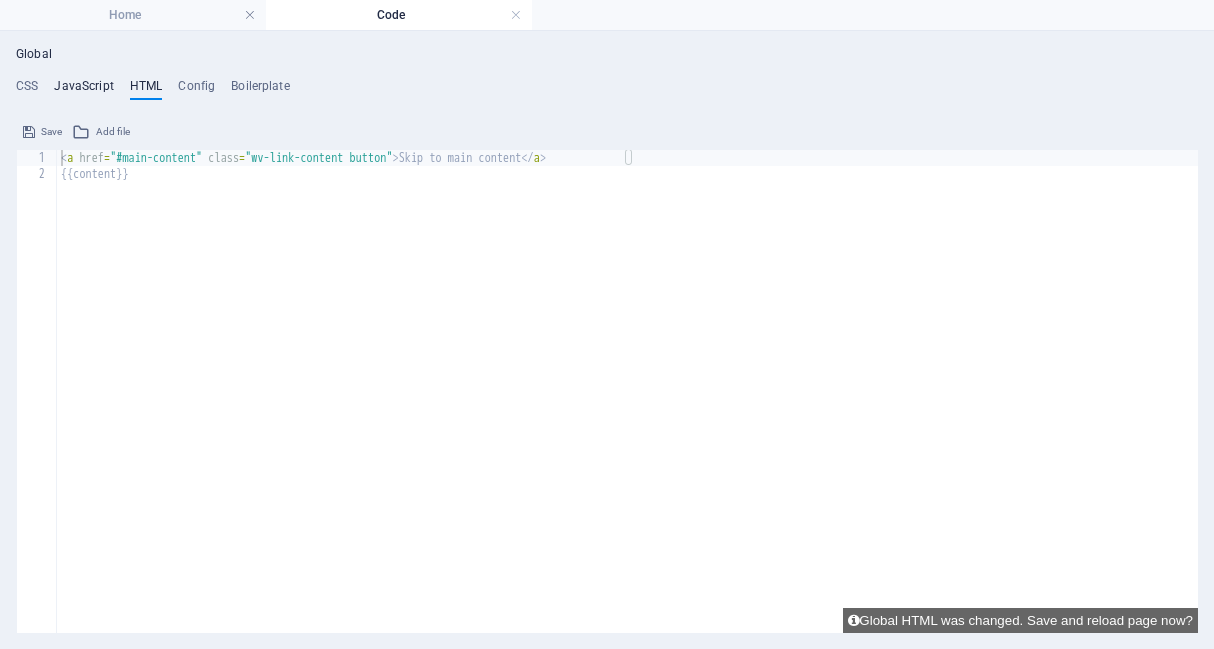 click on "JavaScript" at bounding box center (83, 90) 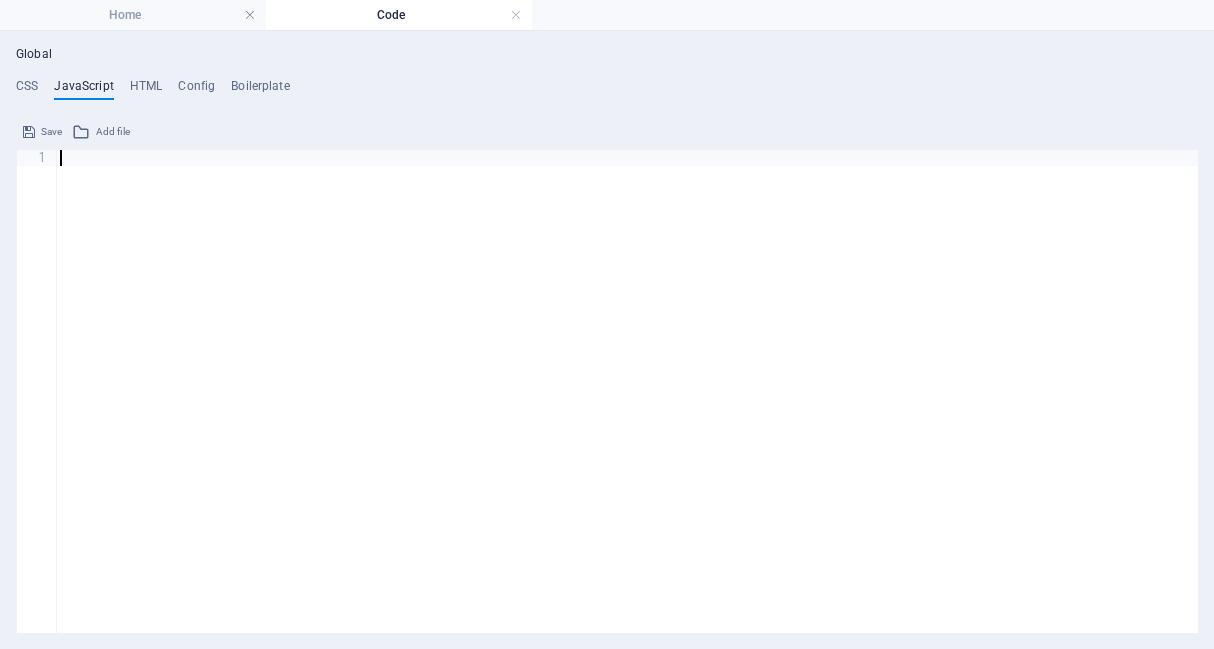 scroll, scrollTop: 6141, scrollLeft: 0, axis: vertical 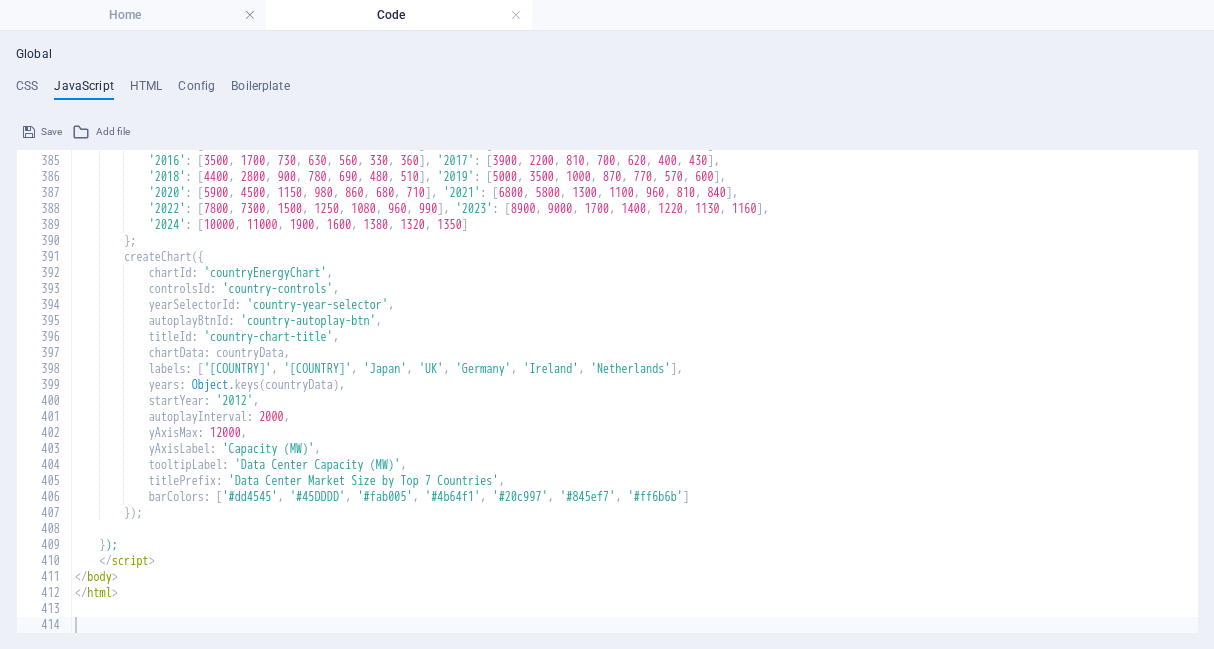 click on "Save" at bounding box center (51, 132) 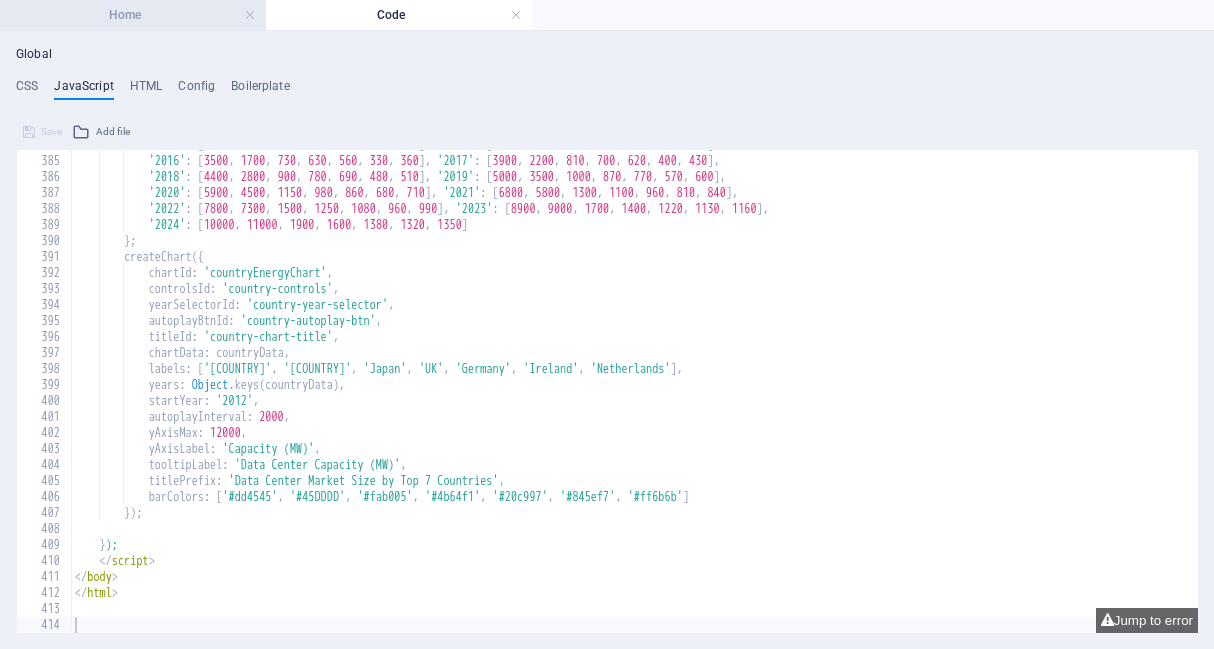 click on "Home" at bounding box center (133, 15) 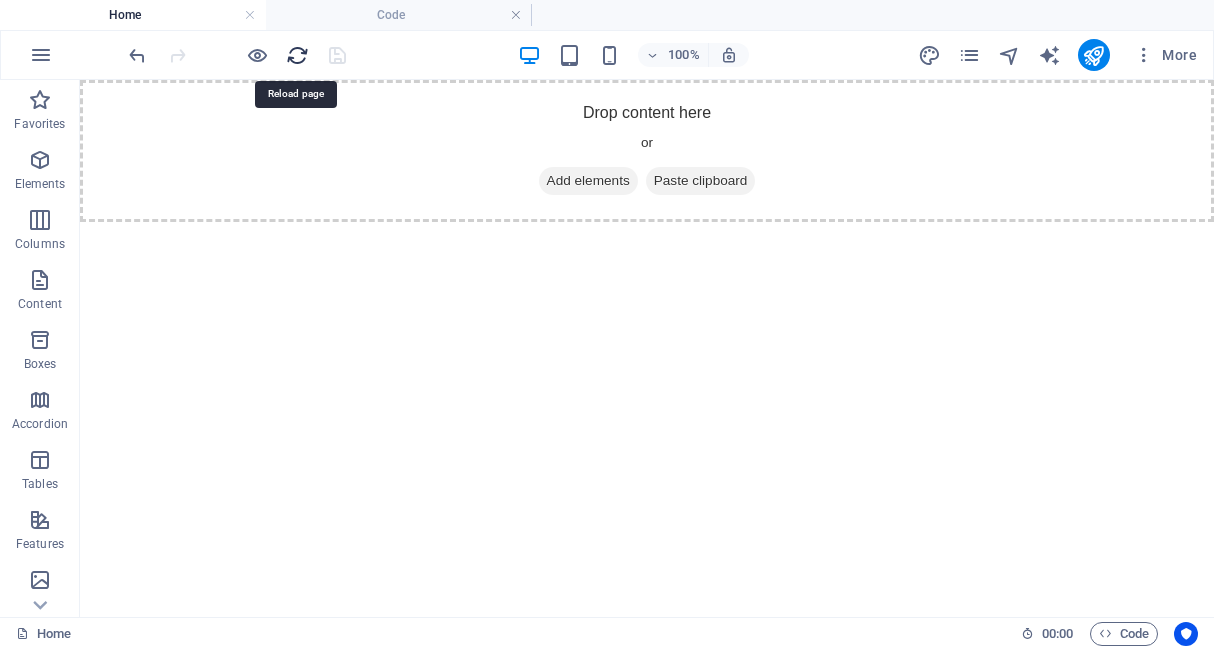 click at bounding box center [297, 55] 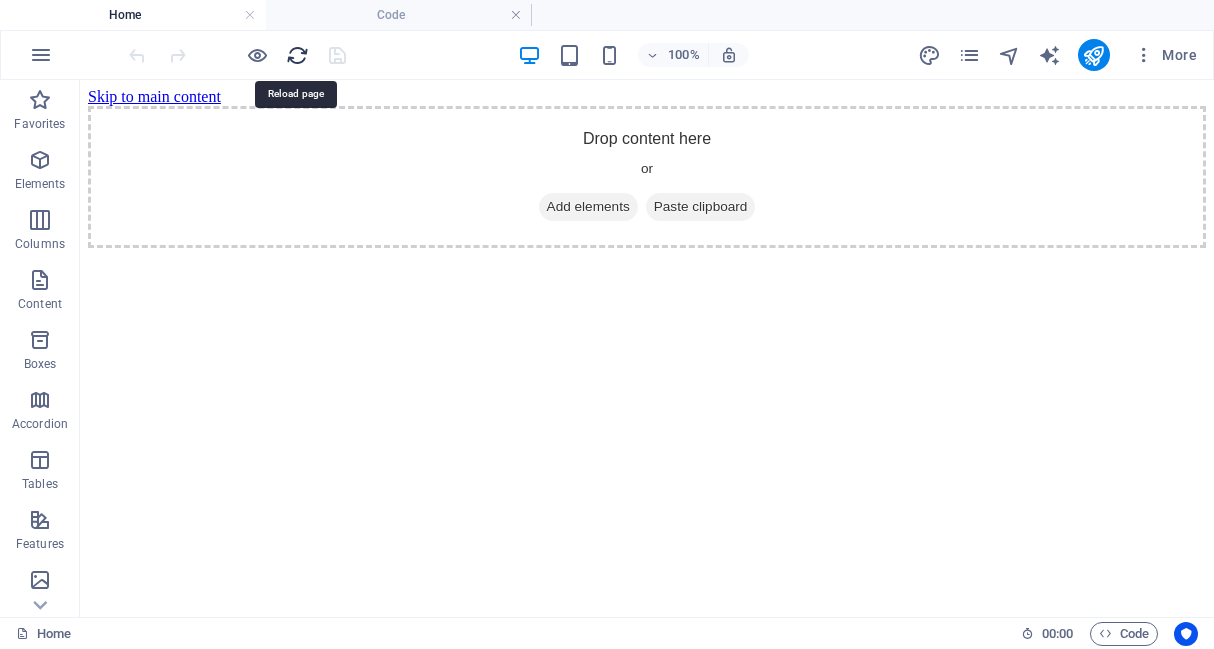 scroll, scrollTop: 0, scrollLeft: 0, axis: both 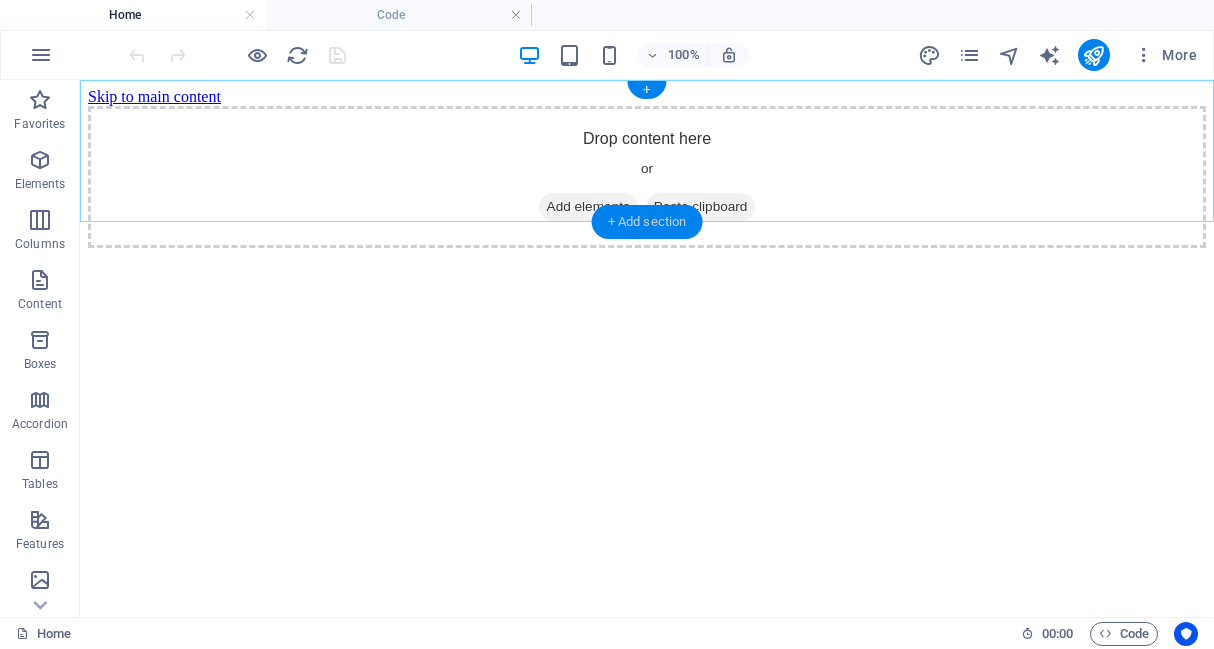 click on "+ Add section" at bounding box center [647, 222] 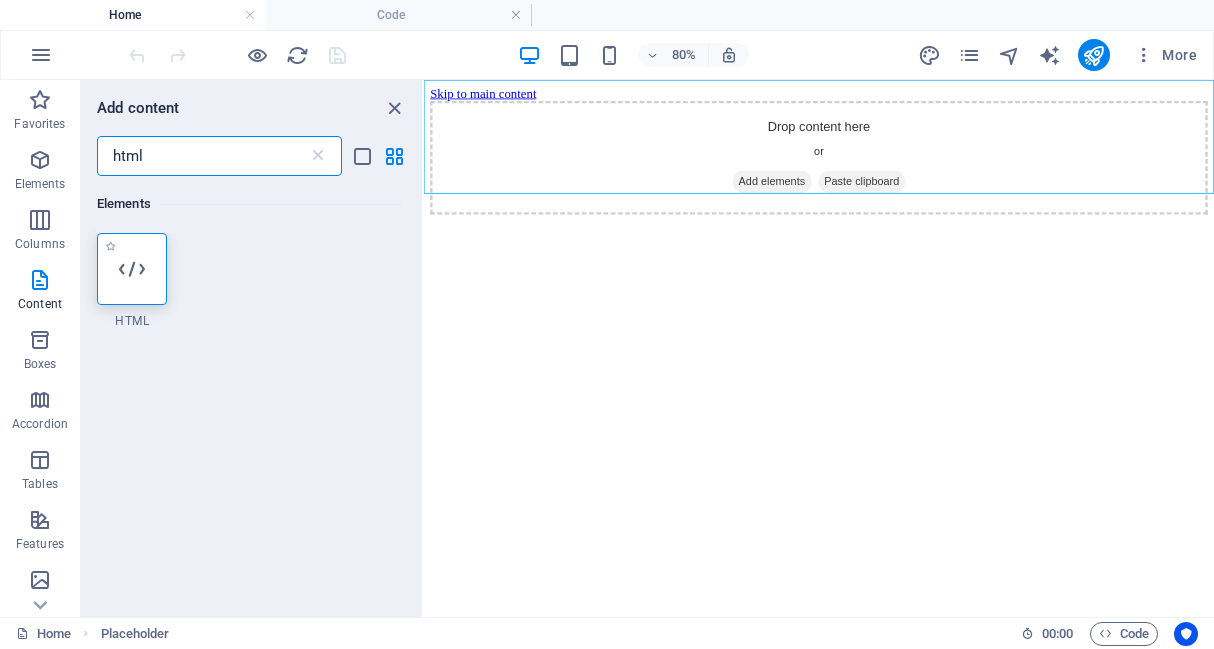click at bounding box center [132, 269] 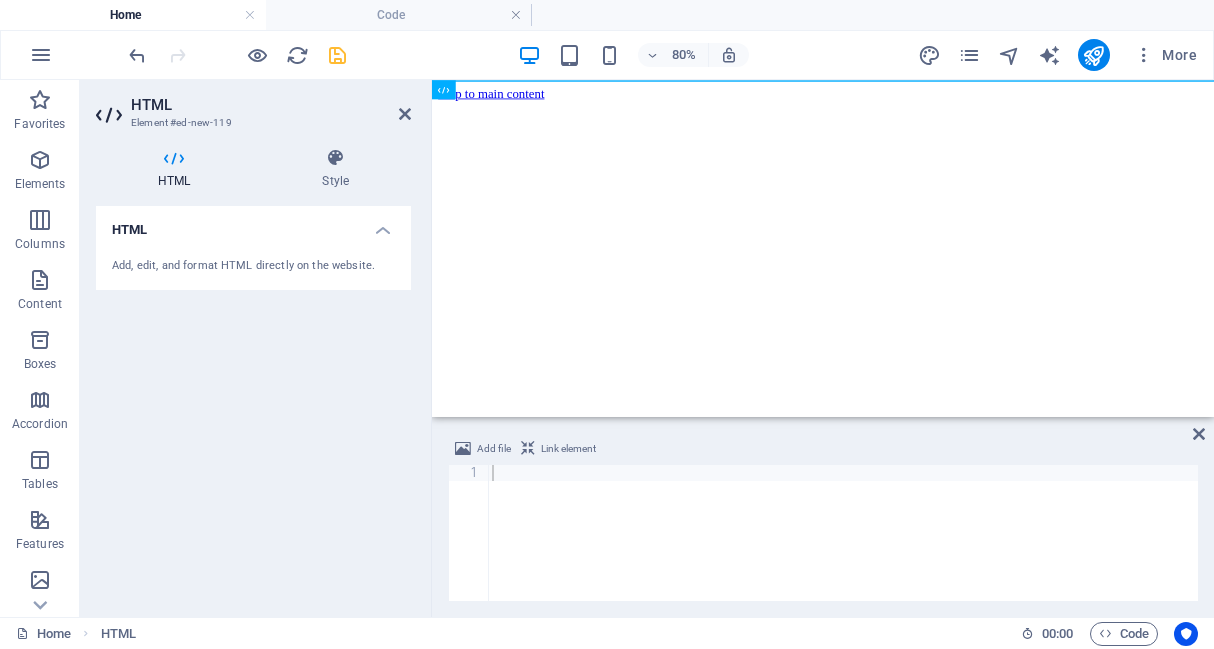 click on "Skip to main content" at bounding box center (921, 97) 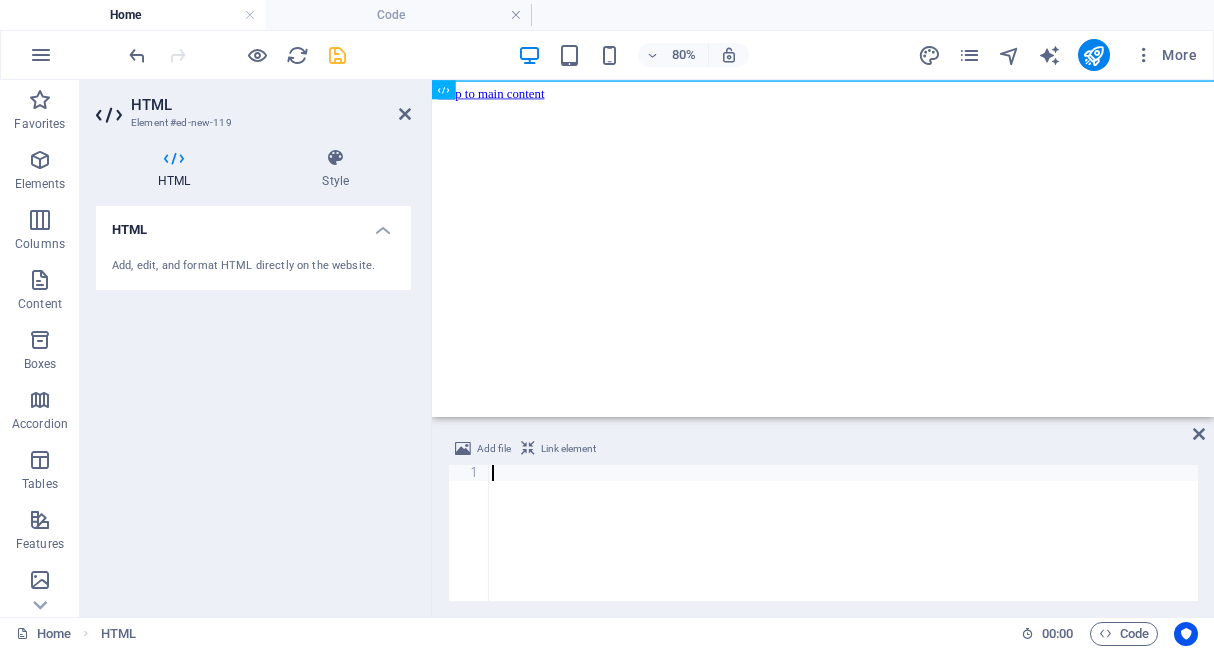 click at bounding box center [843, 549] 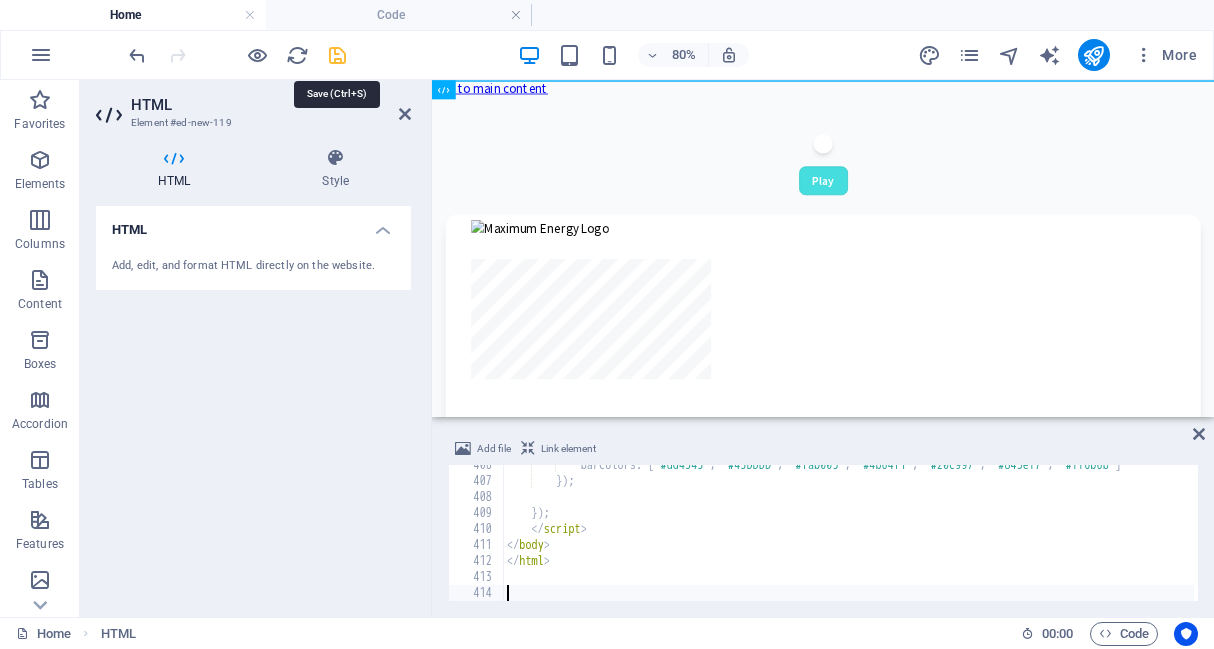 click at bounding box center [337, 55] 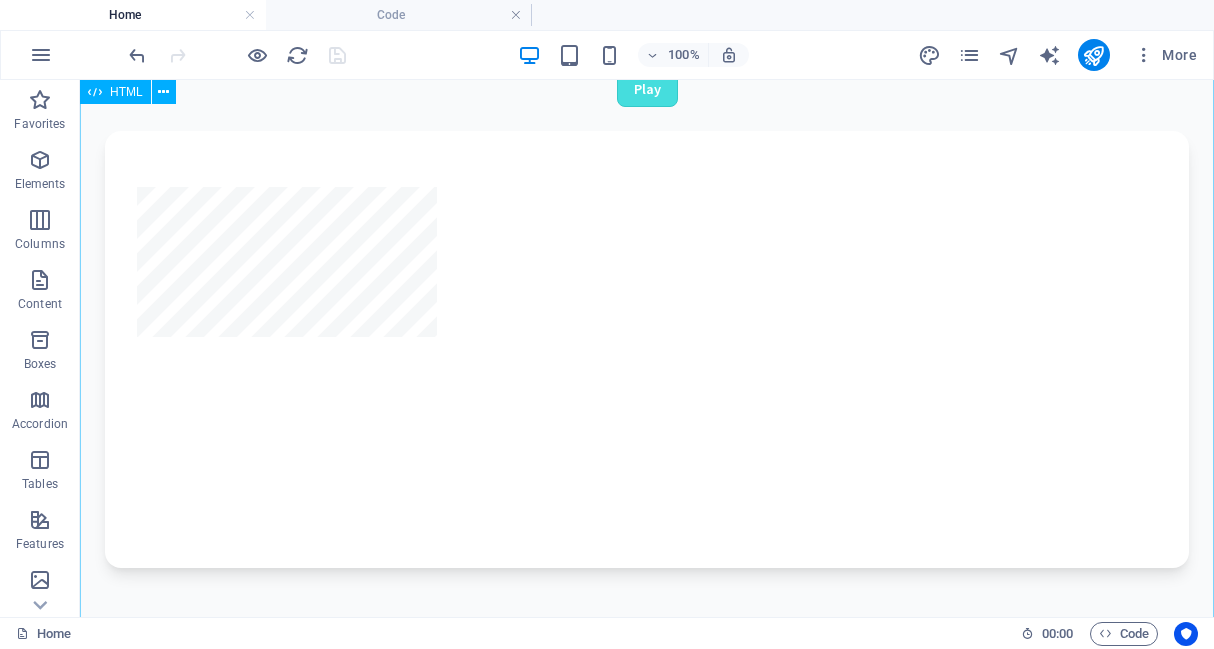 scroll, scrollTop: 0, scrollLeft: 0, axis: both 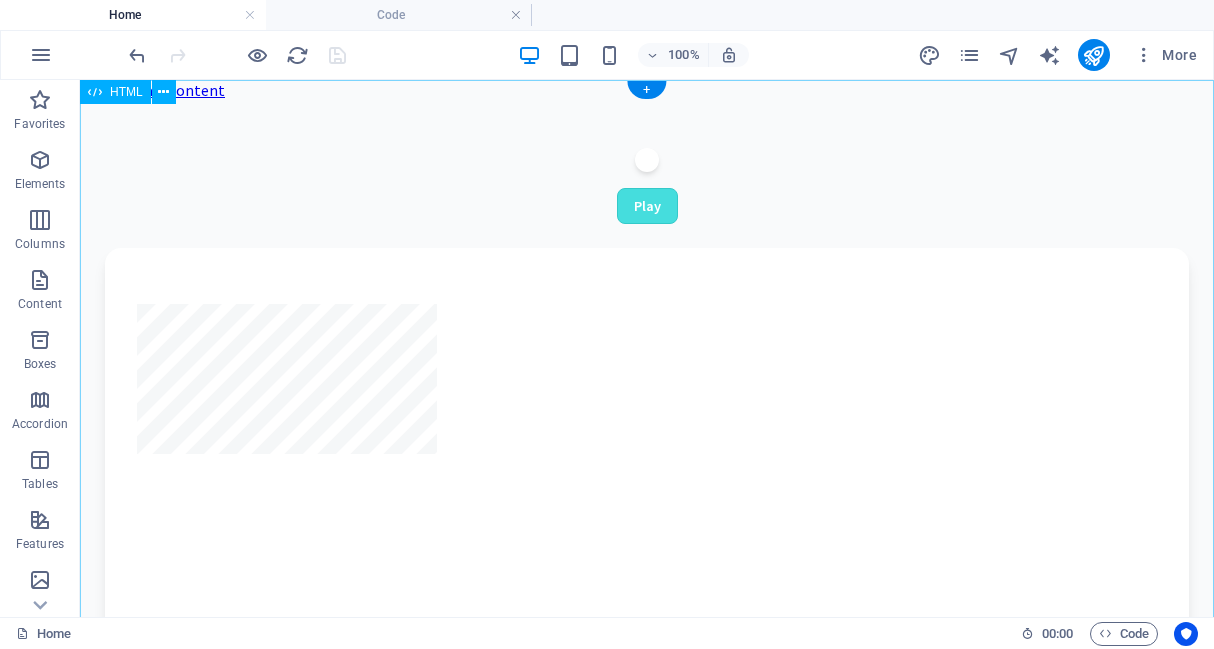 click on "Data Center Market Overview (2012-2024)
Play
Play
Play" at bounding box center [647, 1049] 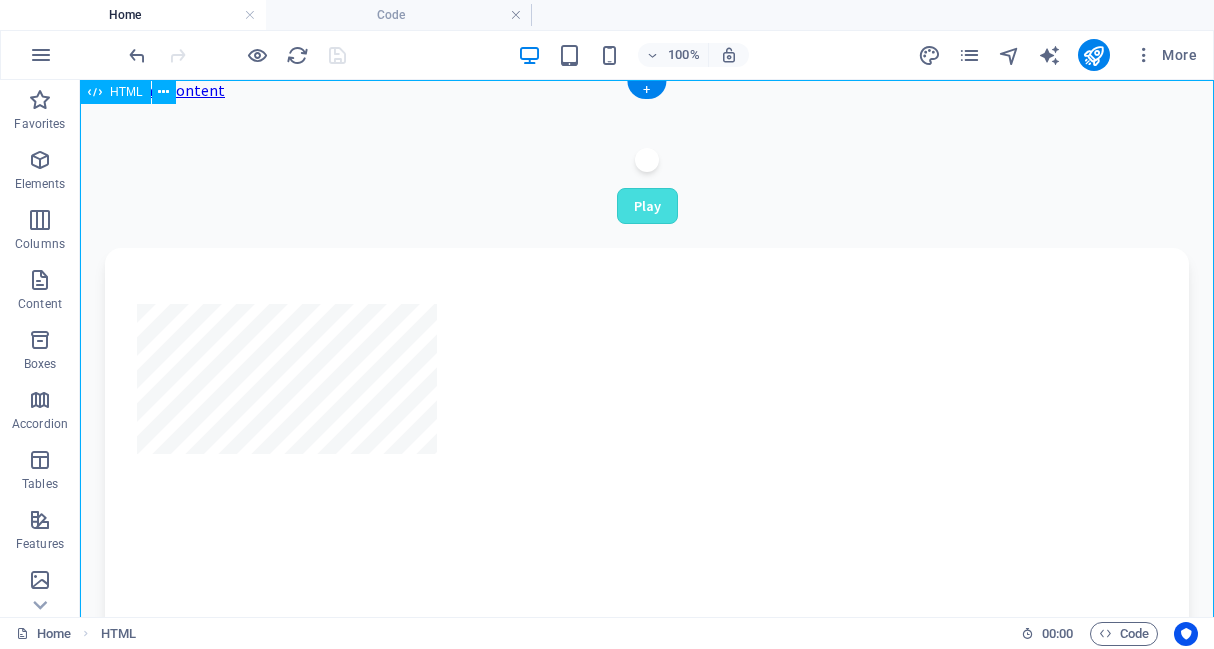 click on "Data Center Market Overview (2012-2024)
Play
Play
Play" at bounding box center [647, 1049] 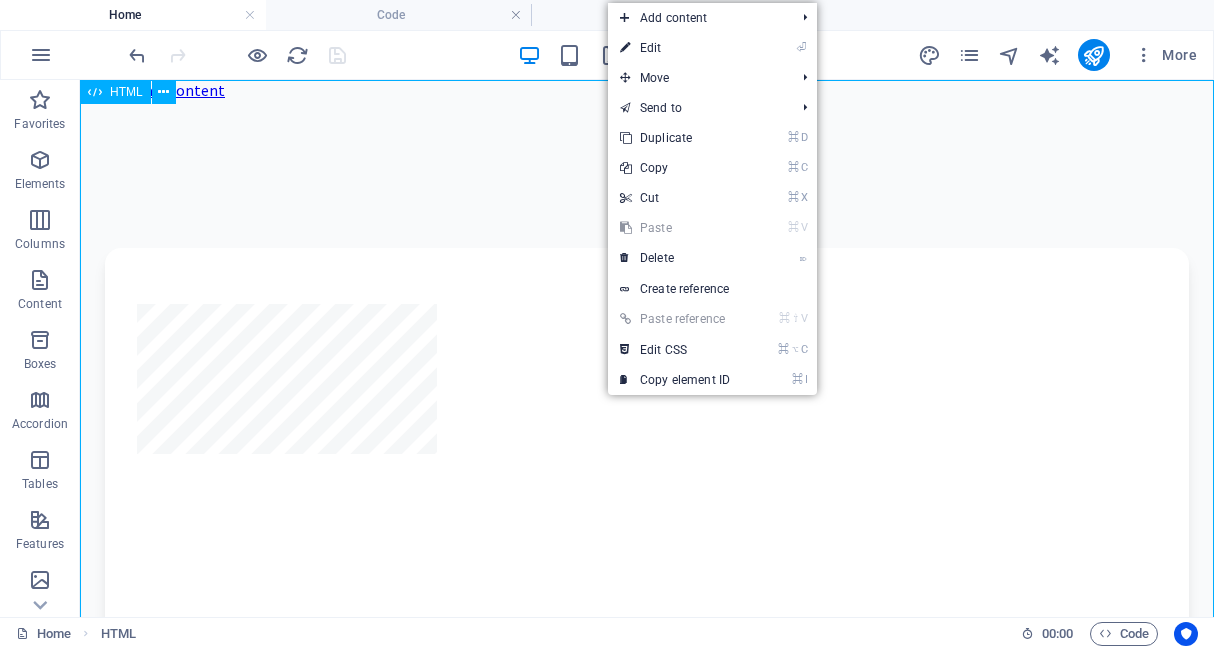 click on "Data Center Market Overview (2012-2024)
Play
Play
Play" at bounding box center [647, 1049] 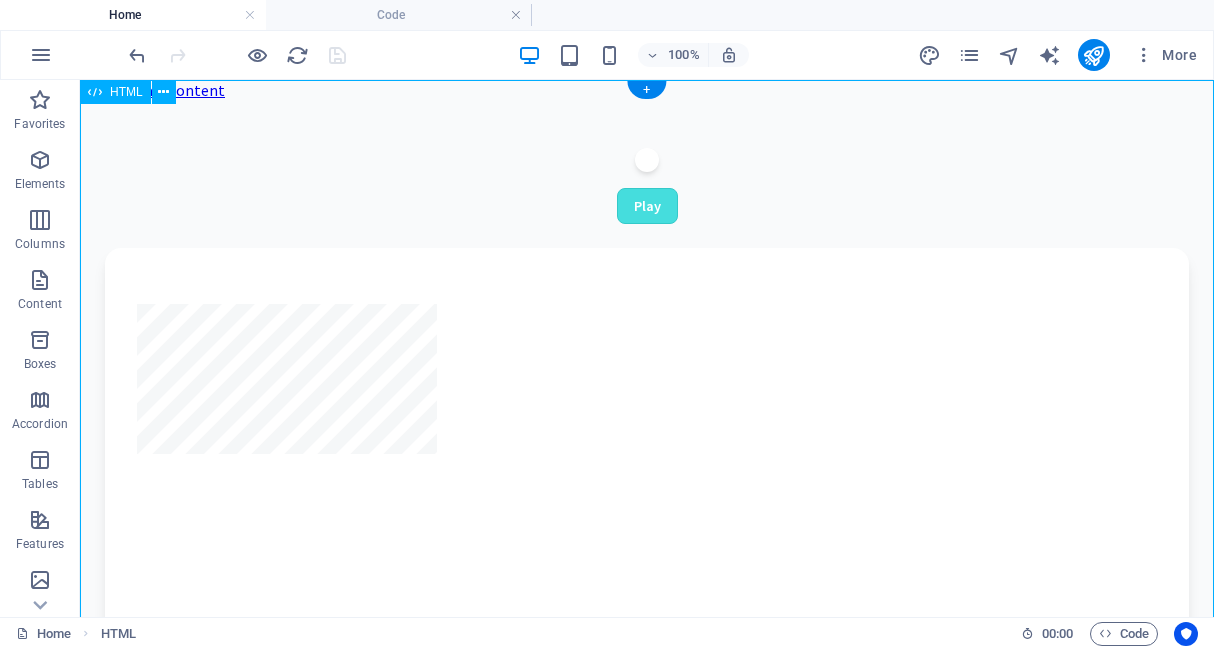 click on "Data Center Market Overview (2012-2024)
Play
Play
Play" at bounding box center (647, 1049) 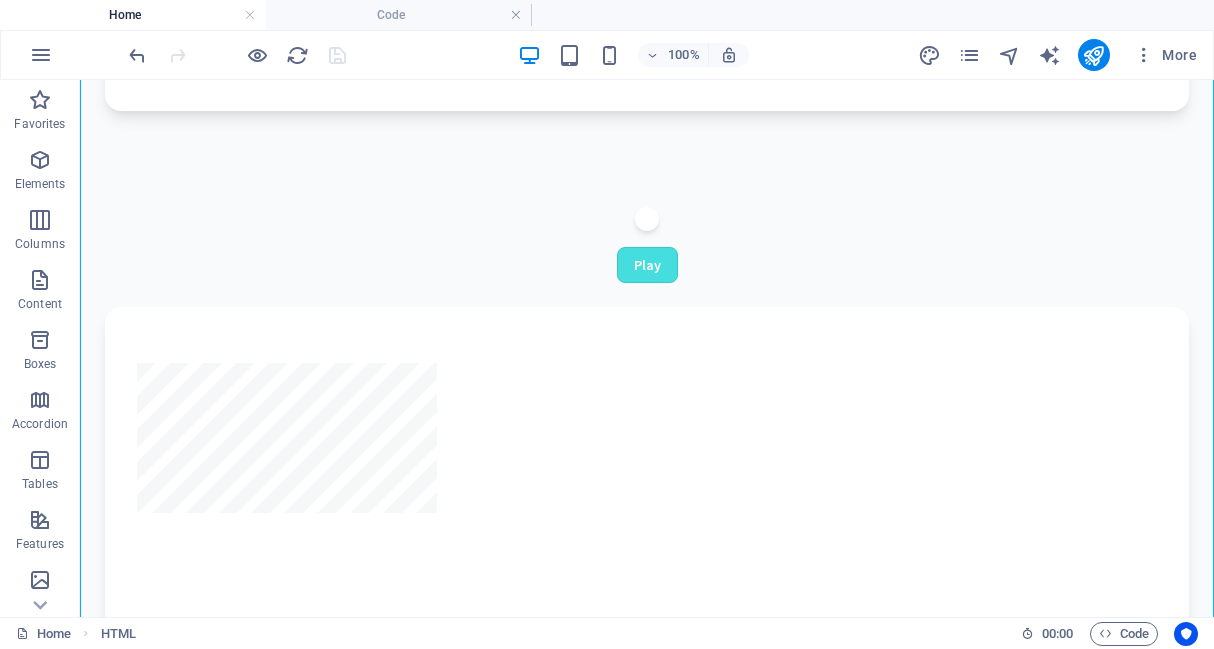 scroll, scrollTop: 577, scrollLeft: 0, axis: vertical 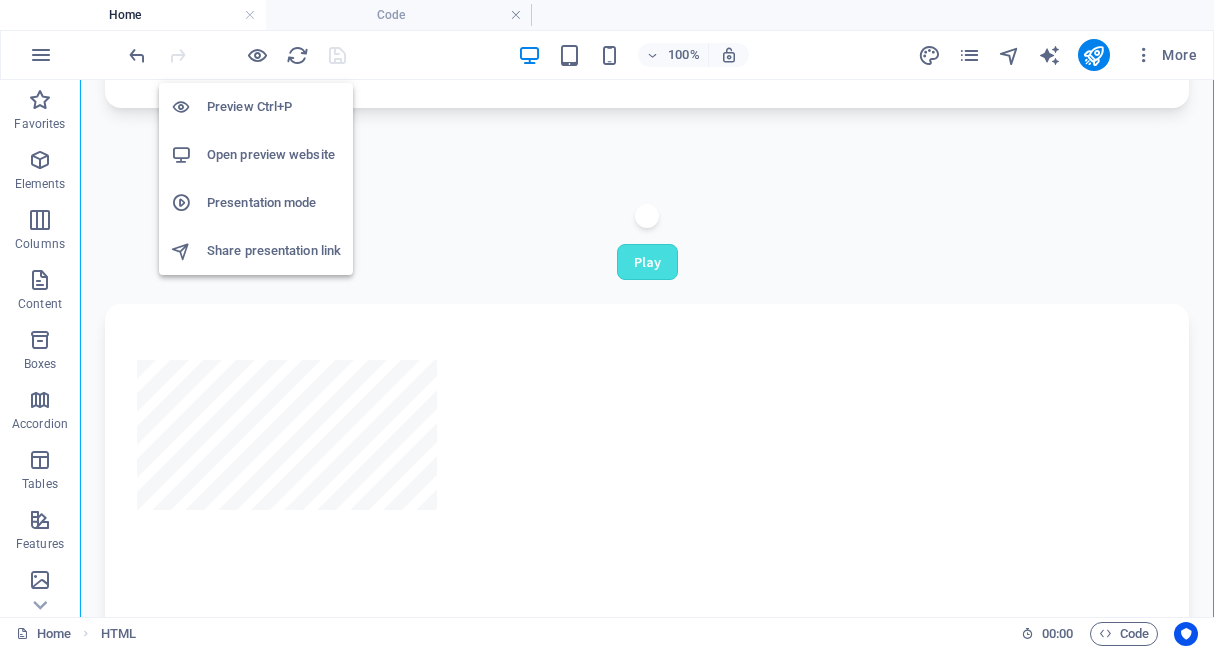 click on "Preview Ctrl+P" at bounding box center [274, 107] 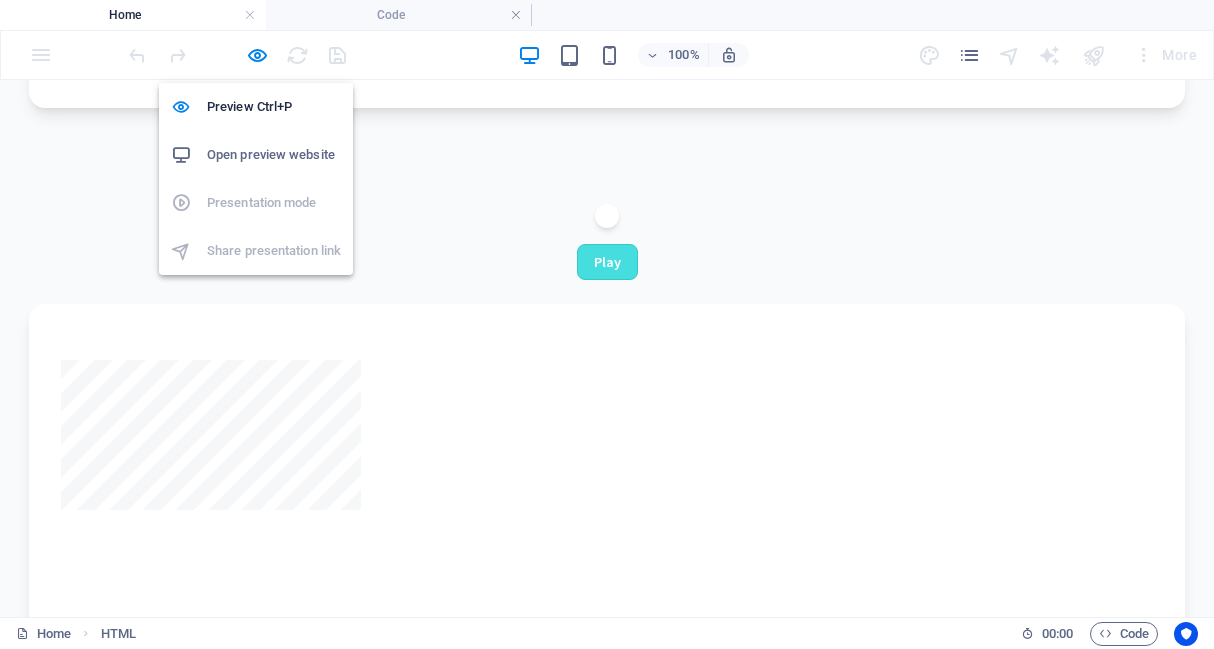 click on "Open preview website" at bounding box center [274, 155] 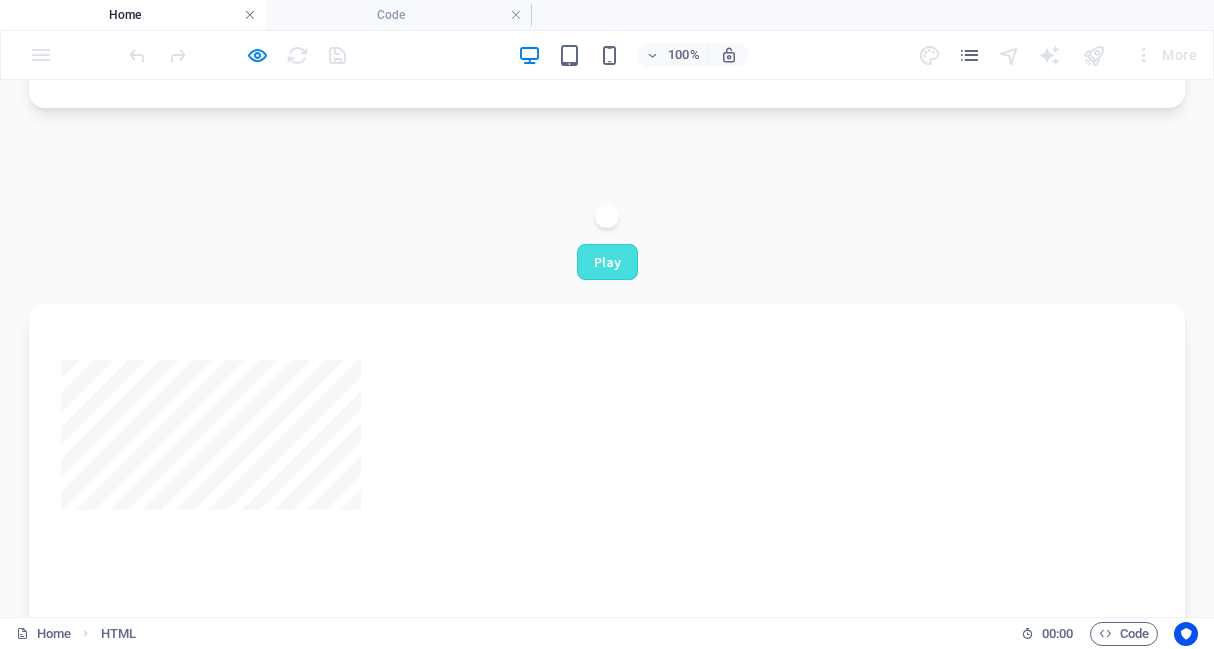 click at bounding box center [250, 15] 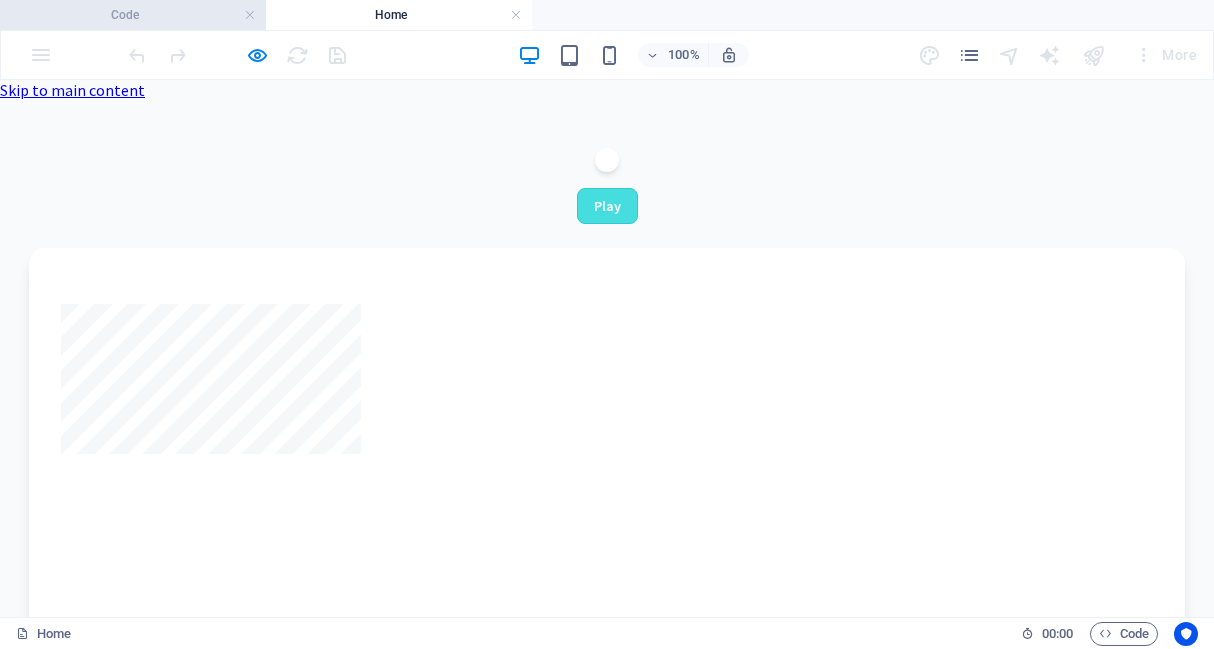 scroll, scrollTop: 0, scrollLeft: 0, axis: both 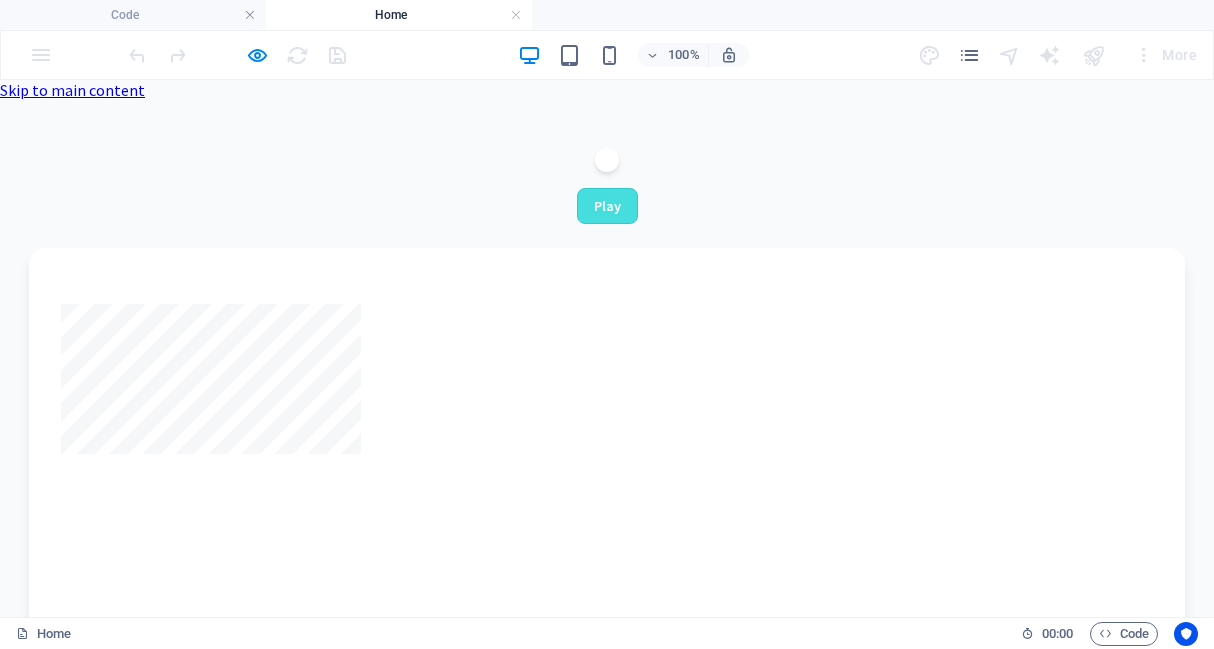 click on "Home" at bounding box center (399, 15) 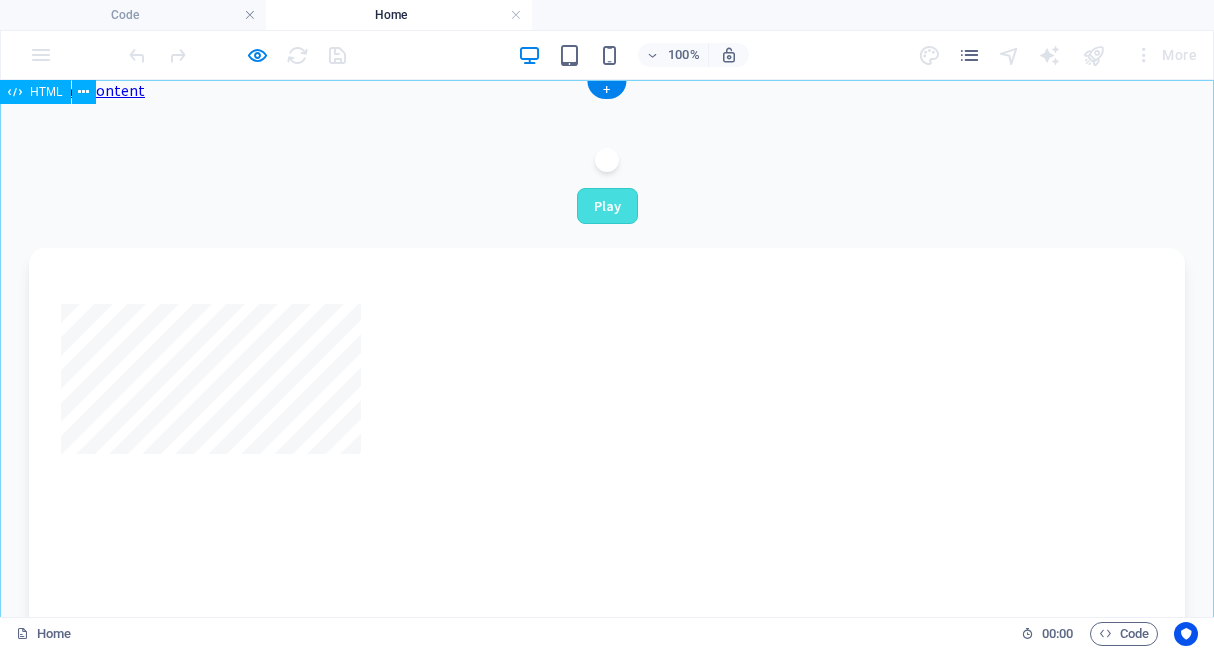 click on "Data Center Market Overview (2012-2024)
Play
Play
Play" at bounding box center (607, 1049) 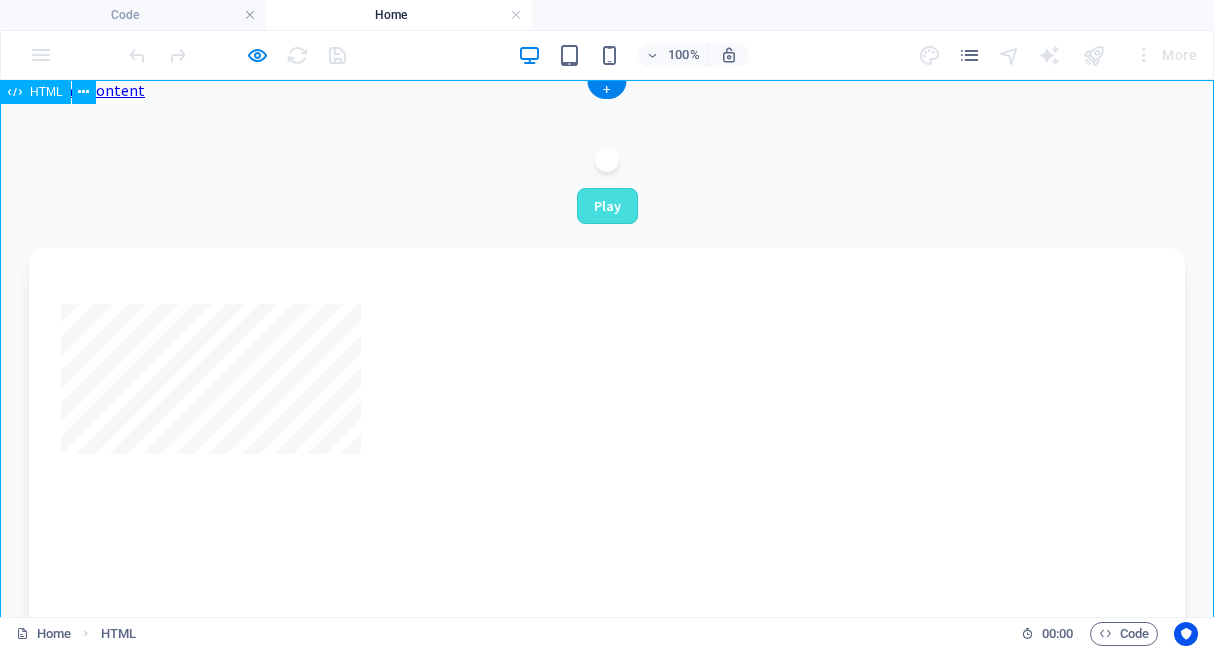 click on "Data Center Market Overview (2012-2024)
Play
Play
Play" at bounding box center (607, 1049) 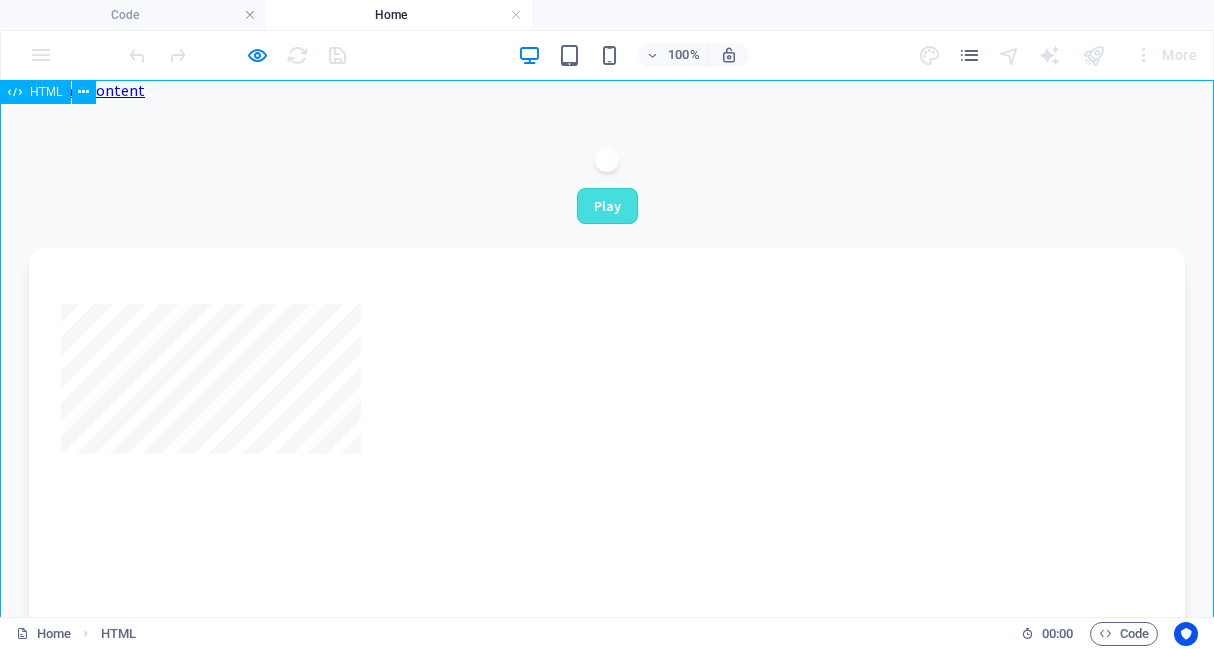 click on "HTML" at bounding box center (46, 92) 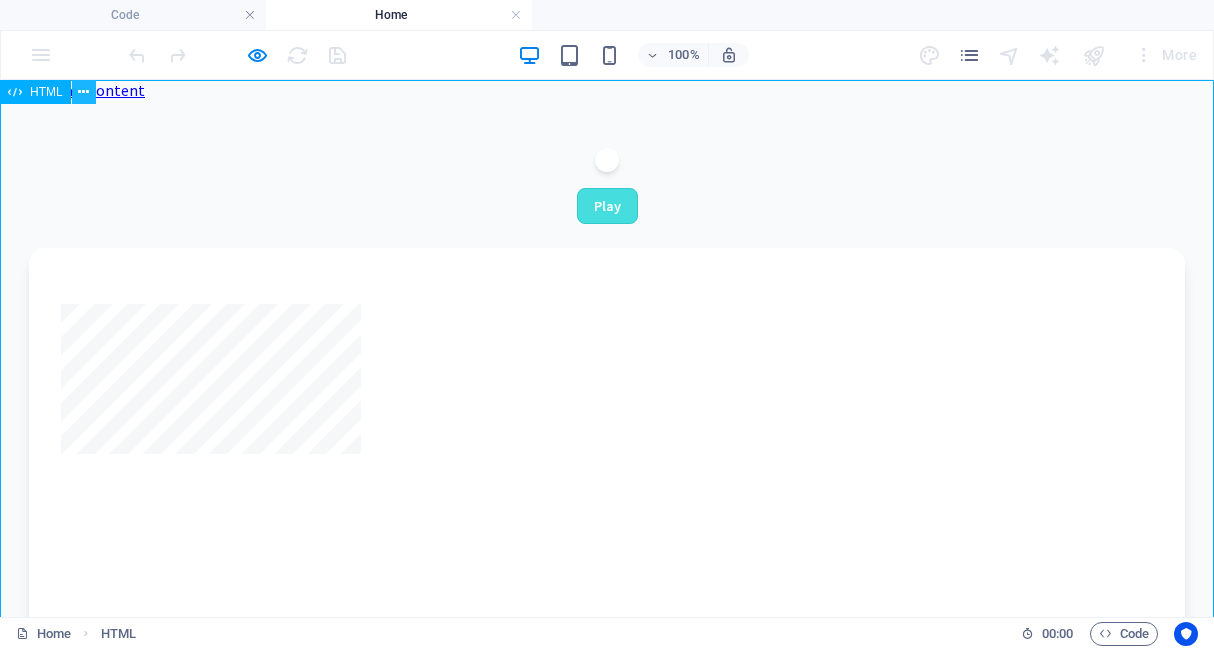 click at bounding box center [83, 92] 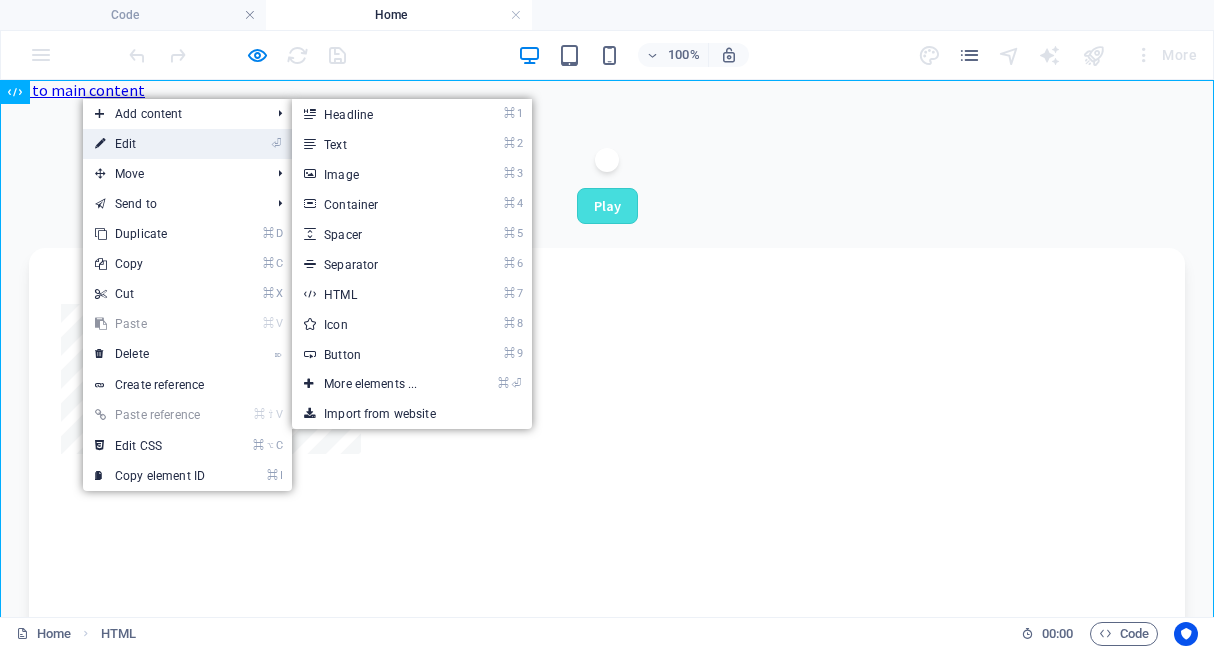 click on "⏎  Edit" at bounding box center [150, 144] 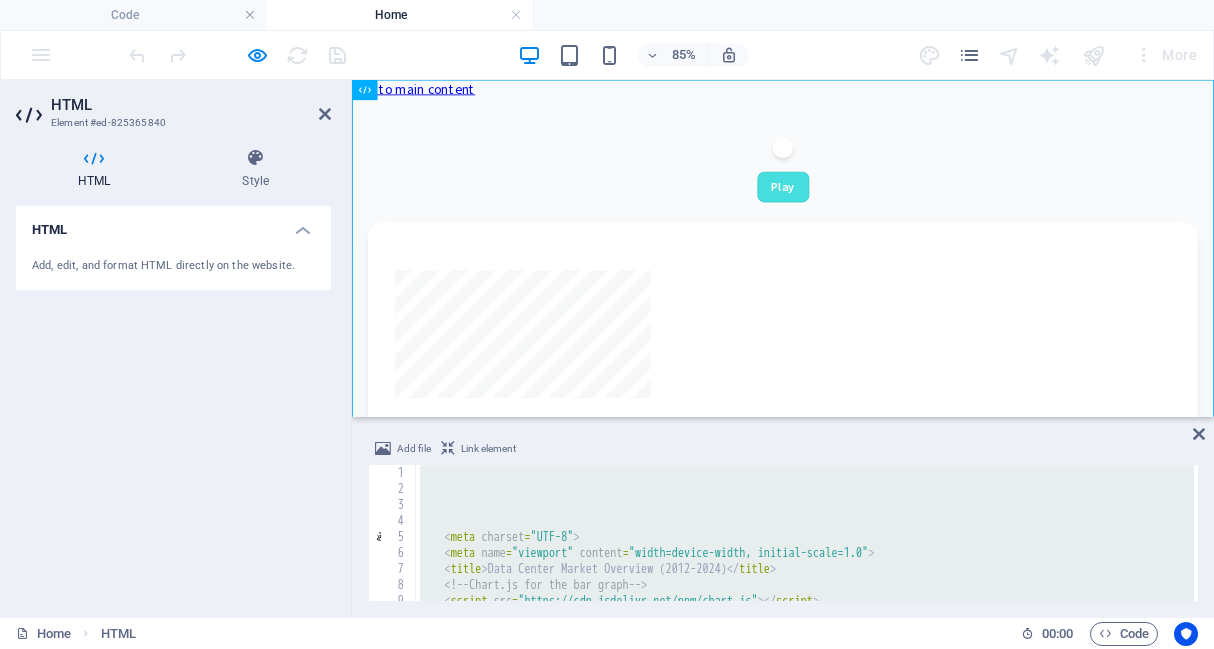 type 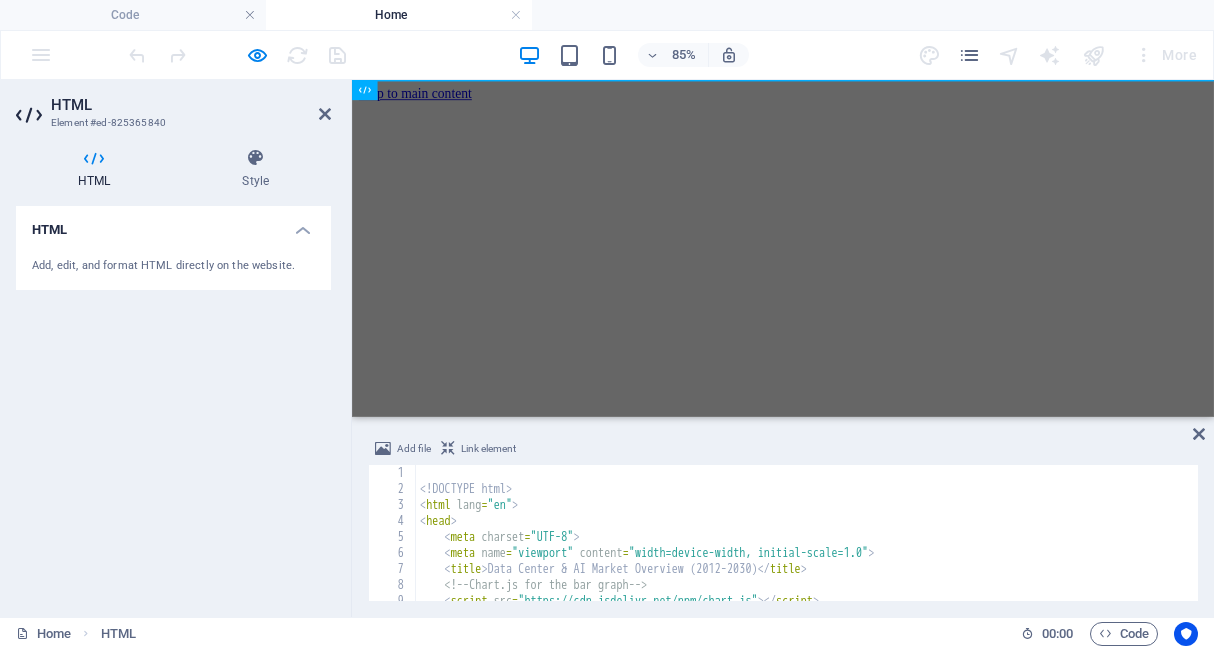 scroll, scrollTop: 238, scrollLeft: 0, axis: vertical 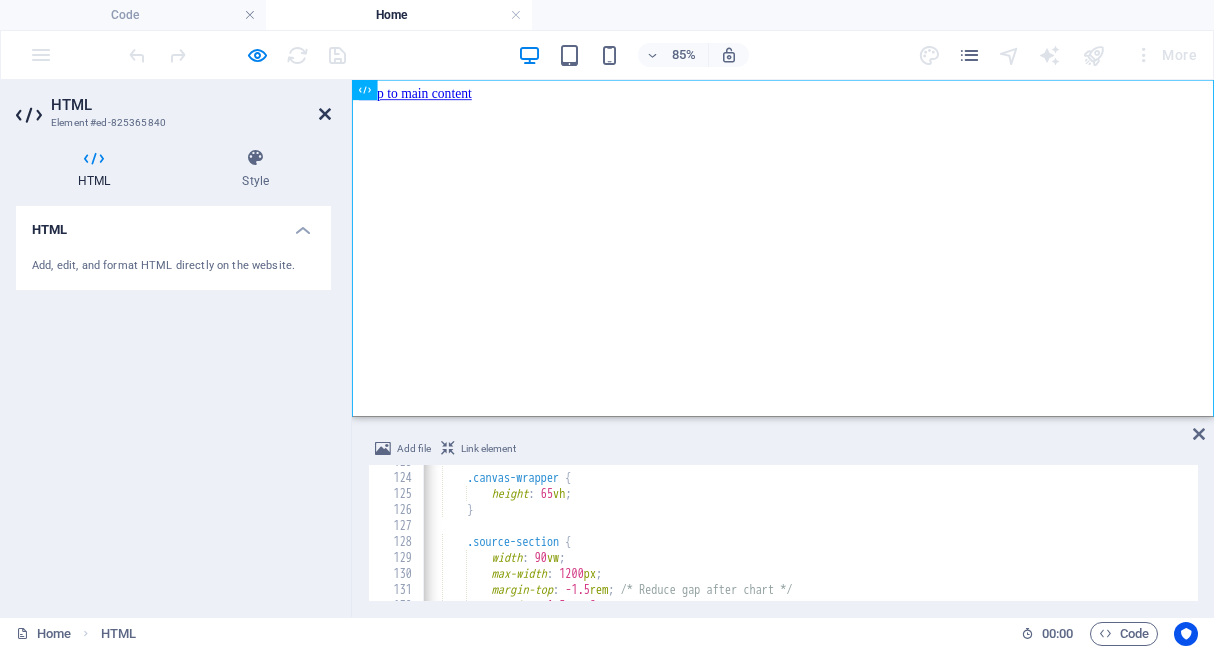 click at bounding box center (325, 114) 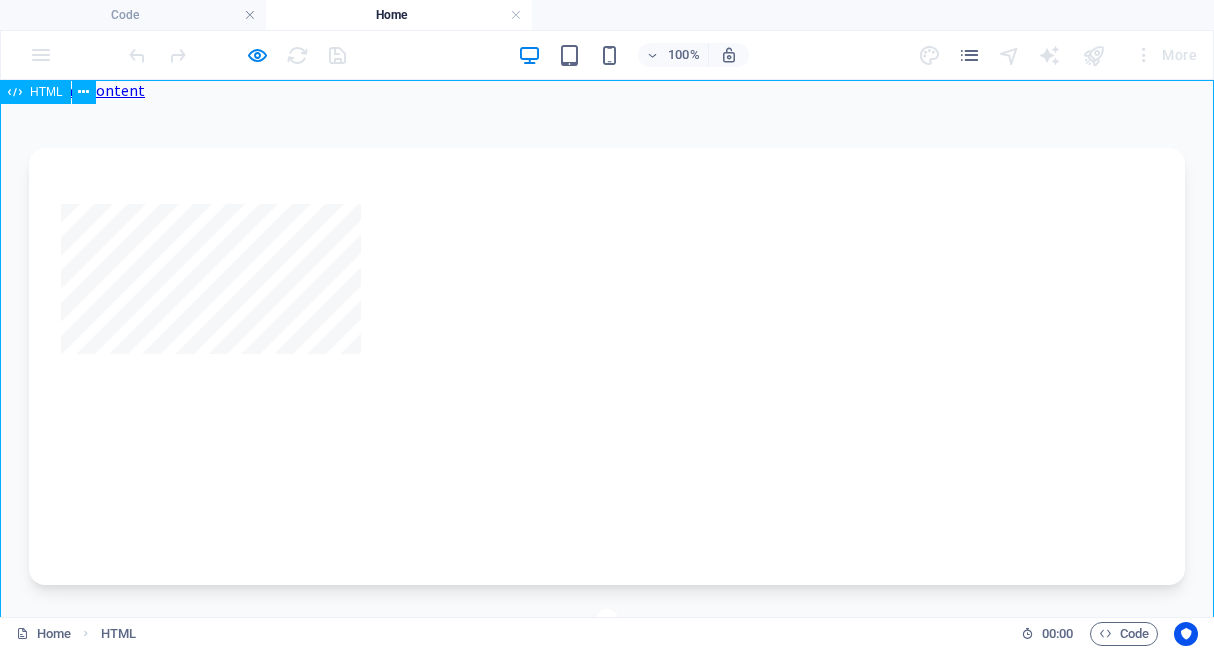 click on "HTML" at bounding box center (35, 92) 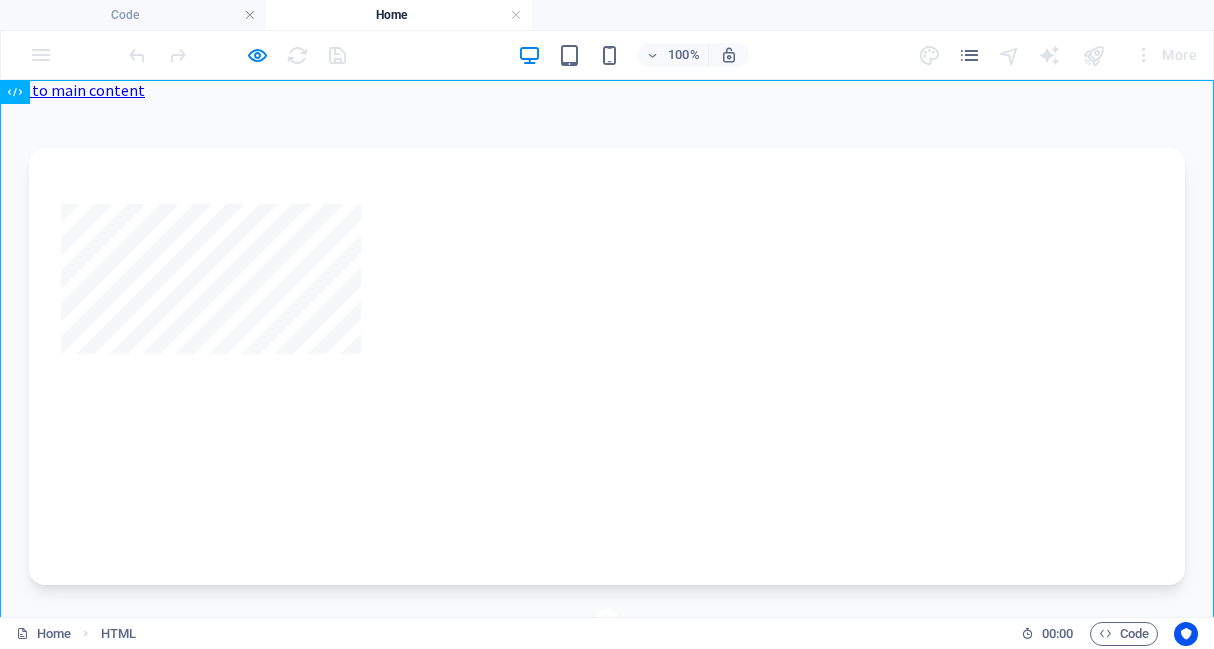 click on "Home" at bounding box center (399, 15) 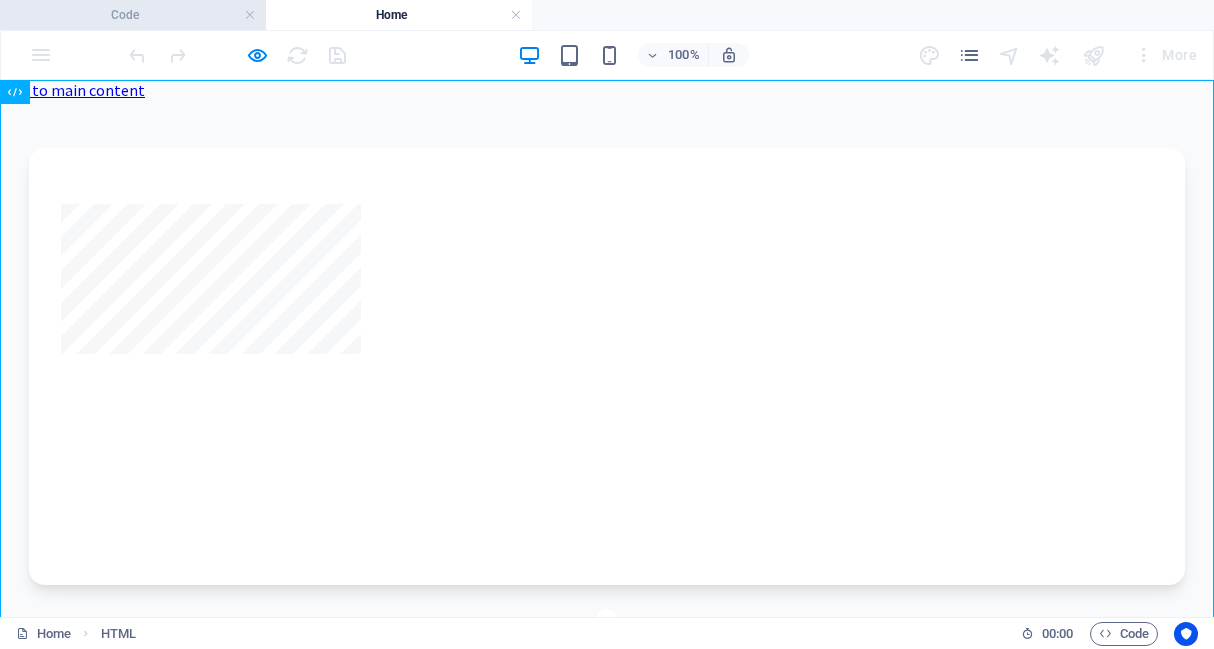 click on "Code" at bounding box center (133, 15) 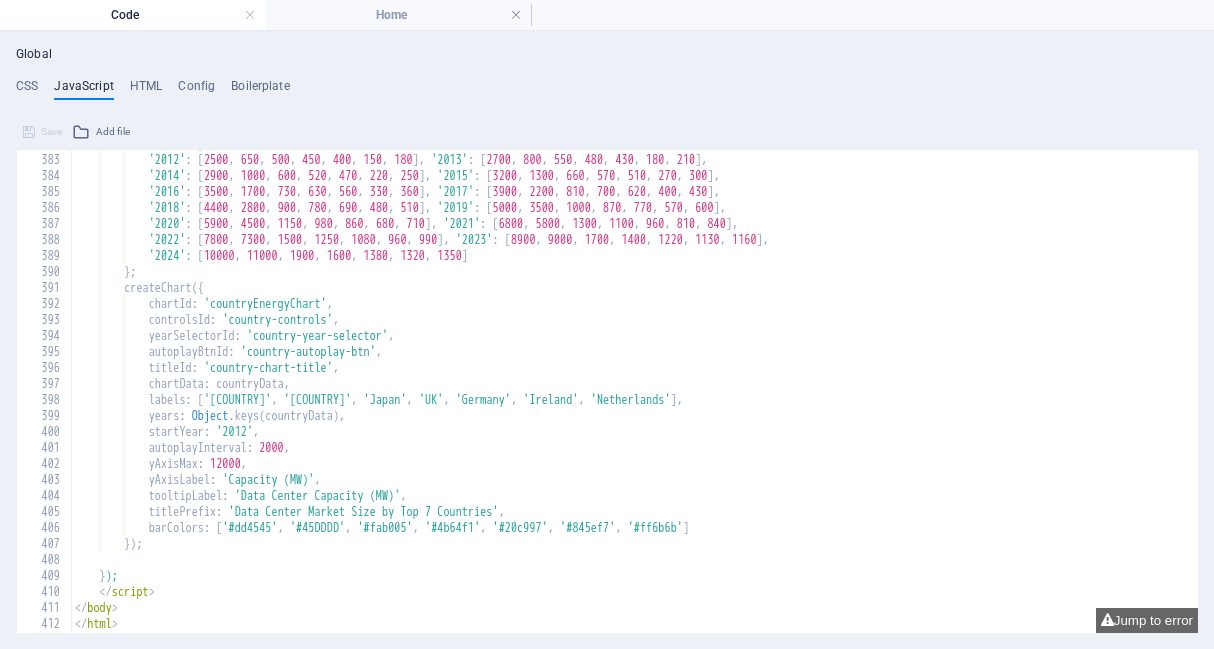 click on "Code" at bounding box center [133, 15] 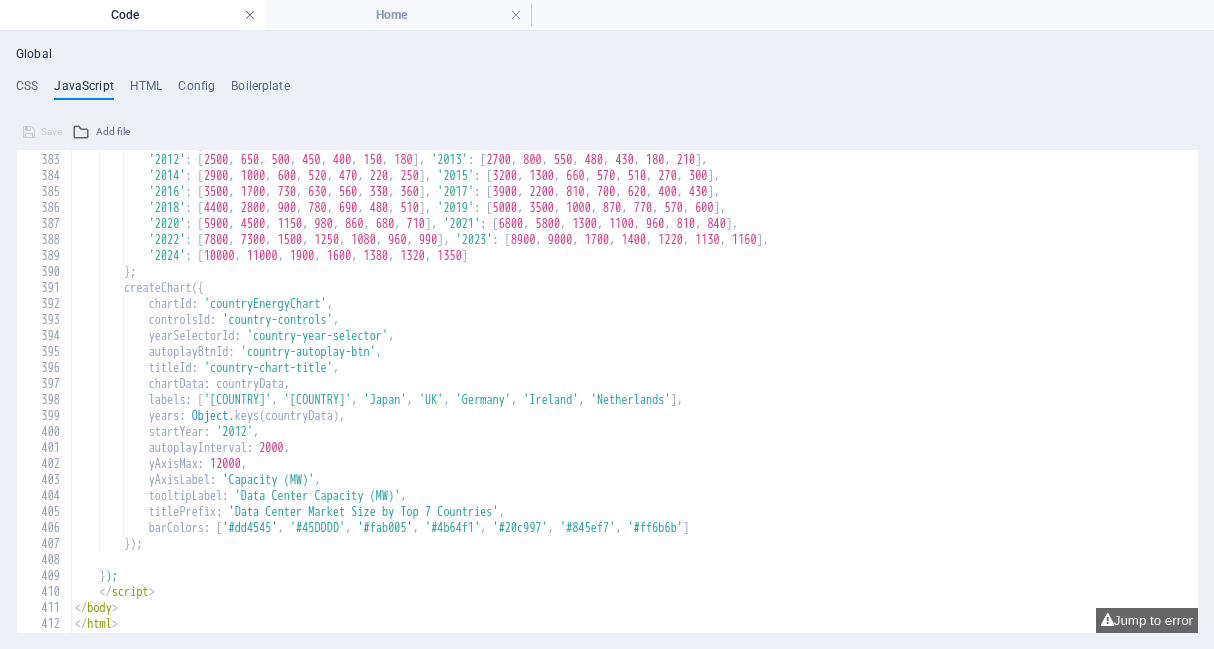 click at bounding box center (250, 15) 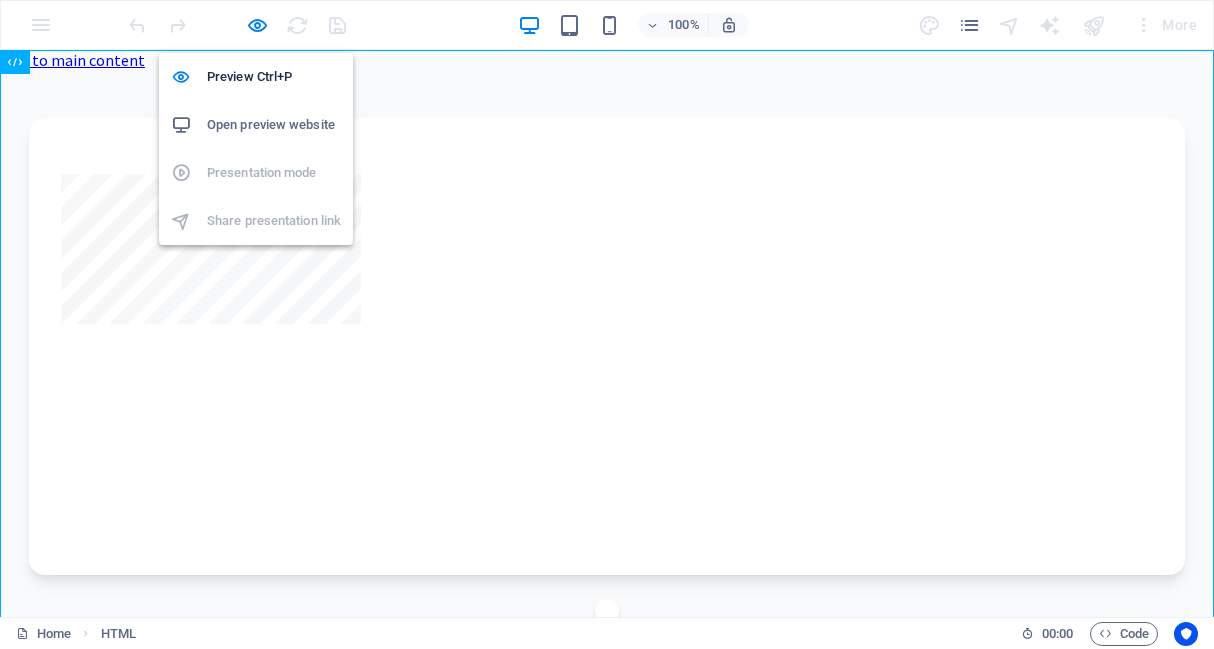 click on "Open preview website" at bounding box center (274, 125) 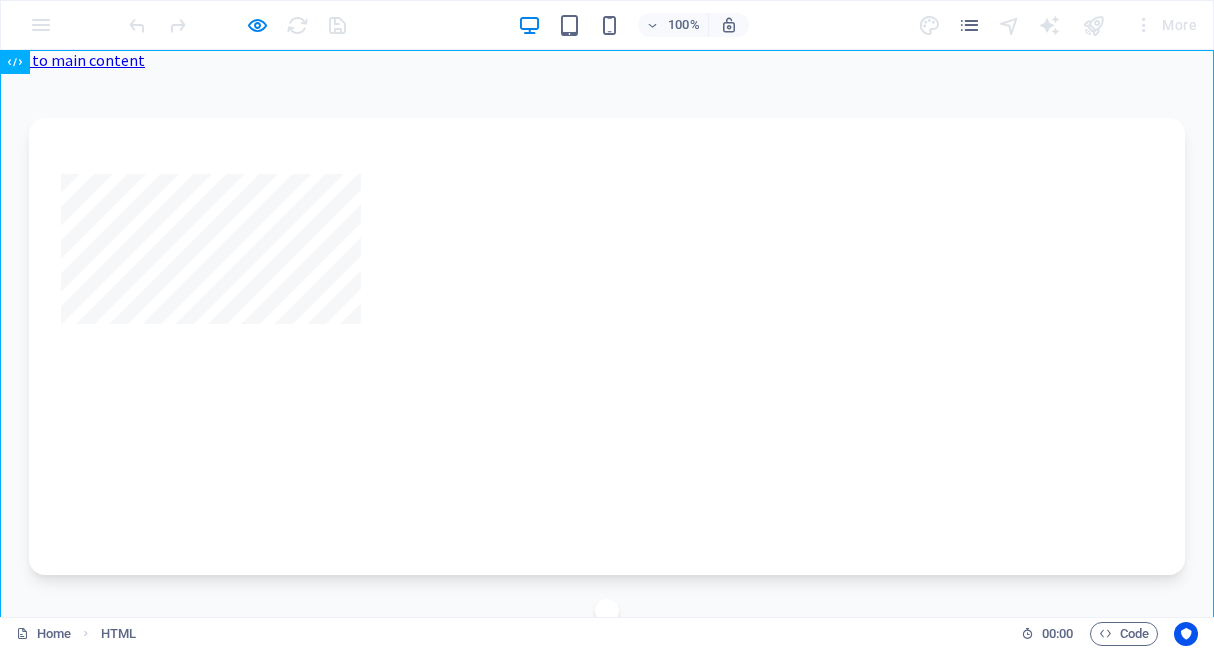 click on "100% More" at bounding box center [607, 25] 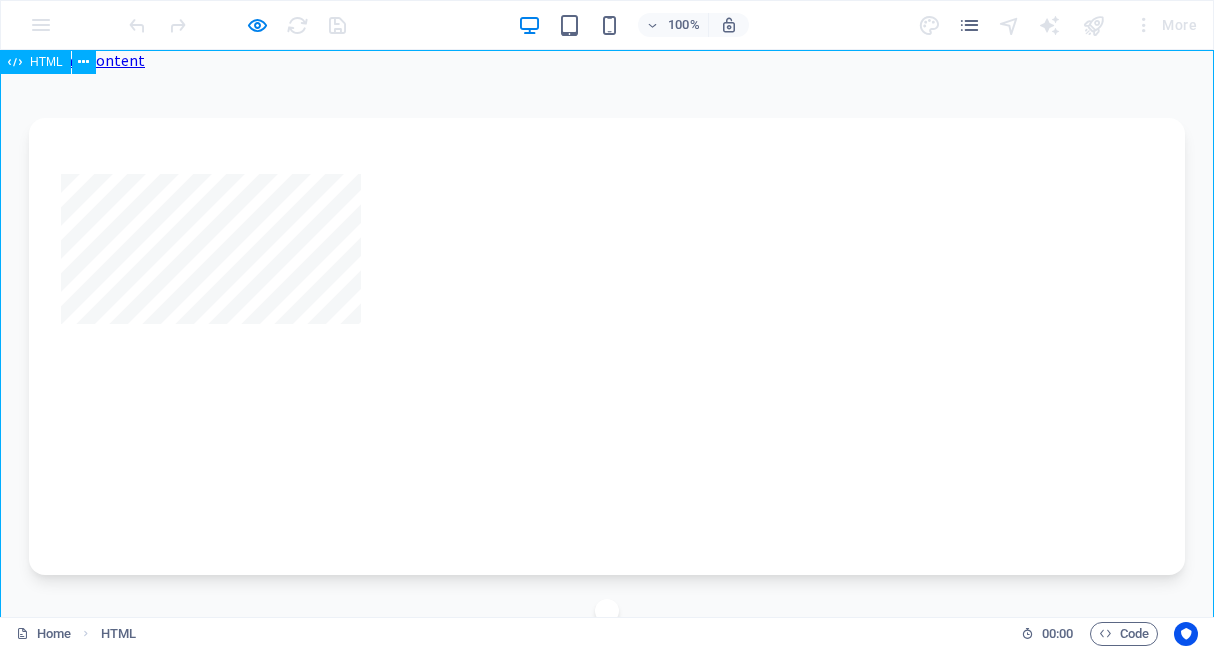 click on "HTML" at bounding box center [35, 62] 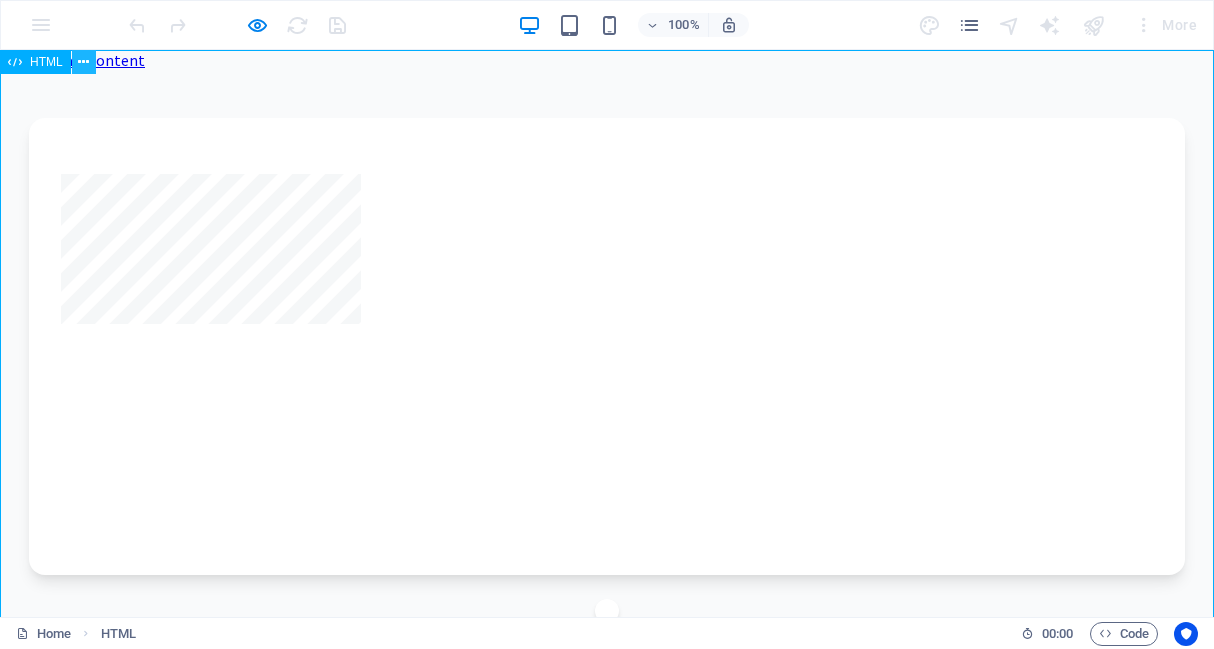 click at bounding box center (83, 62) 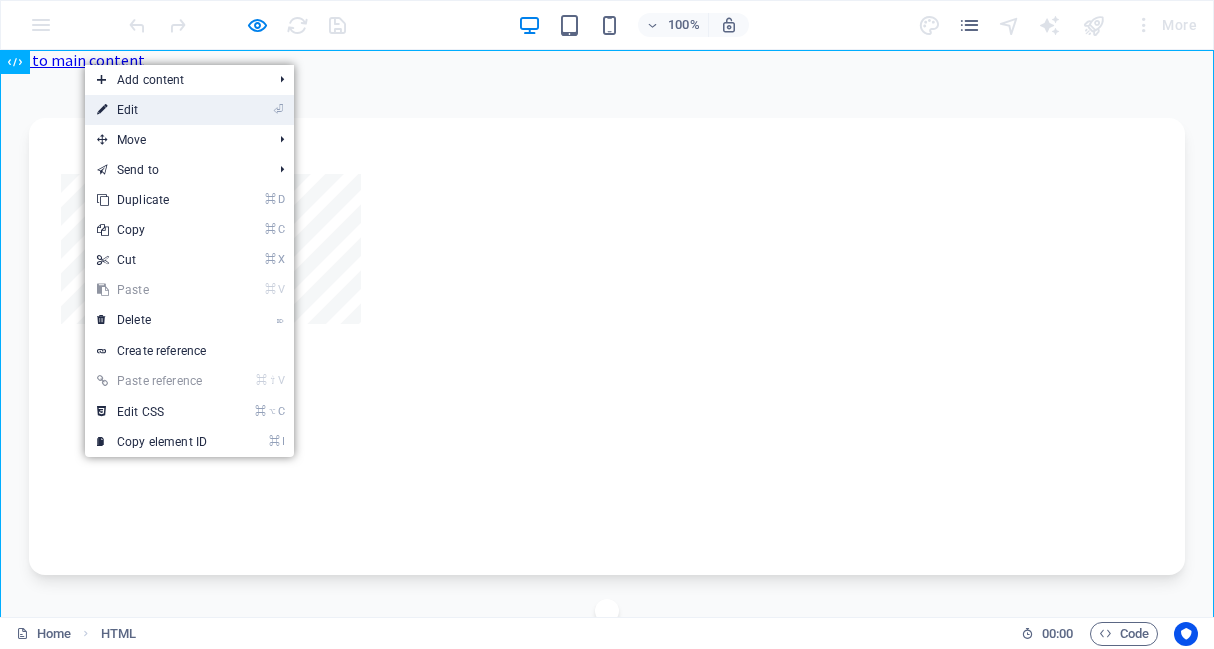click on "⏎  Edit" at bounding box center [152, 110] 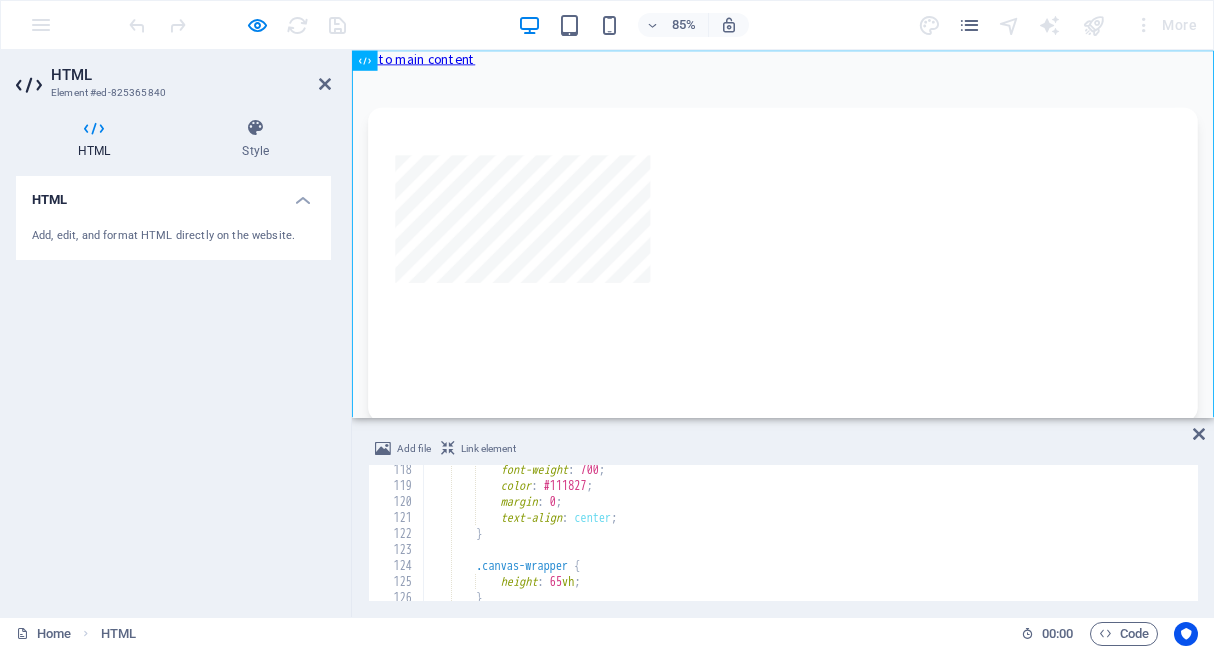 scroll, scrollTop: 1422, scrollLeft: 0, axis: vertical 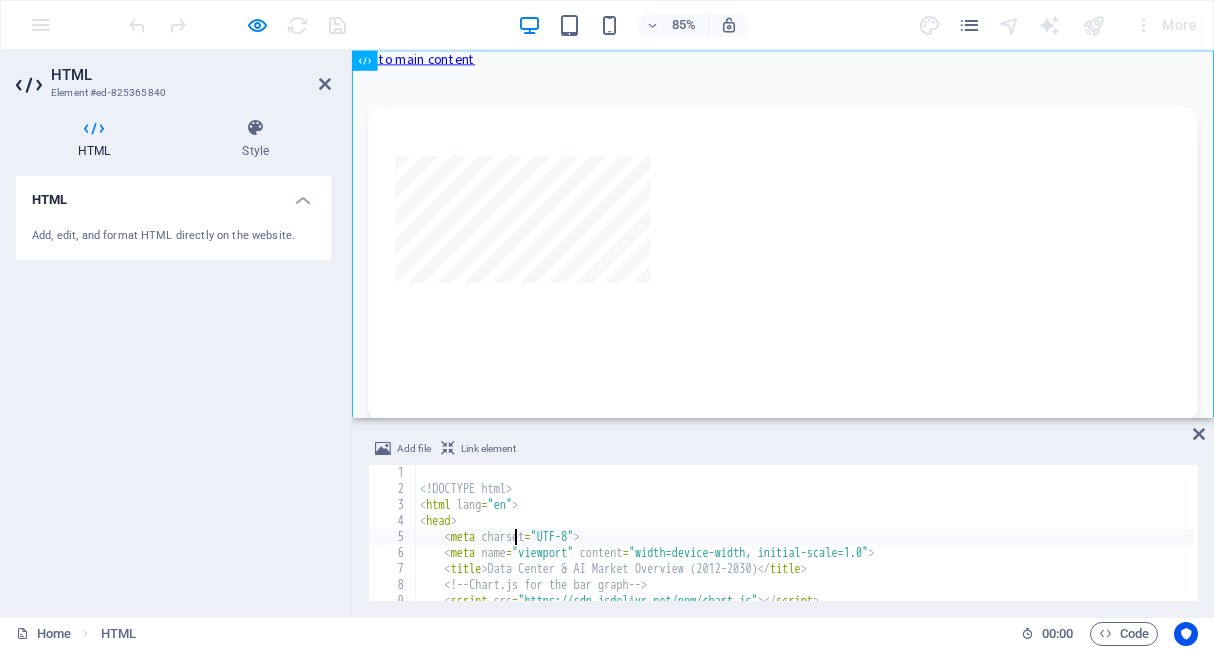click on "<! DOCTYPE   html > < html   lang = "en" > < head >      < meta   charset = "UTF-8" >      < meta   name = "viewport"   content = "width=device-width, initial-scale=1.0" >      < title > Data Center & AI Market Overview (2012-2030) </ title >      <!--  Chart.js for the bar graph  -->      < script   src = "https://cdn.jsdelivr.net/npm/chart.js" > </ script >      <!--  Google Fonts for a clean typeface  -->" at bounding box center [1642, 547] 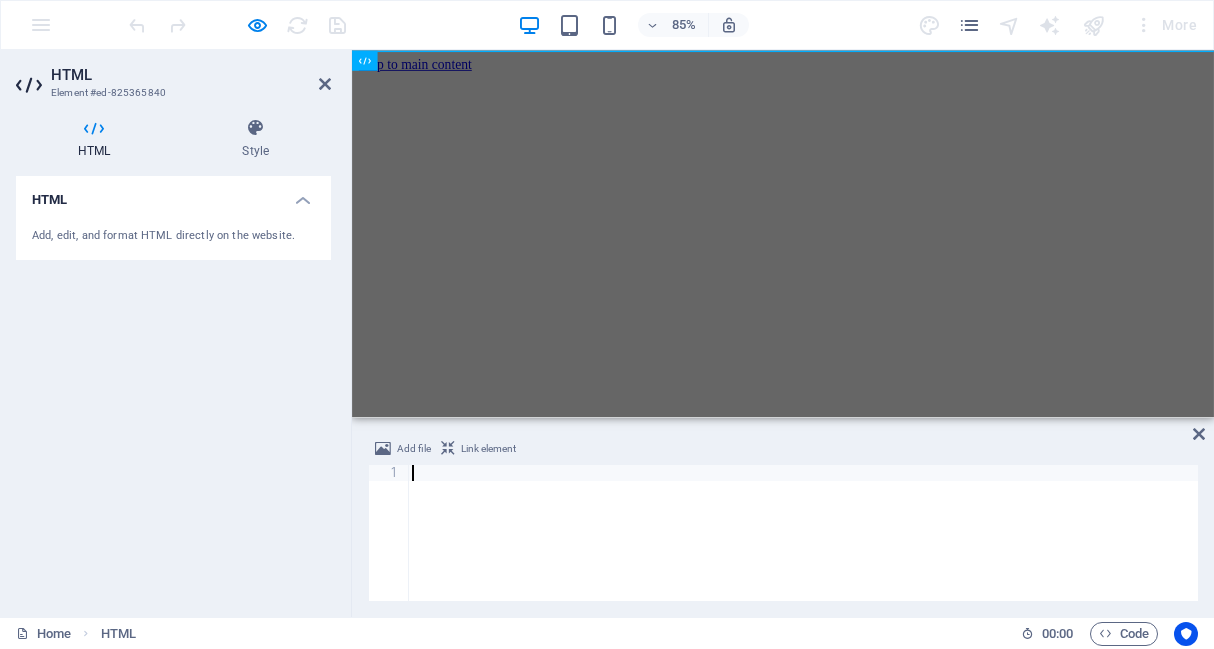 click at bounding box center (803, 547) 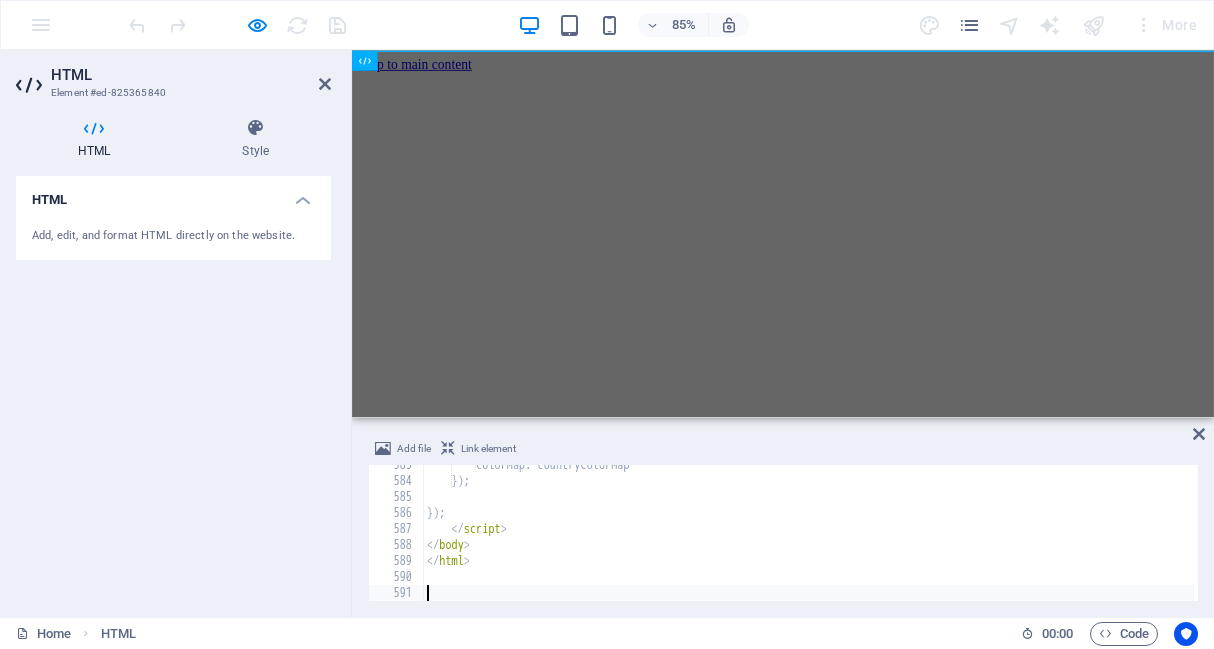 scroll, scrollTop: 9320, scrollLeft: 0, axis: vertical 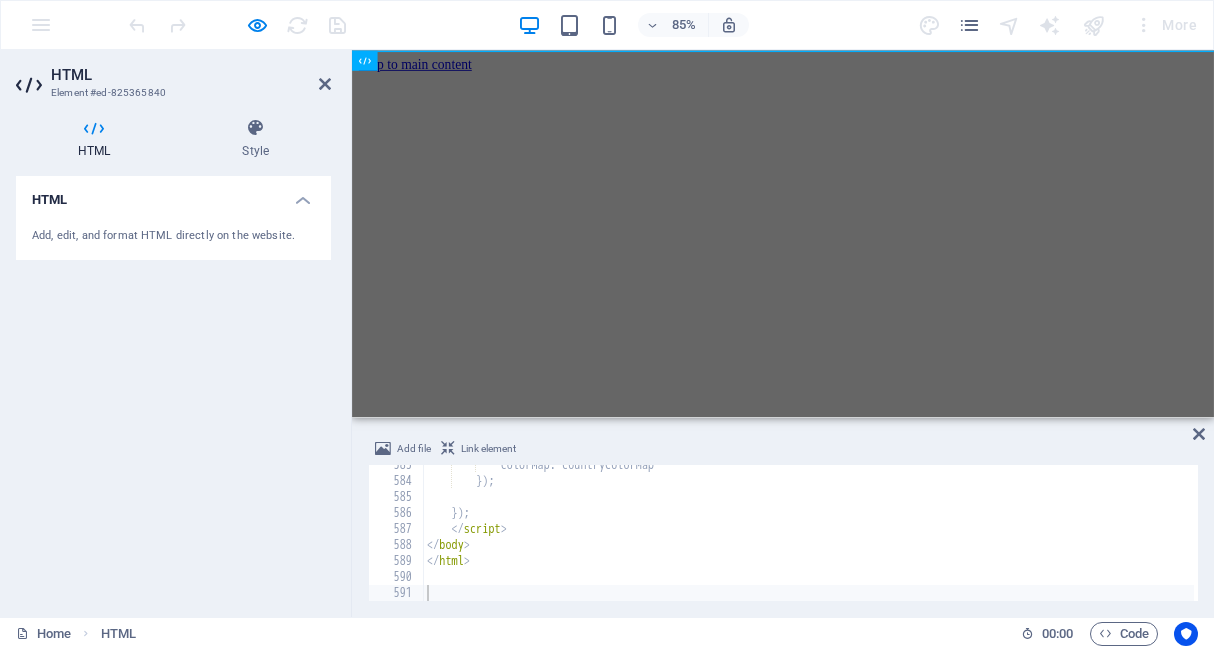 click at bounding box center [237, 25] 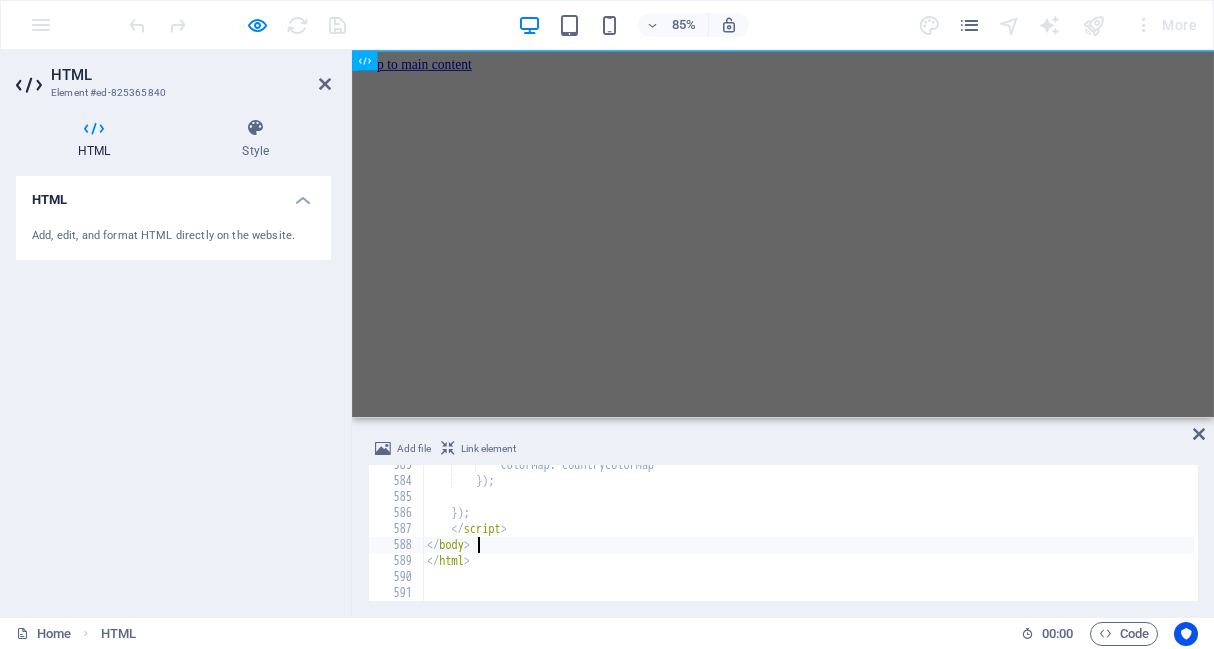 click on "colorMap :   countryColorMap           }) ;      }) ;      </ script > </ body > </ html >" at bounding box center [1649, 539] 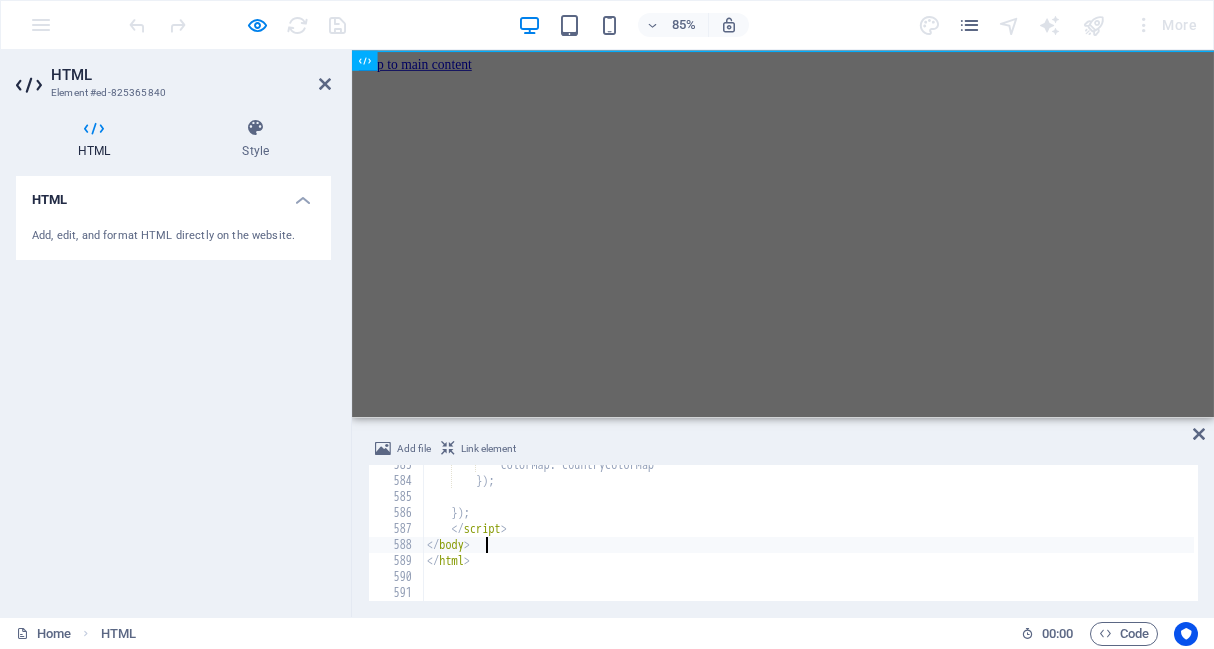 type on "</body>" 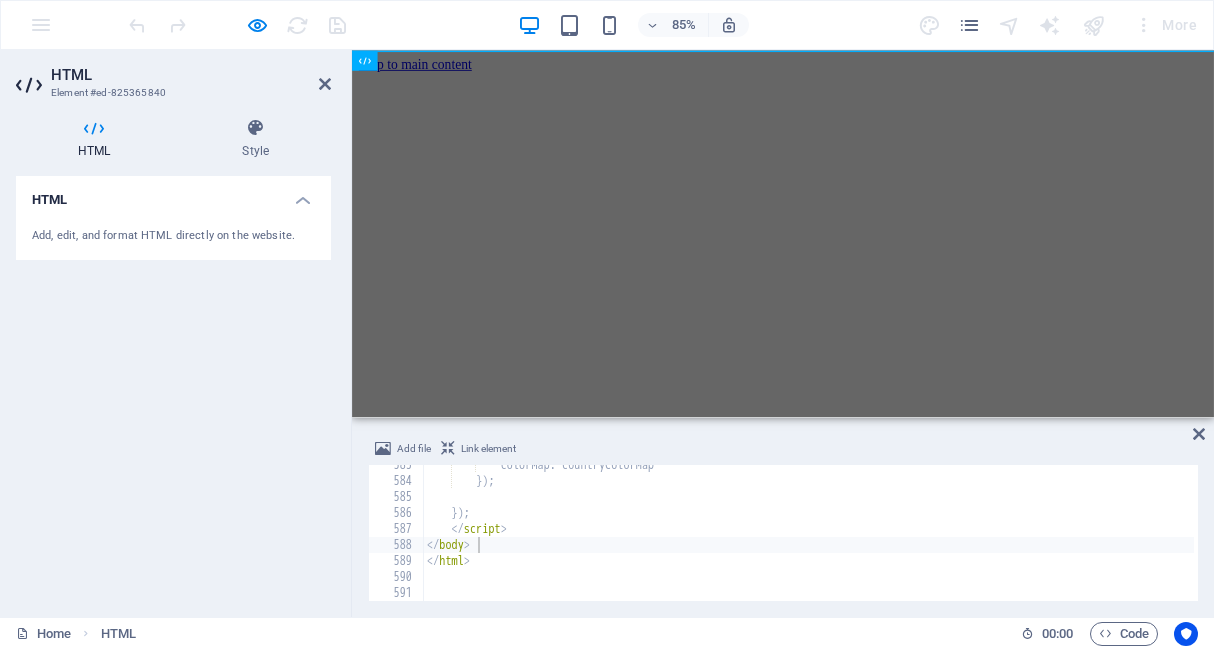 click at bounding box center [31, 85] 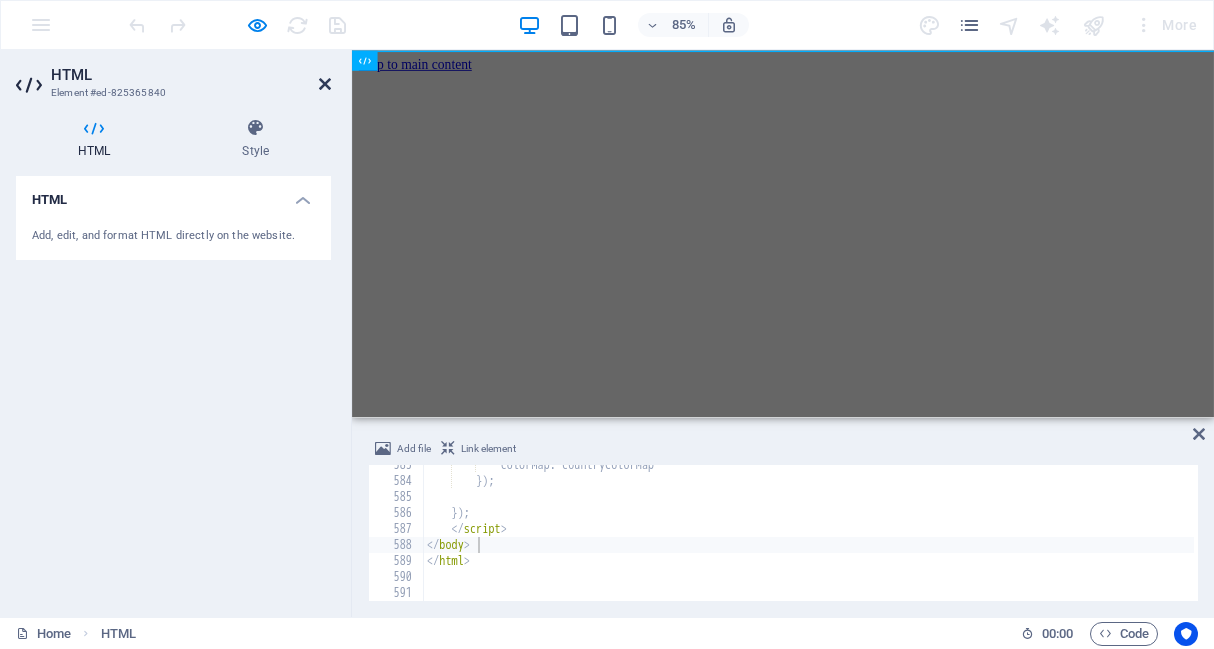 click at bounding box center [325, 84] 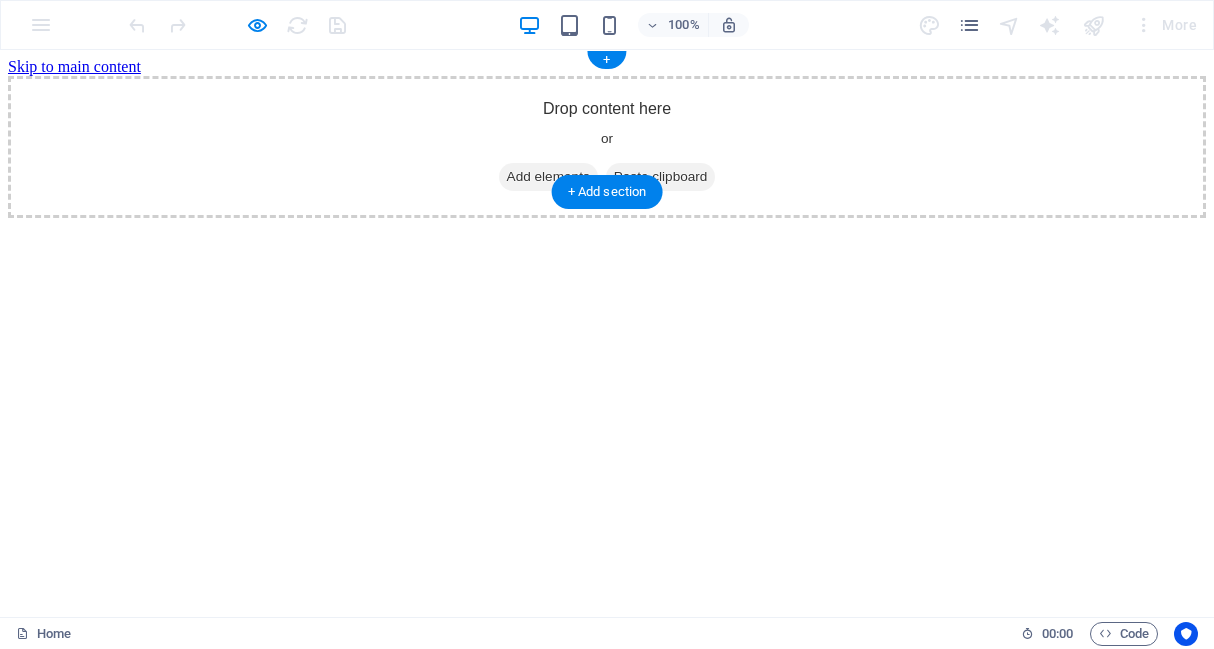 click on "Drop content here or  Add elements  Paste clipboard" at bounding box center (607, 147) 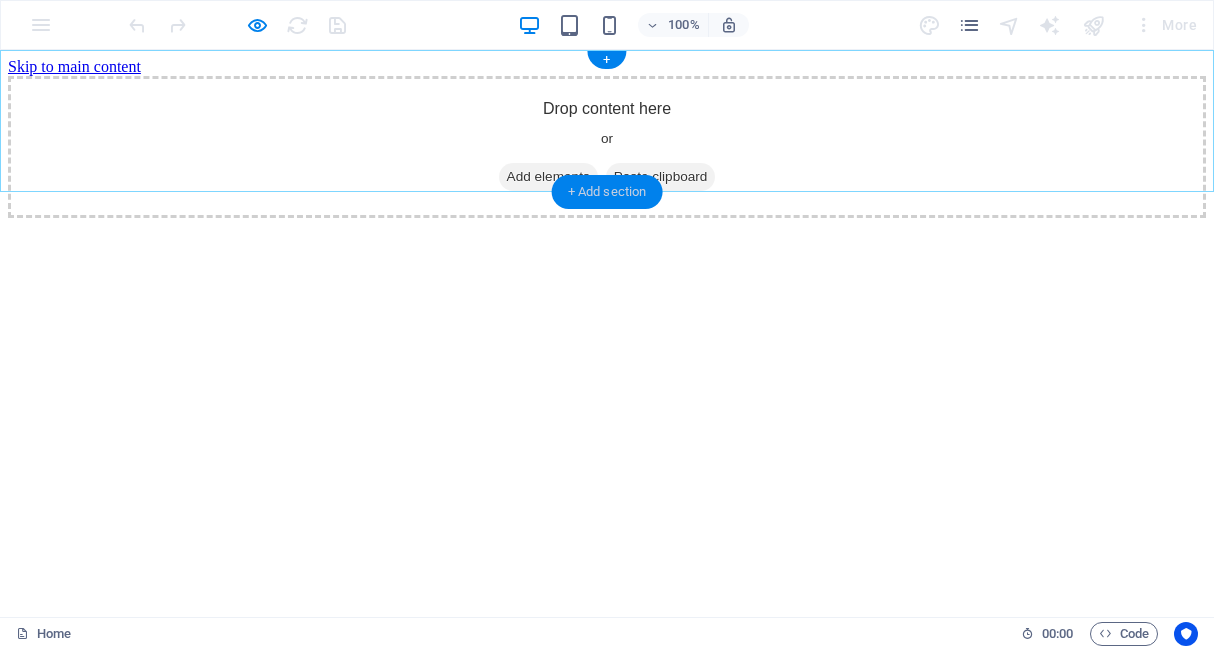 click on "+ Add section" at bounding box center [607, 192] 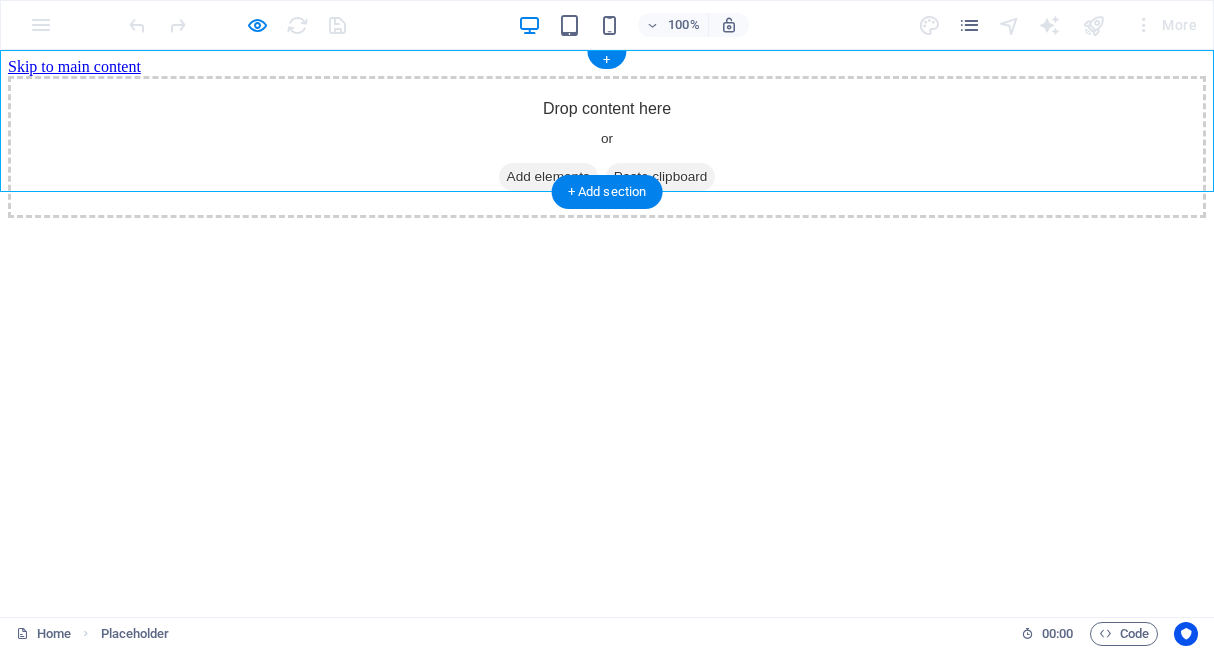 click on "Add elements" at bounding box center (548, 177) 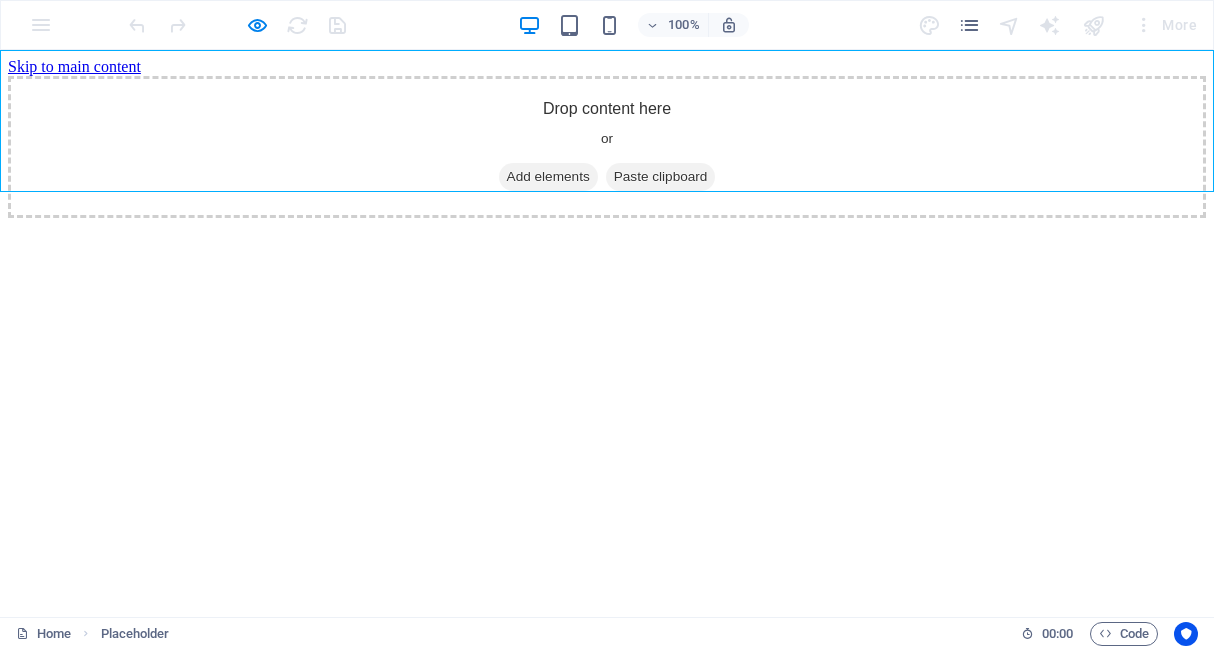 click on "Skip to main content
Drop content here or  Add elements  Paste clipboard" at bounding box center (607, 138) 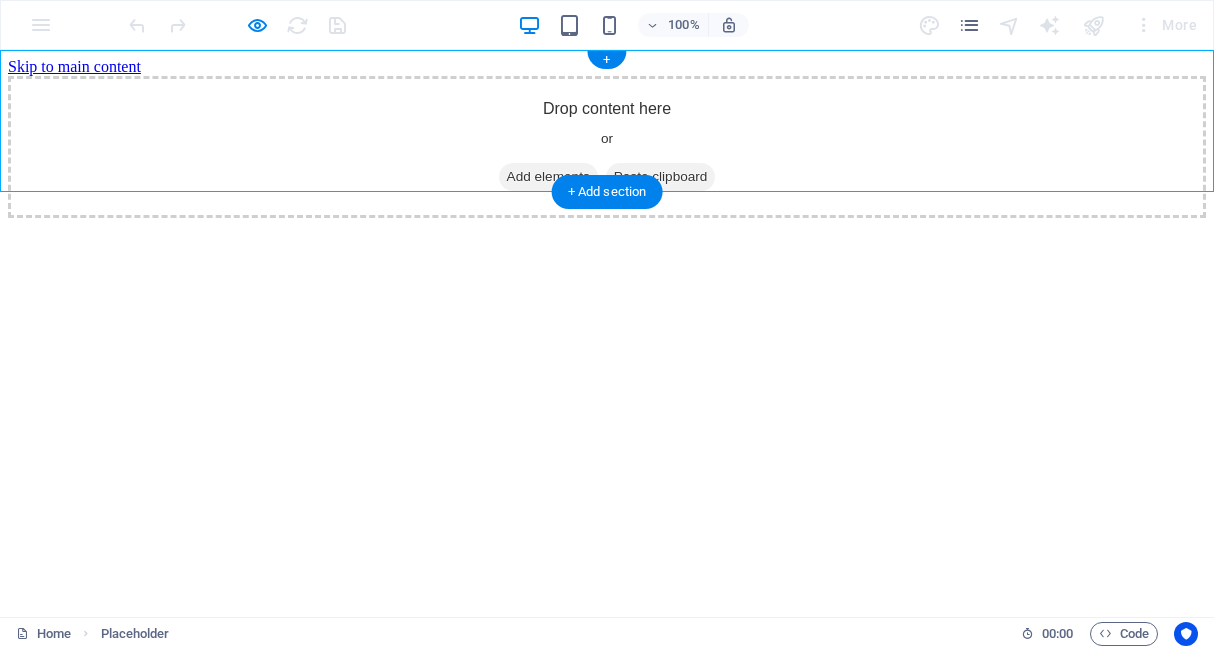 click on "Add elements" at bounding box center (548, 177) 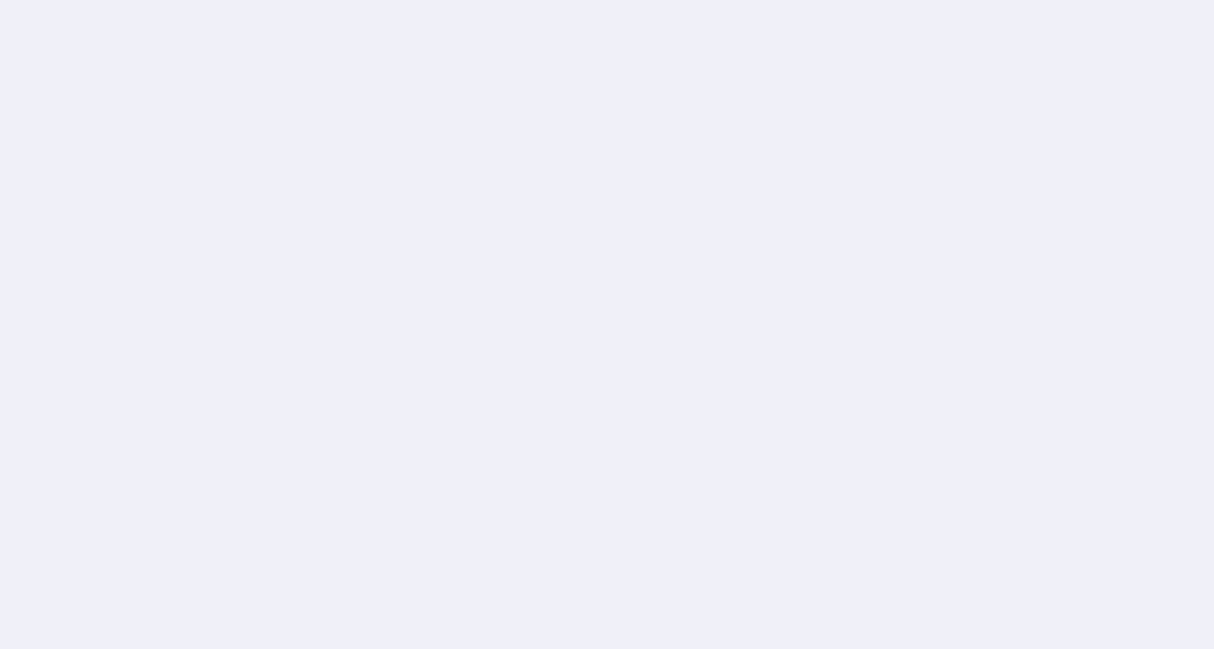 scroll, scrollTop: 0, scrollLeft: 0, axis: both 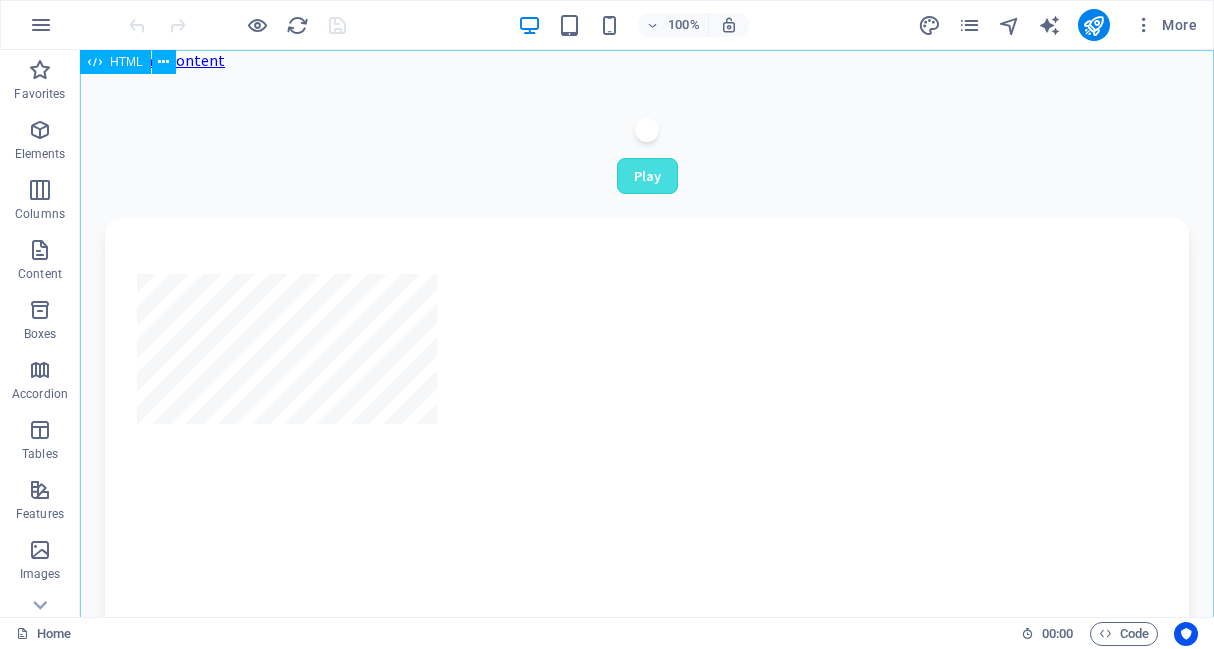 click on "HTML" at bounding box center [126, 62] 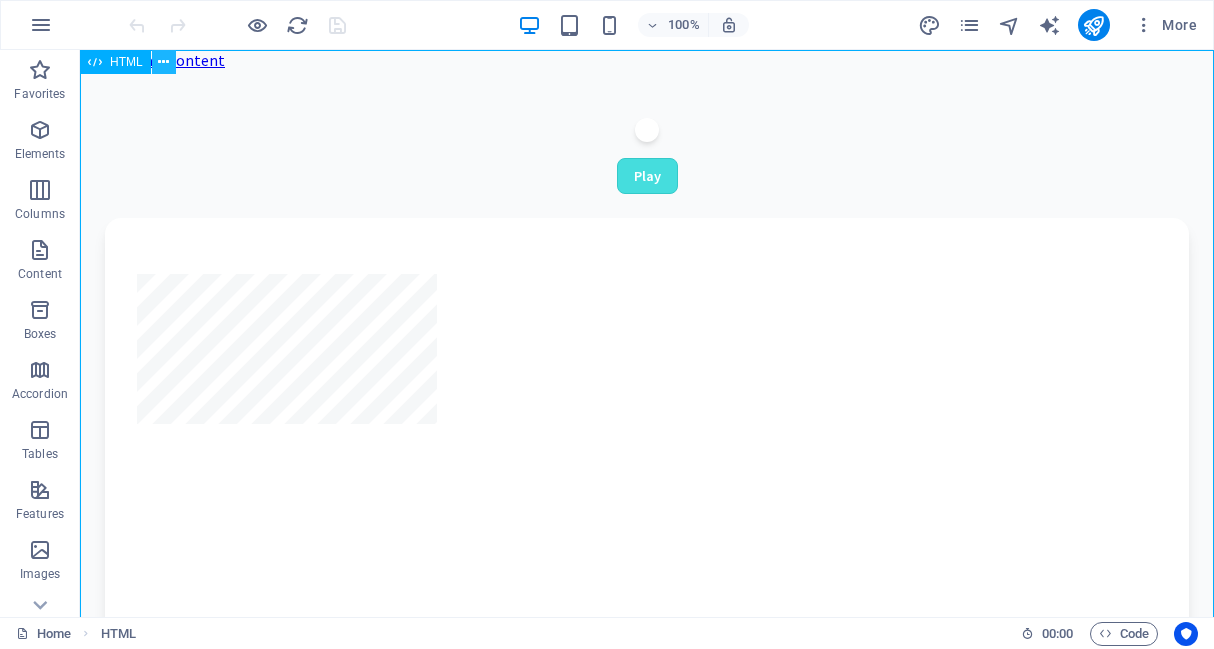 click at bounding box center [163, 62] 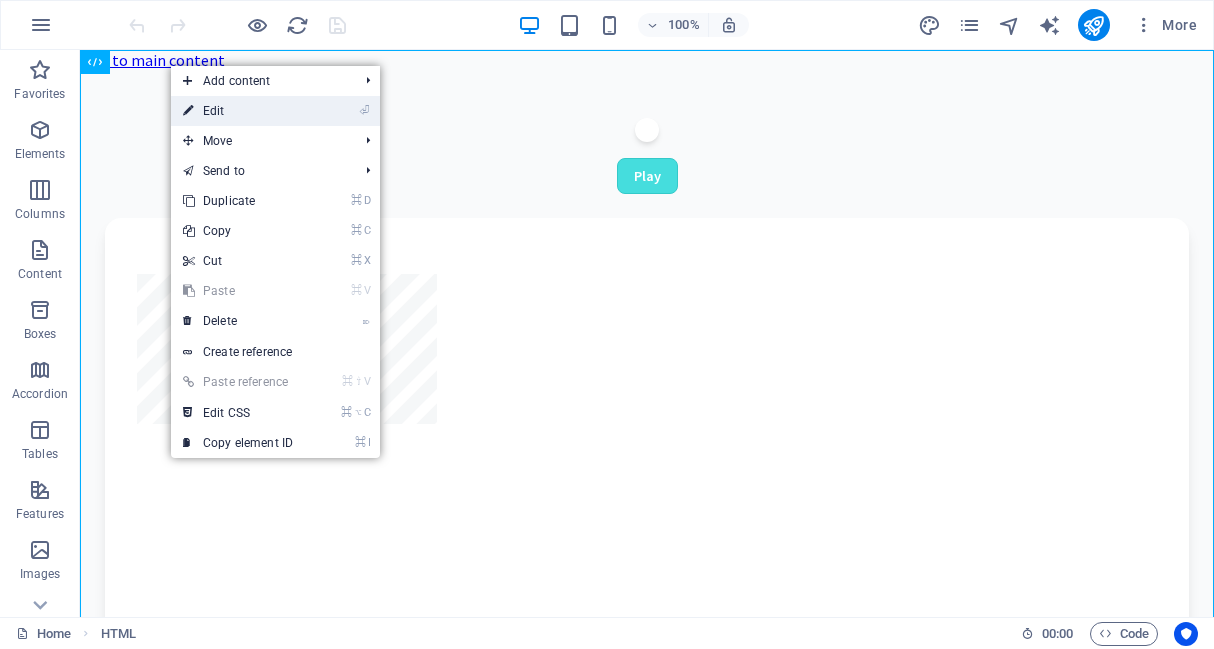 click on "⏎  Edit" at bounding box center [238, 111] 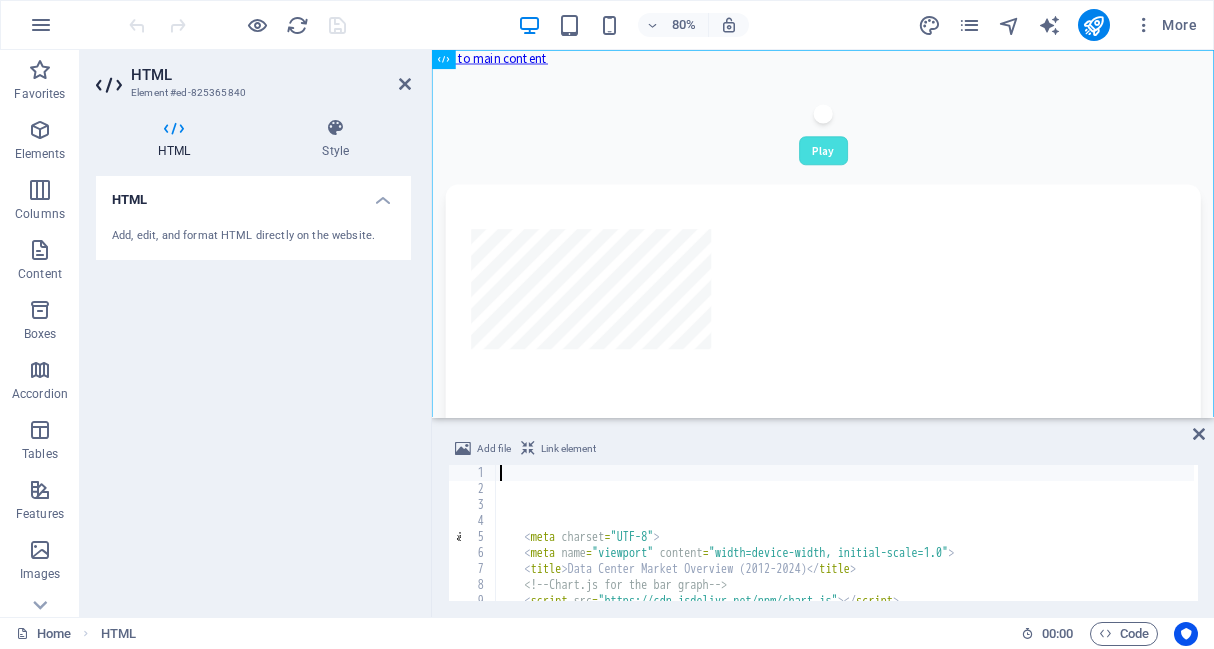 click on "< meta   charset = "UTF-8" >      < meta   name = "viewport"   content = "width=device-width, initial-scale=1.0" >      < title > Data Center Market Overview (2012-2024) </ title >      <!--  Chart.js for the bar graph  -->      < script   src = "https://cdn.jsdelivr.net/npm/chart.js" > </ script >      <!--  Google Fonts for a clean typeface  -->" at bounding box center (1120, 547) 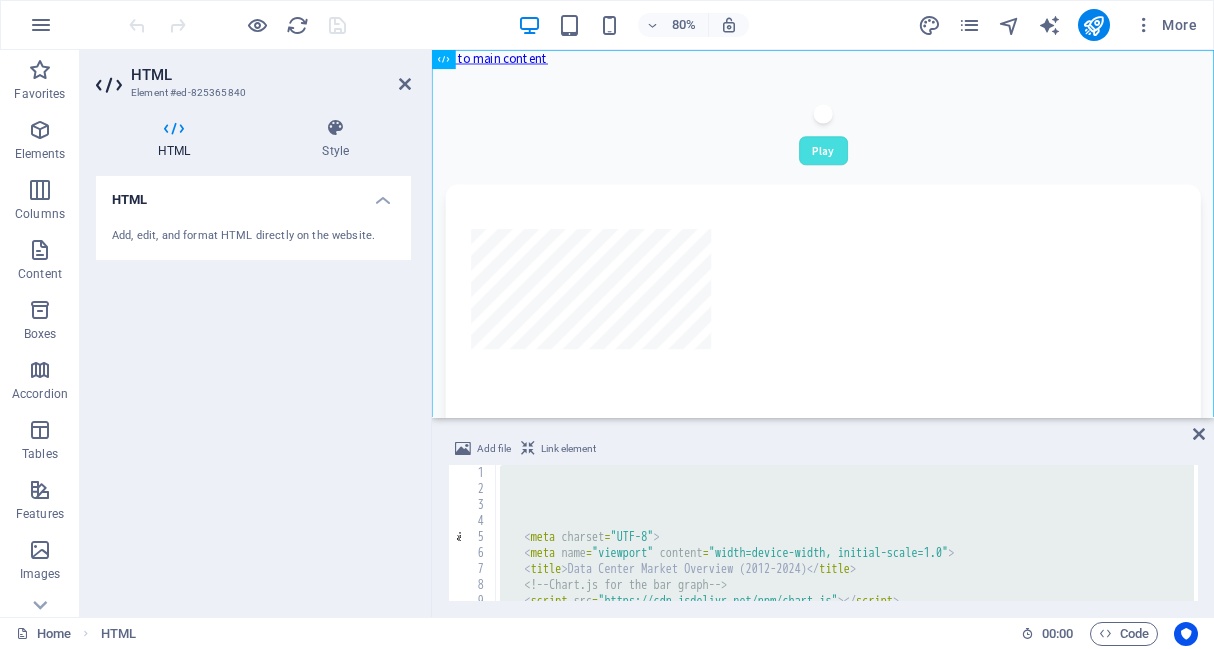 type 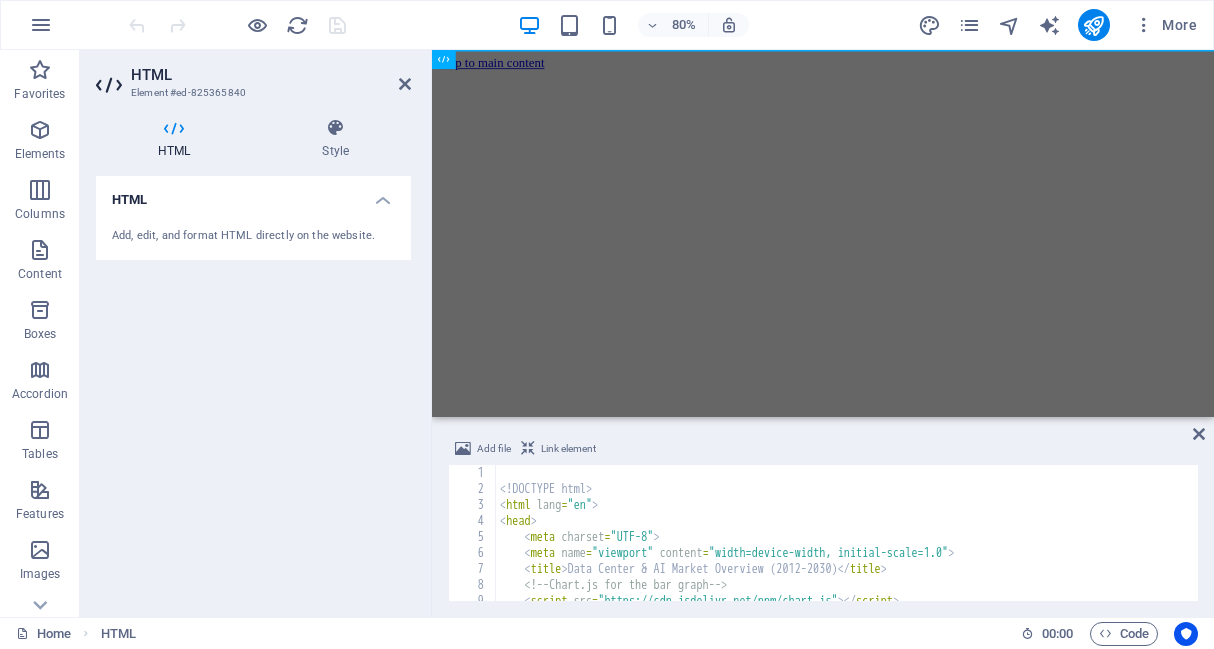 scroll, scrollTop: 0, scrollLeft: 0, axis: both 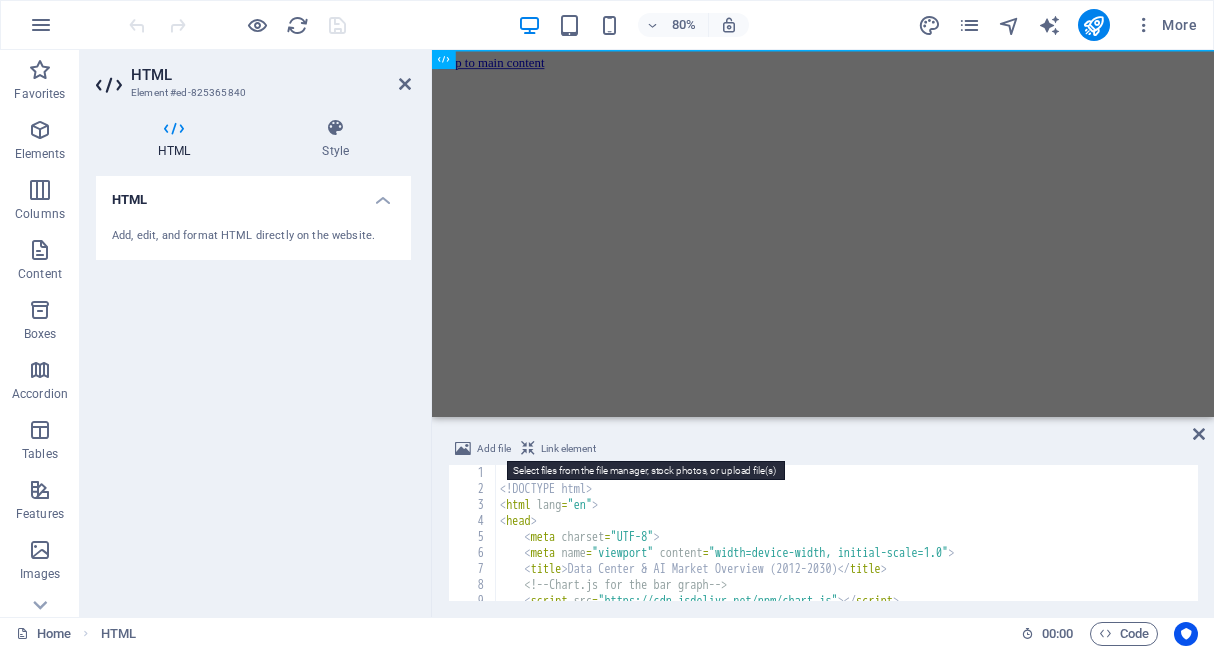 click on "Add file" at bounding box center [494, 449] 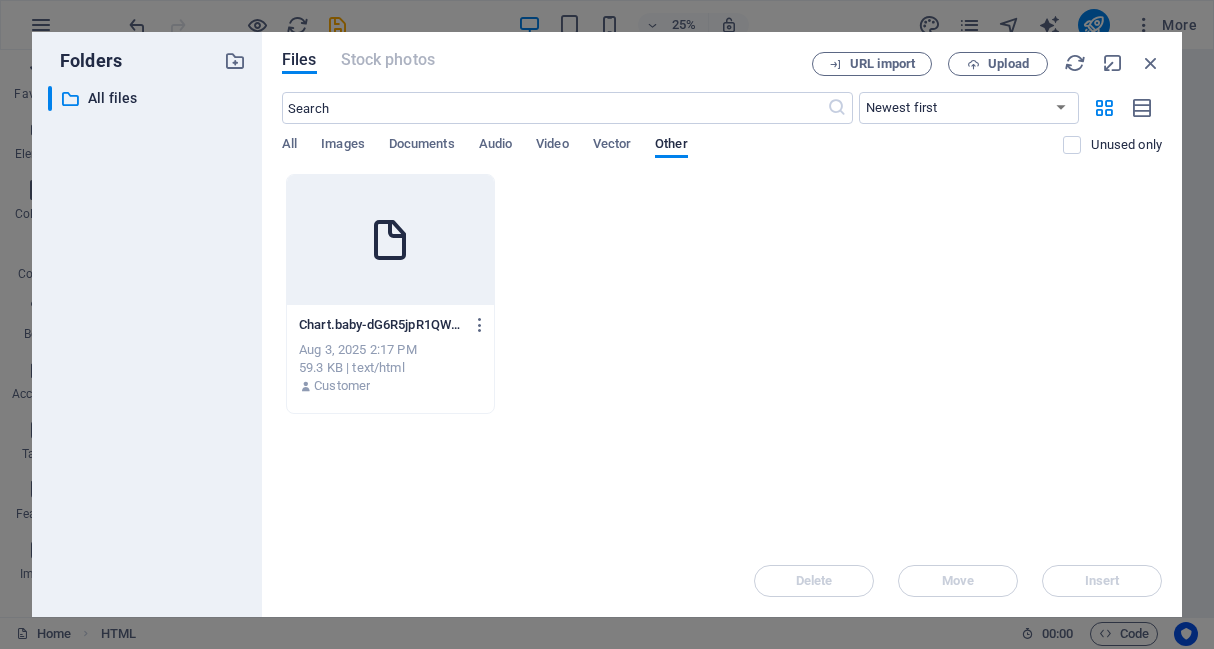 click on "Files Stock photos URL import Upload ​ Newest first Oldest first Name (A-Z) Name (Z-A) Size (0-9) Size (9-0) Resolution (0-9) Resolution (9-0) All Images Documents Audio Video Vector Other Unused only Drop files here to upload them instantly Chart.baby-dG6R5jpR1QWv04PHbT3SiQ.html Chart.baby-dG6R5jpR1QWv04PHbT3SiQ.html Aug 3, 2025 2:17 PM 59.3 KB | text/html Customer Delete Move Insert" at bounding box center (722, 324) 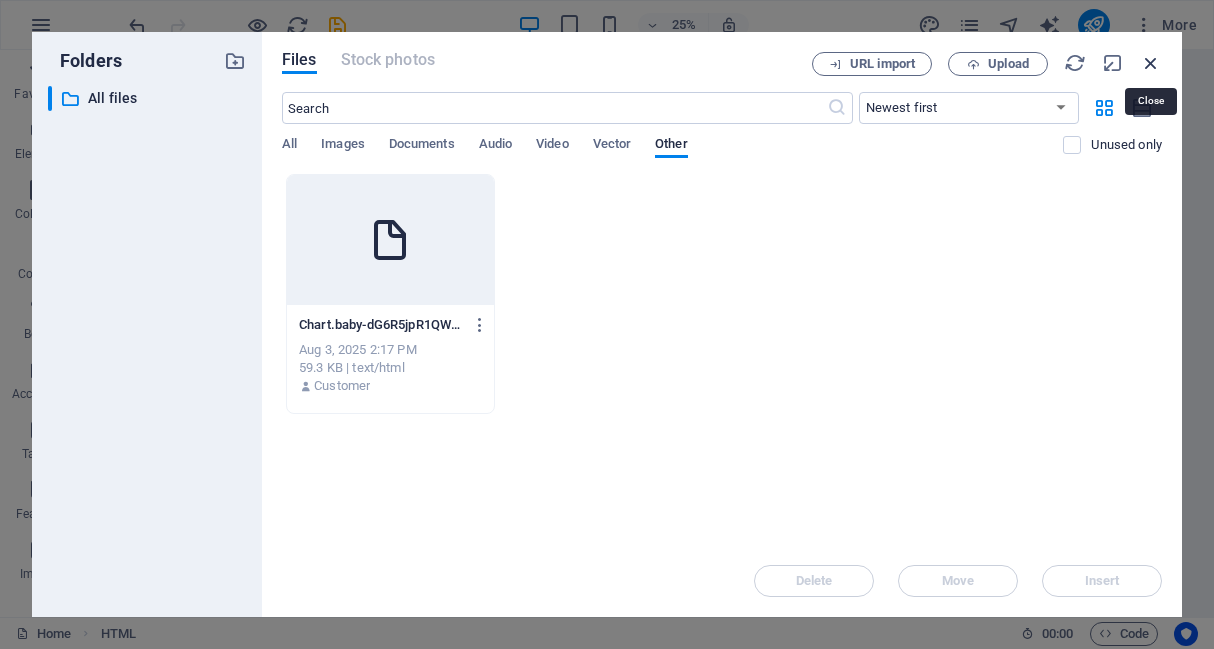 click at bounding box center [1151, 63] 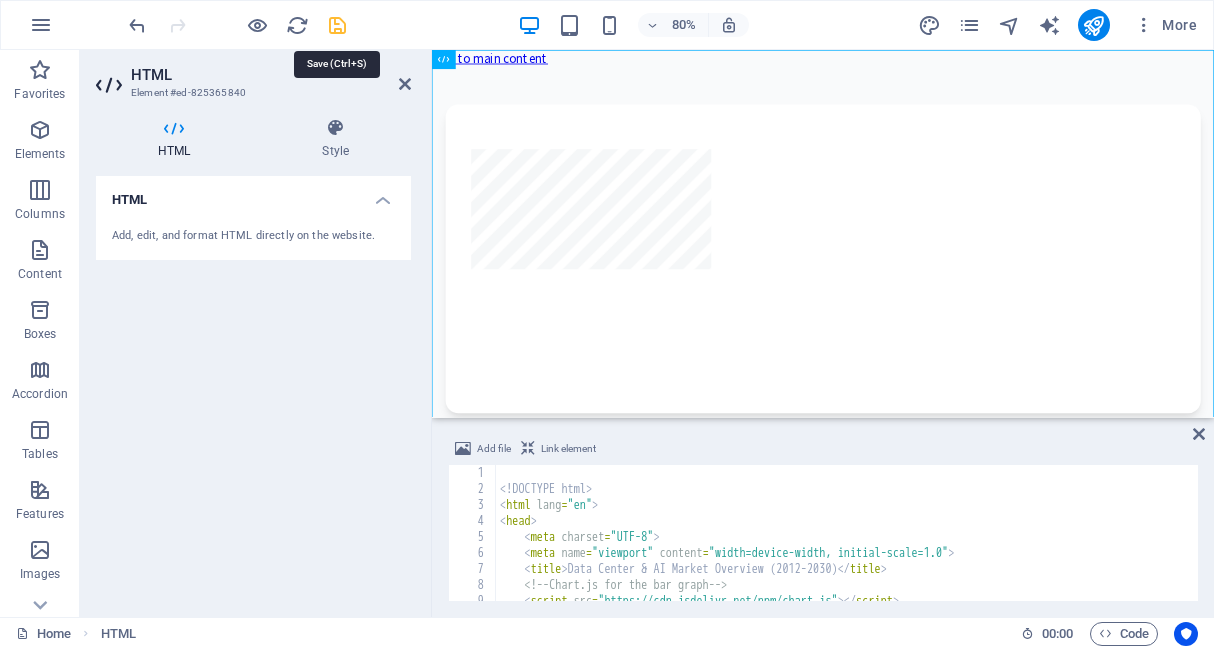 click at bounding box center (337, 25) 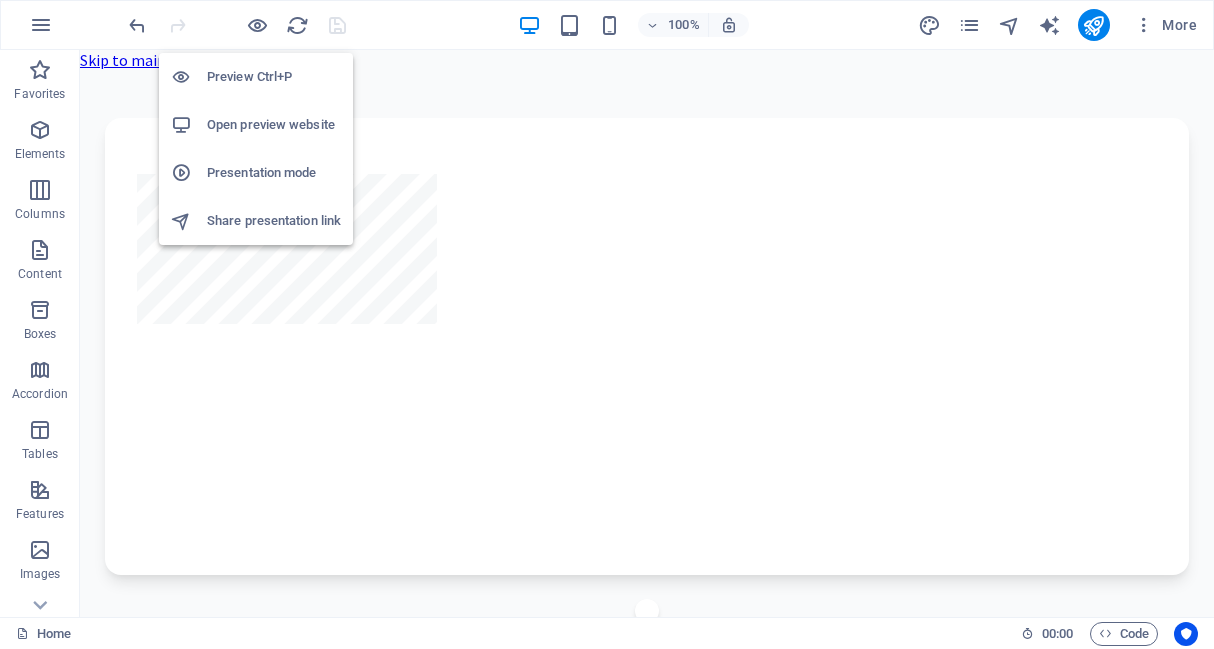 click on "Open preview website" at bounding box center (274, 125) 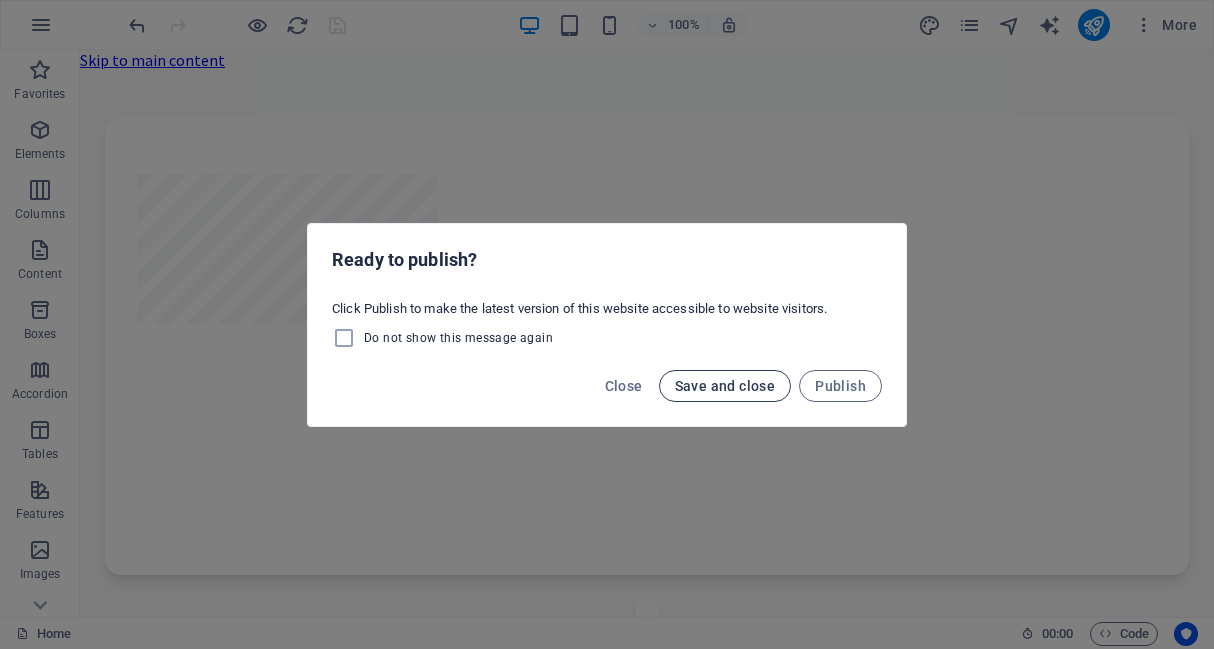 click on "Save and close" at bounding box center [725, 386] 